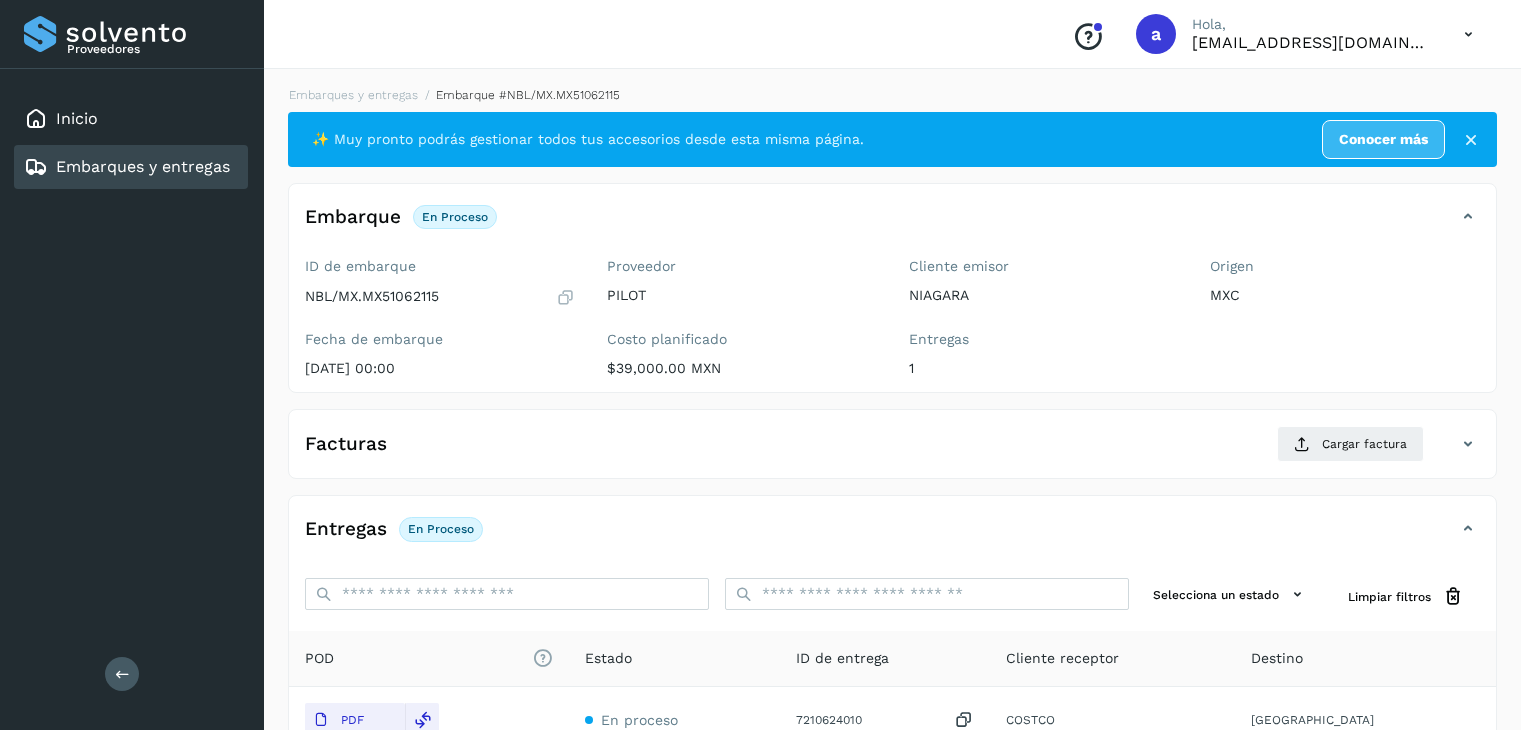 scroll, scrollTop: 200, scrollLeft: 0, axis: vertical 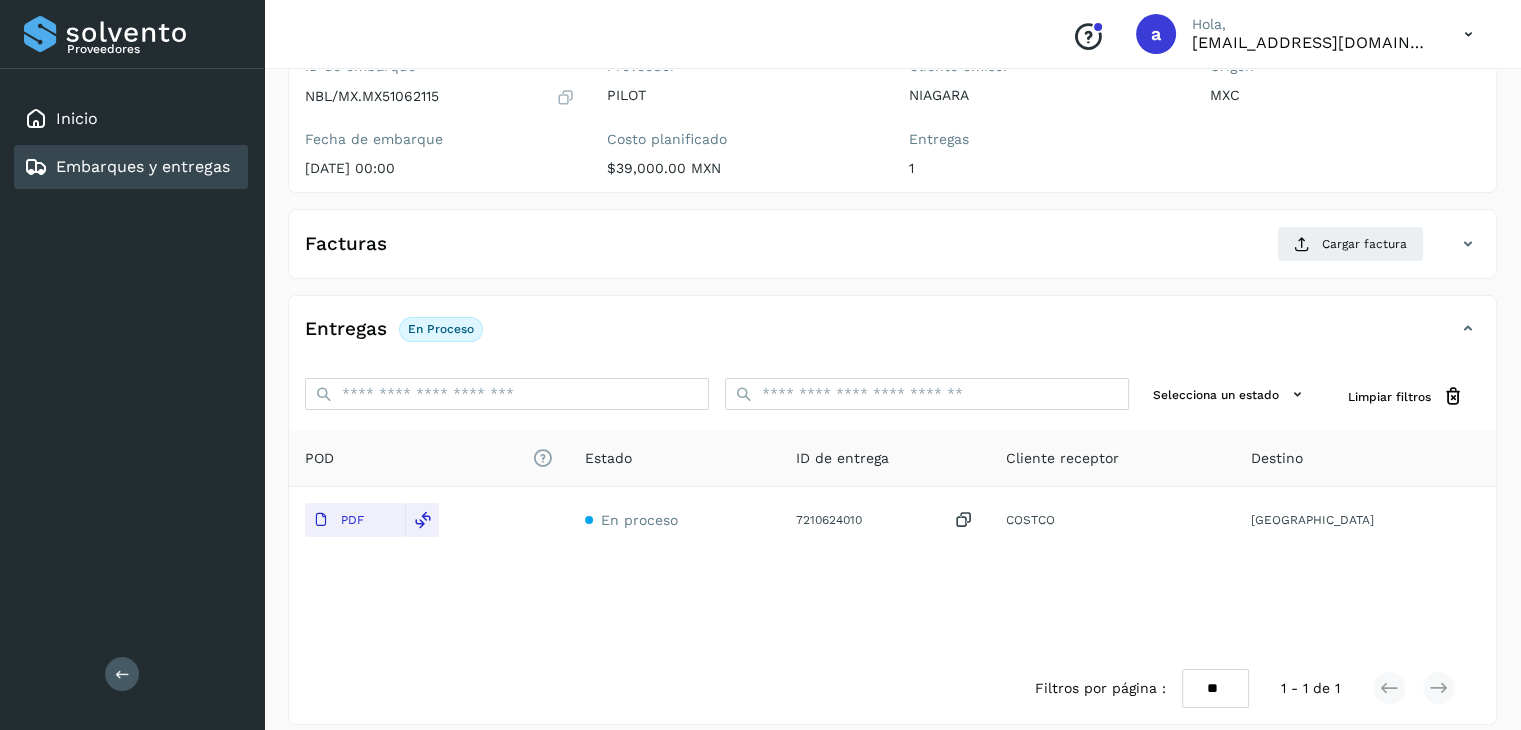 click on "Embarques y entregas" at bounding box center (143, 166) 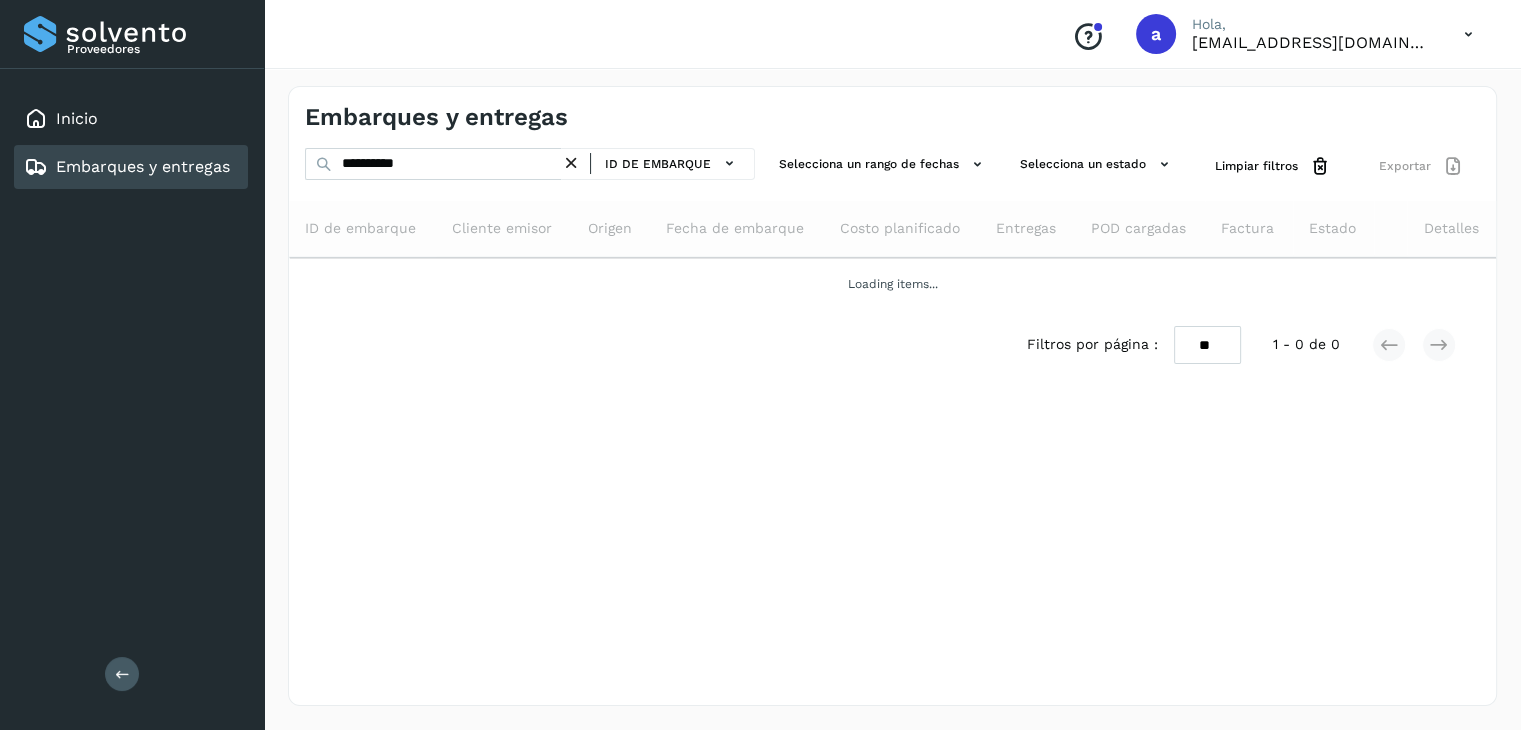 scroll, scrollTop: 0, scrollLeft: 0, axis: both 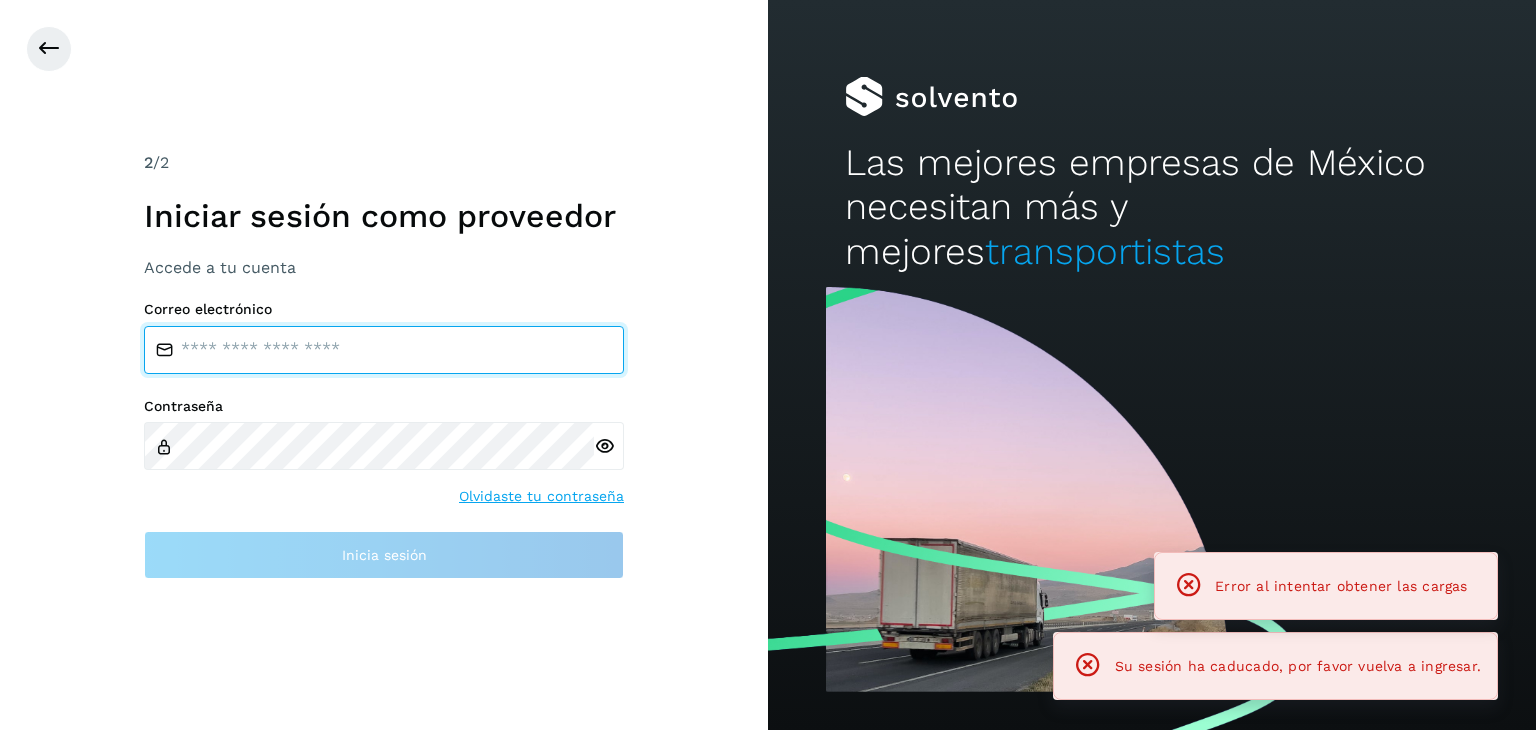 type on "**********" 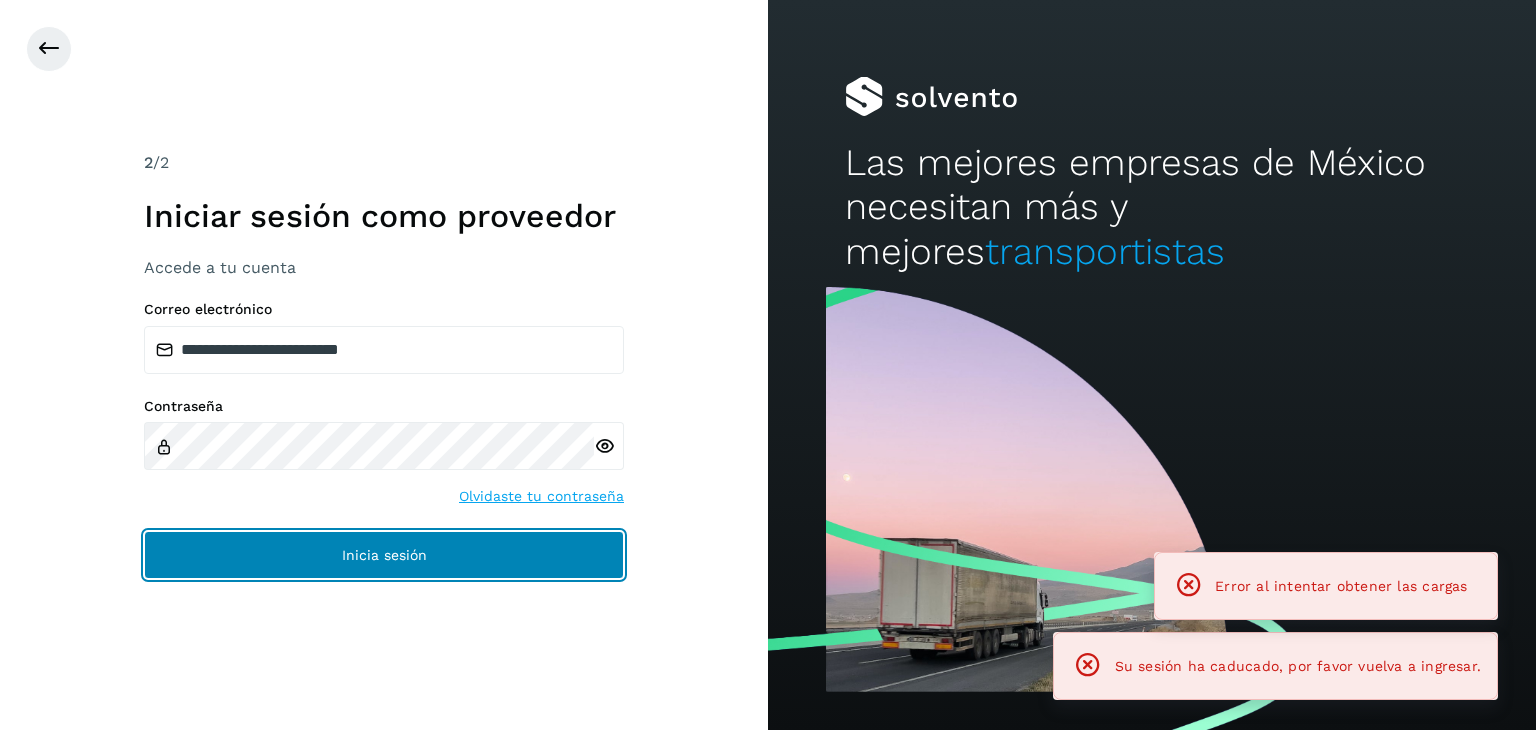 click on "Inicia sesión" at bounding box center (384, 555) 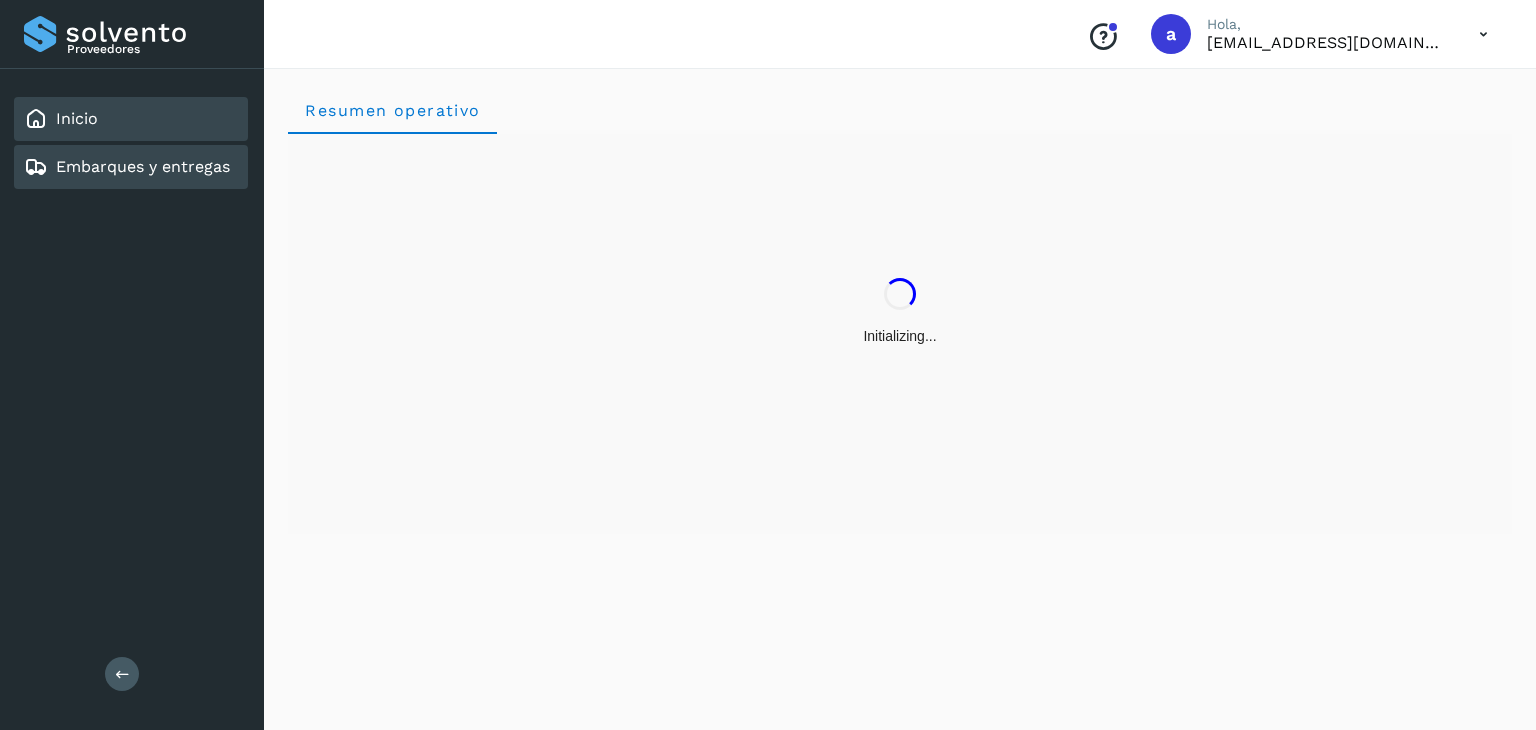 click on "Embarques y entregas" at bounding box center (143, 166) 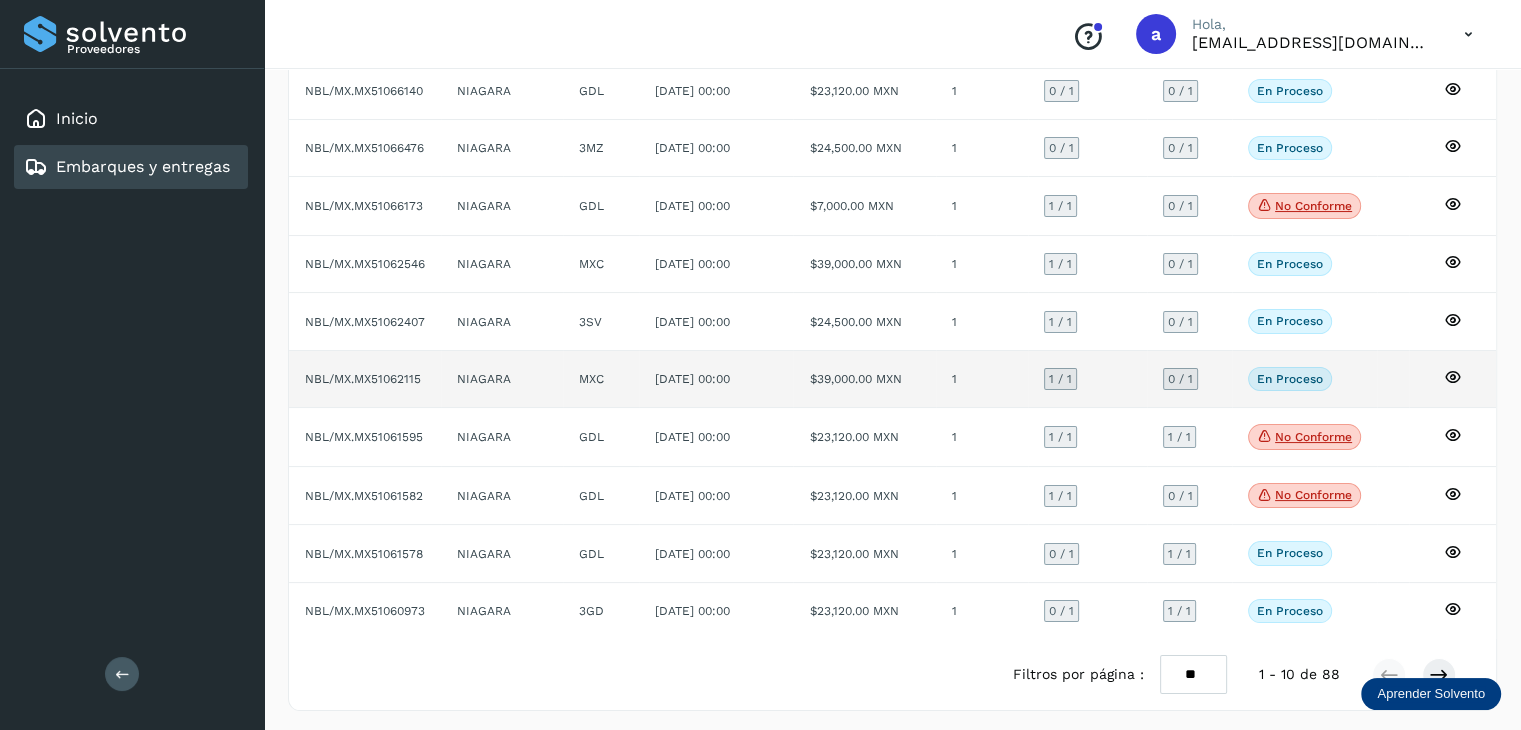 scroll, scrollTop: 195, scrollLeft: 0, axis: vertical 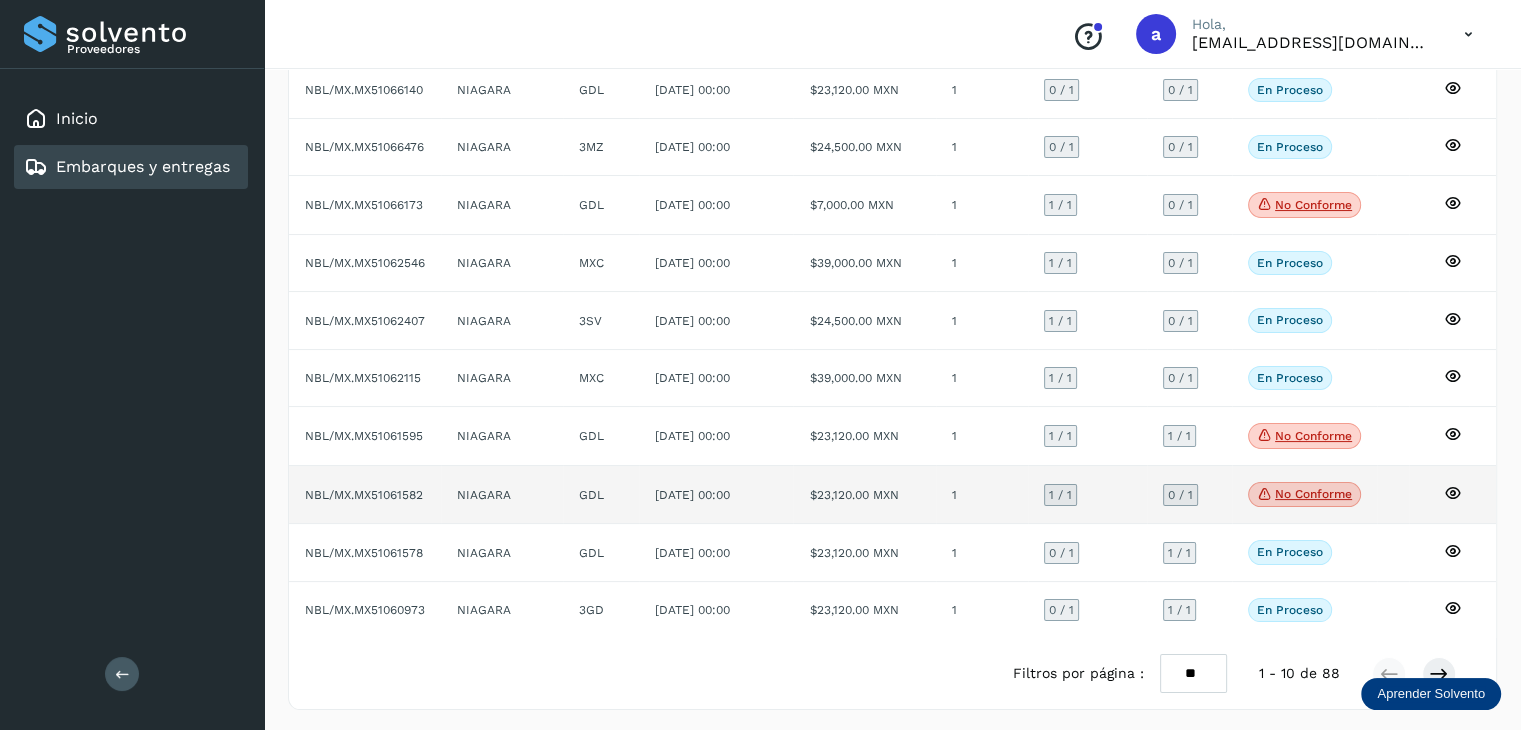 click on "No conforme" 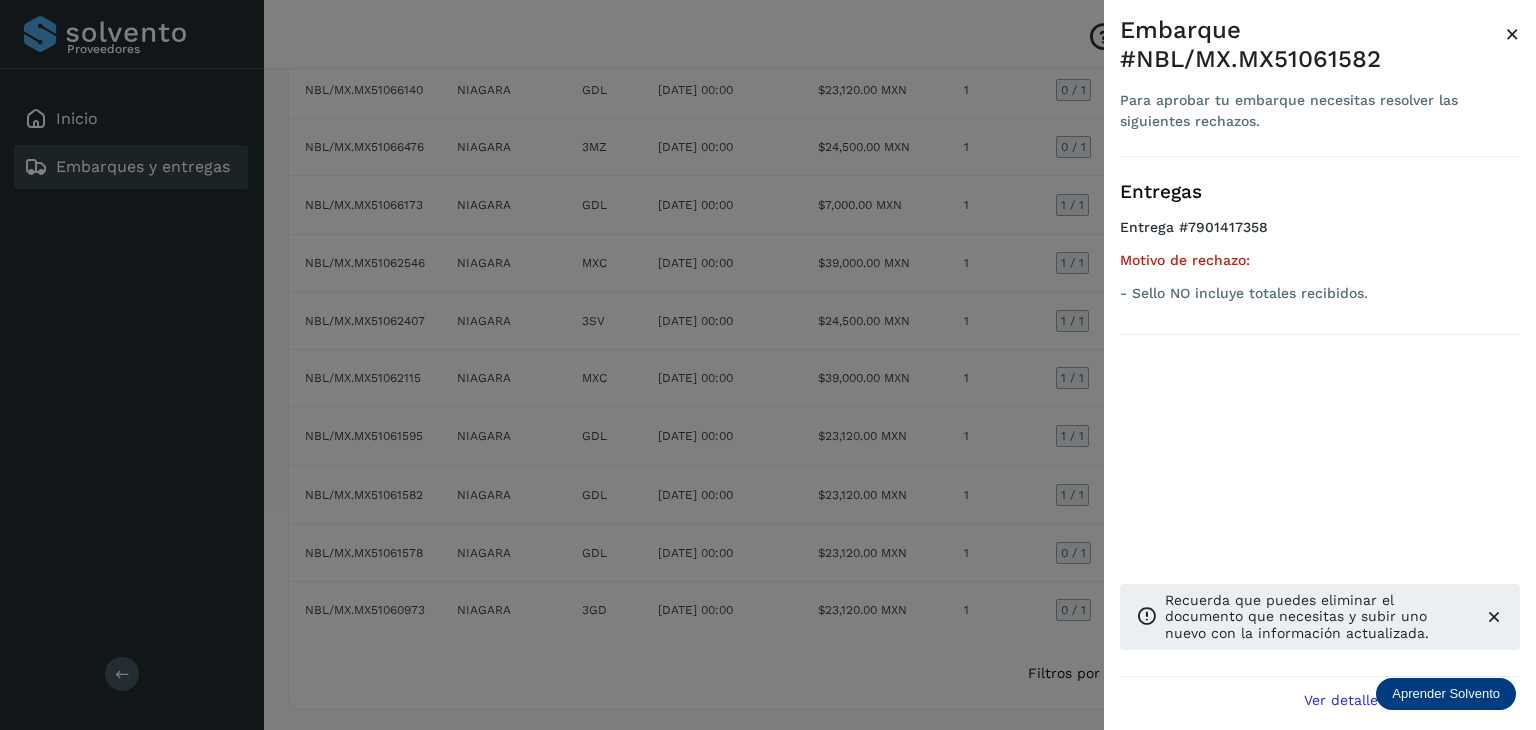 click on "×" at bounding box center (1512, 34) 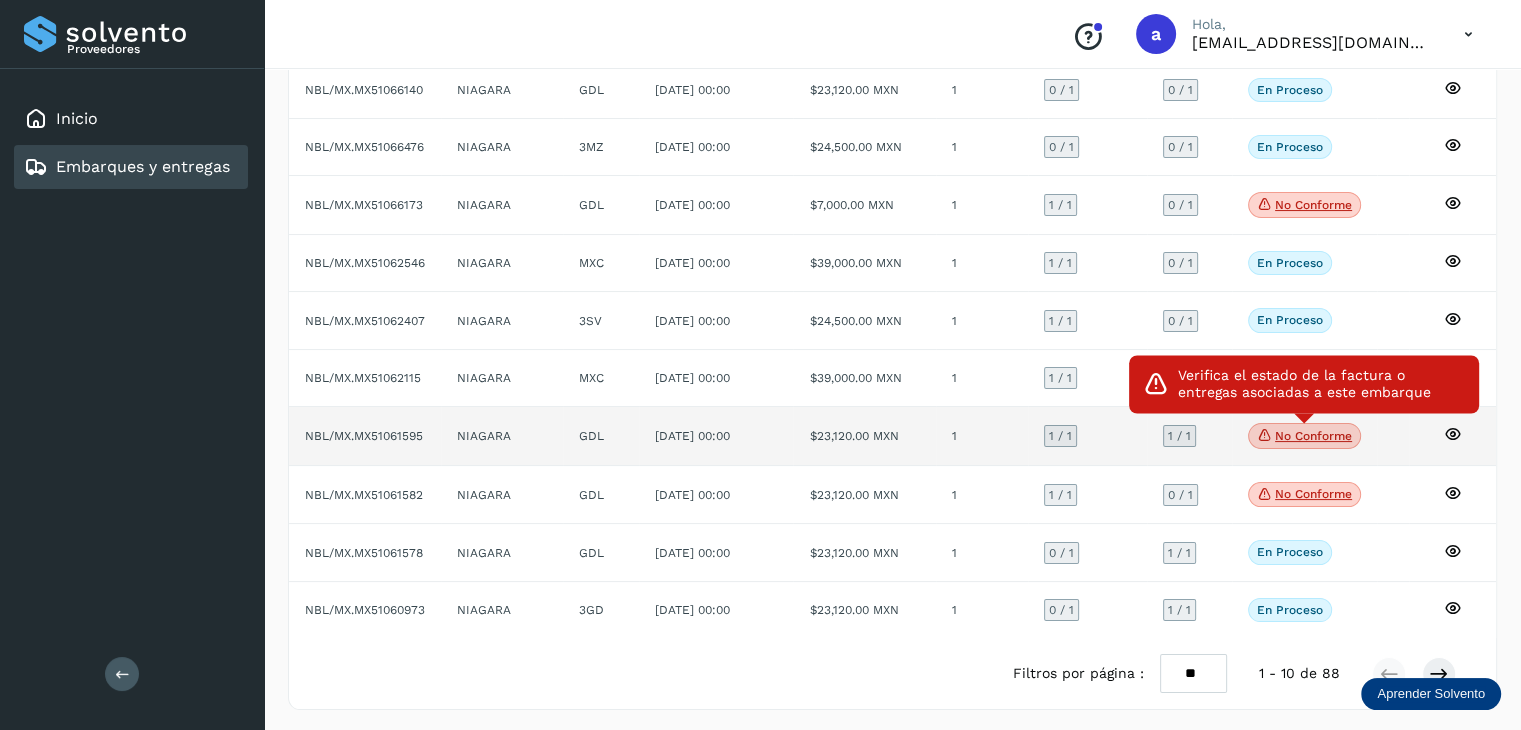 click on "No conforme" 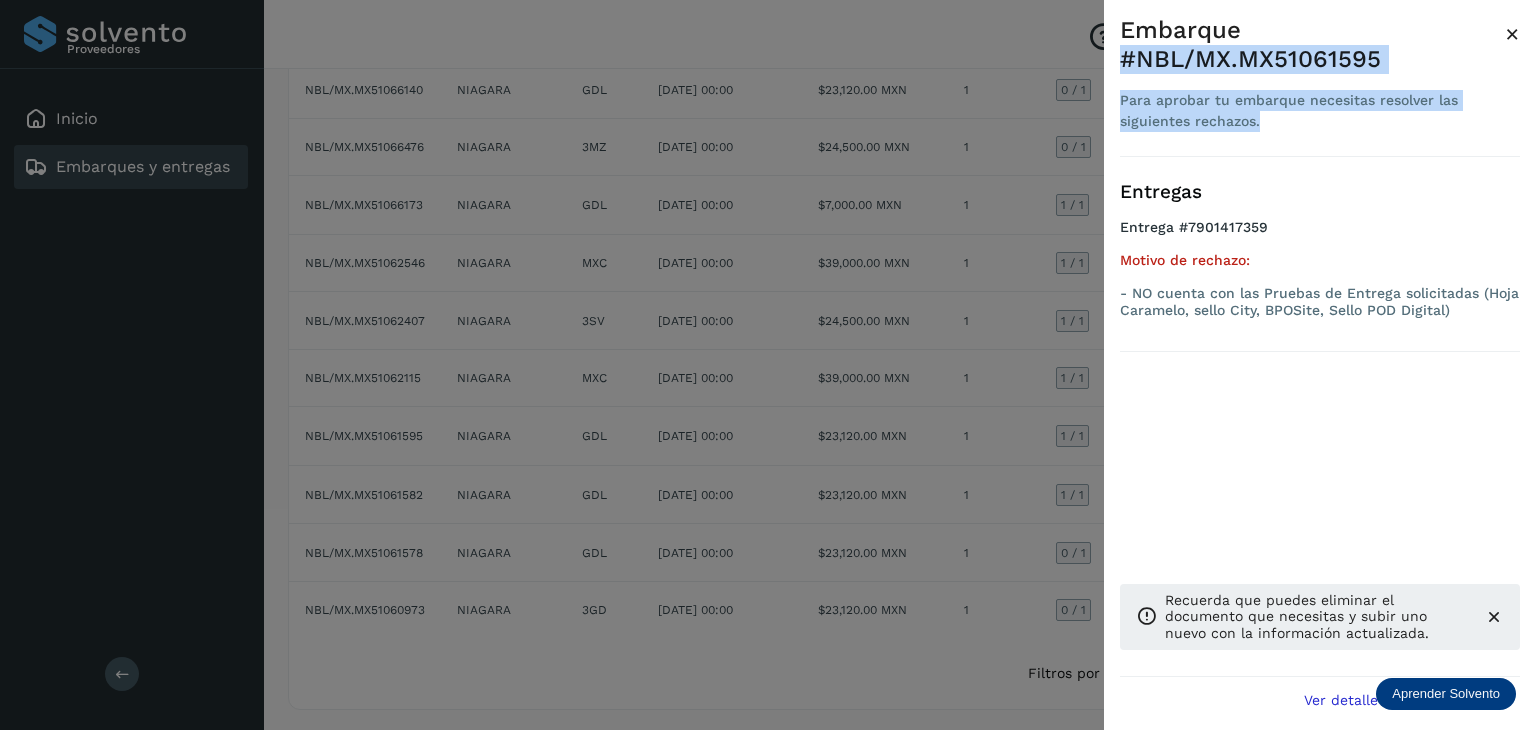 click on "Embarque #NBL/MX.MX51061595 Para aprobar tu embarque necesitas resolver las siguientes rechazos. ×" at bounding box center (1320, 86) 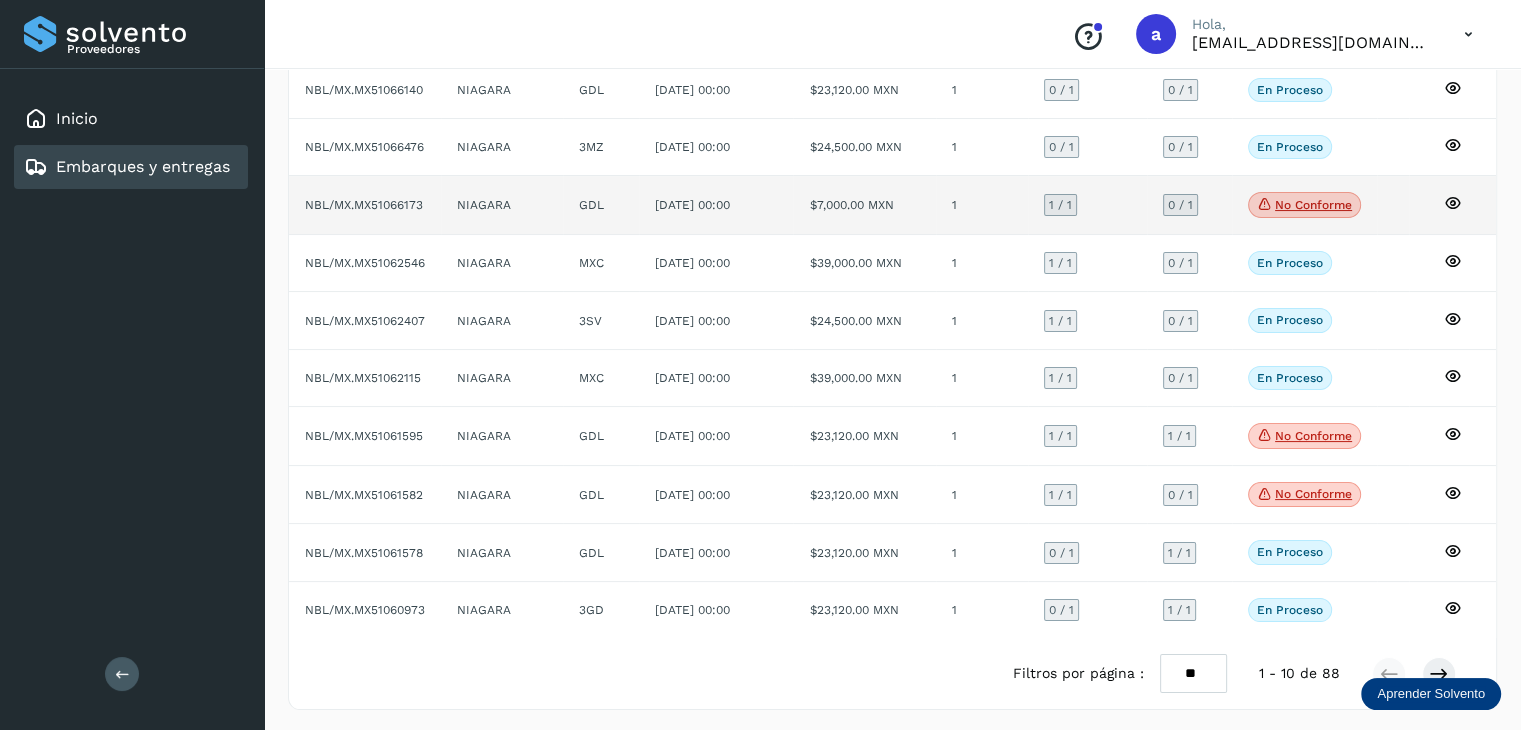 click on "No conforme" 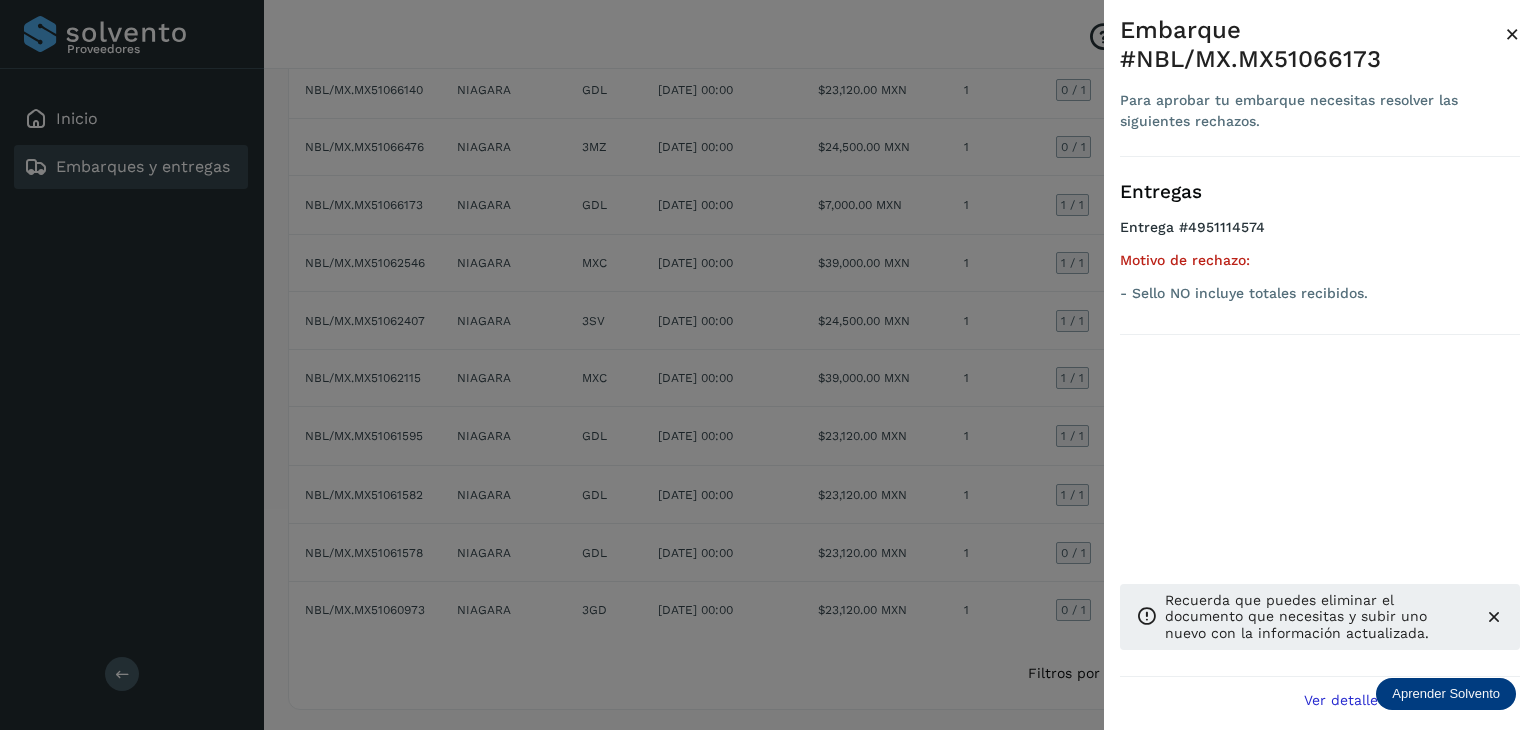 click on "×" at bounding box center (1512, 34) 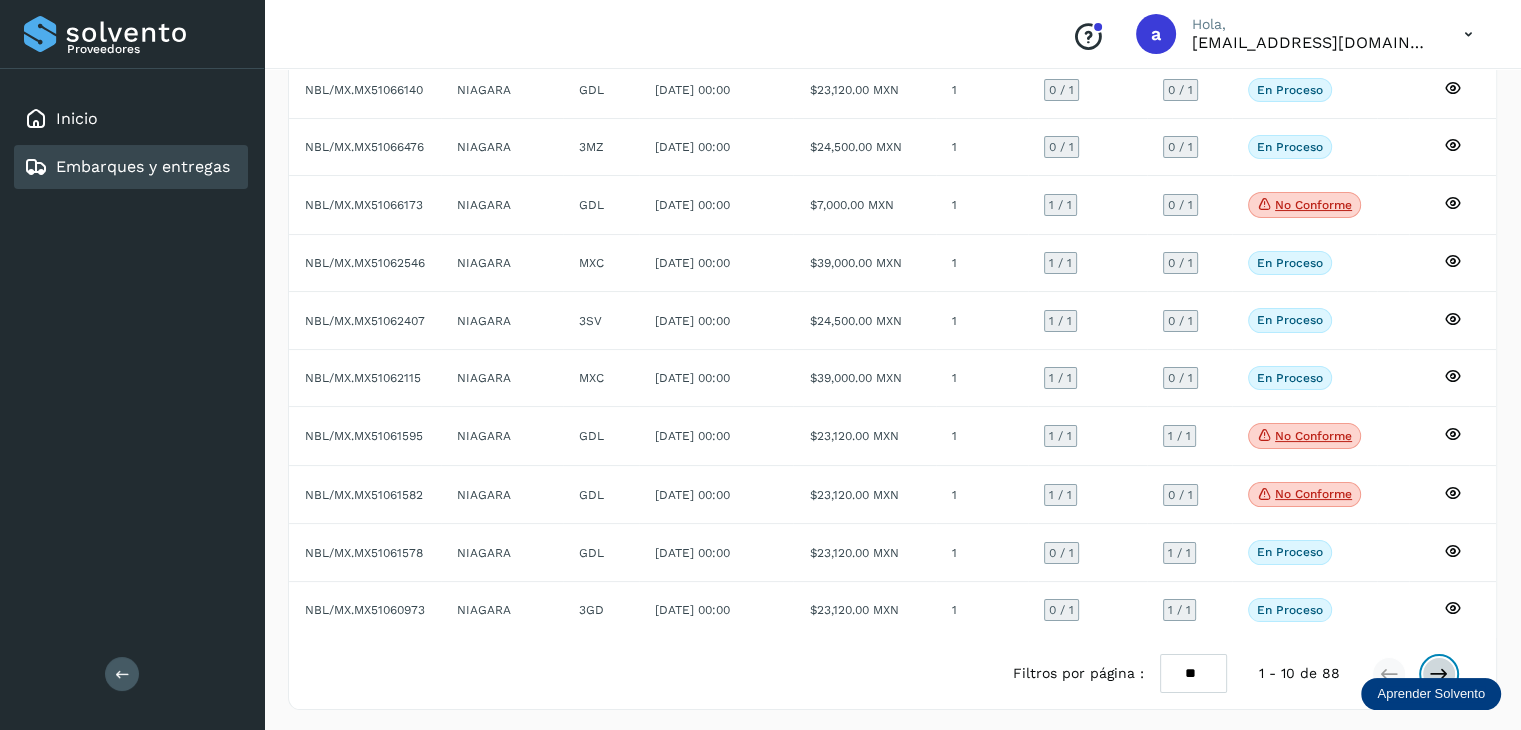 click at bounding box center [1439, 674] 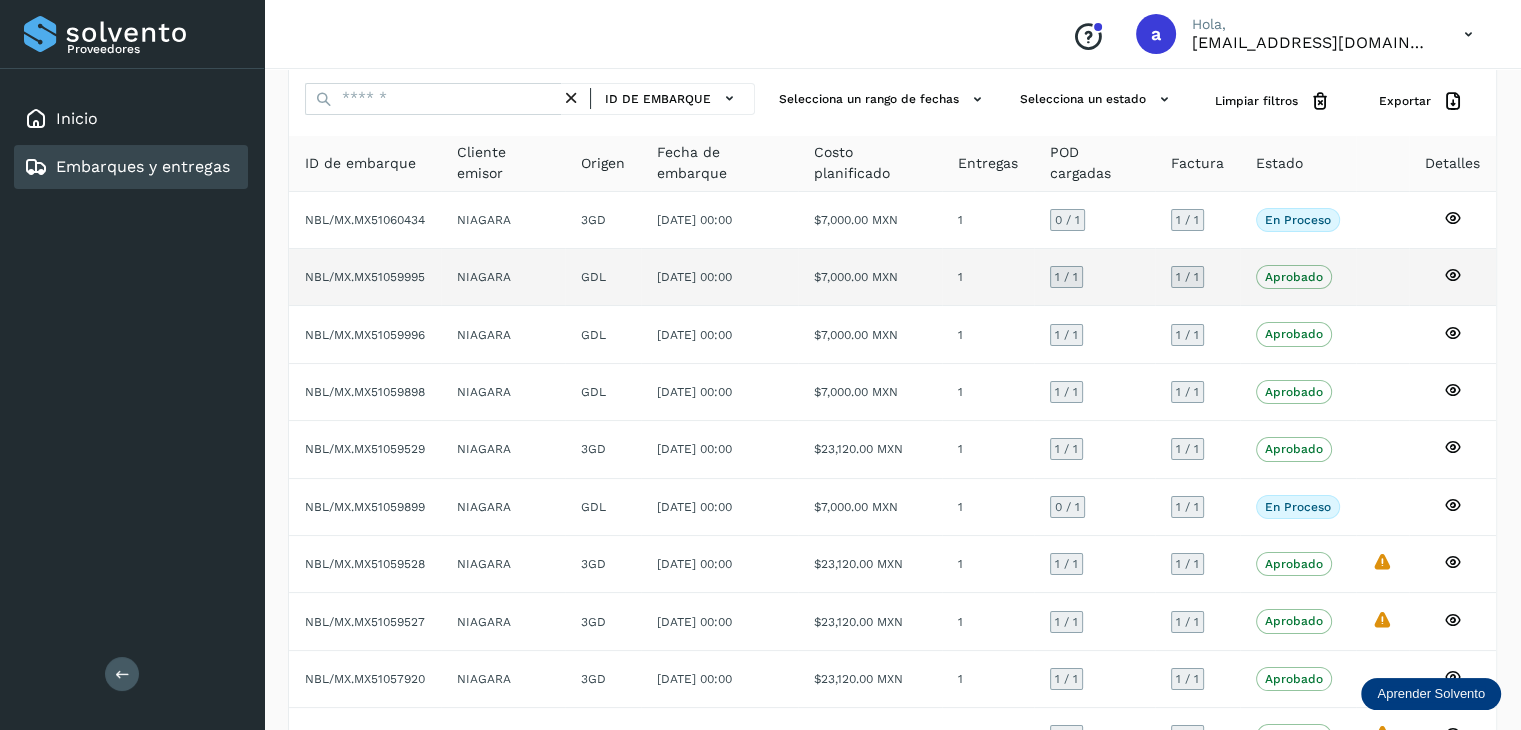 scroll, scrollTop: 190, scrollLeft: 0, axis: vertical 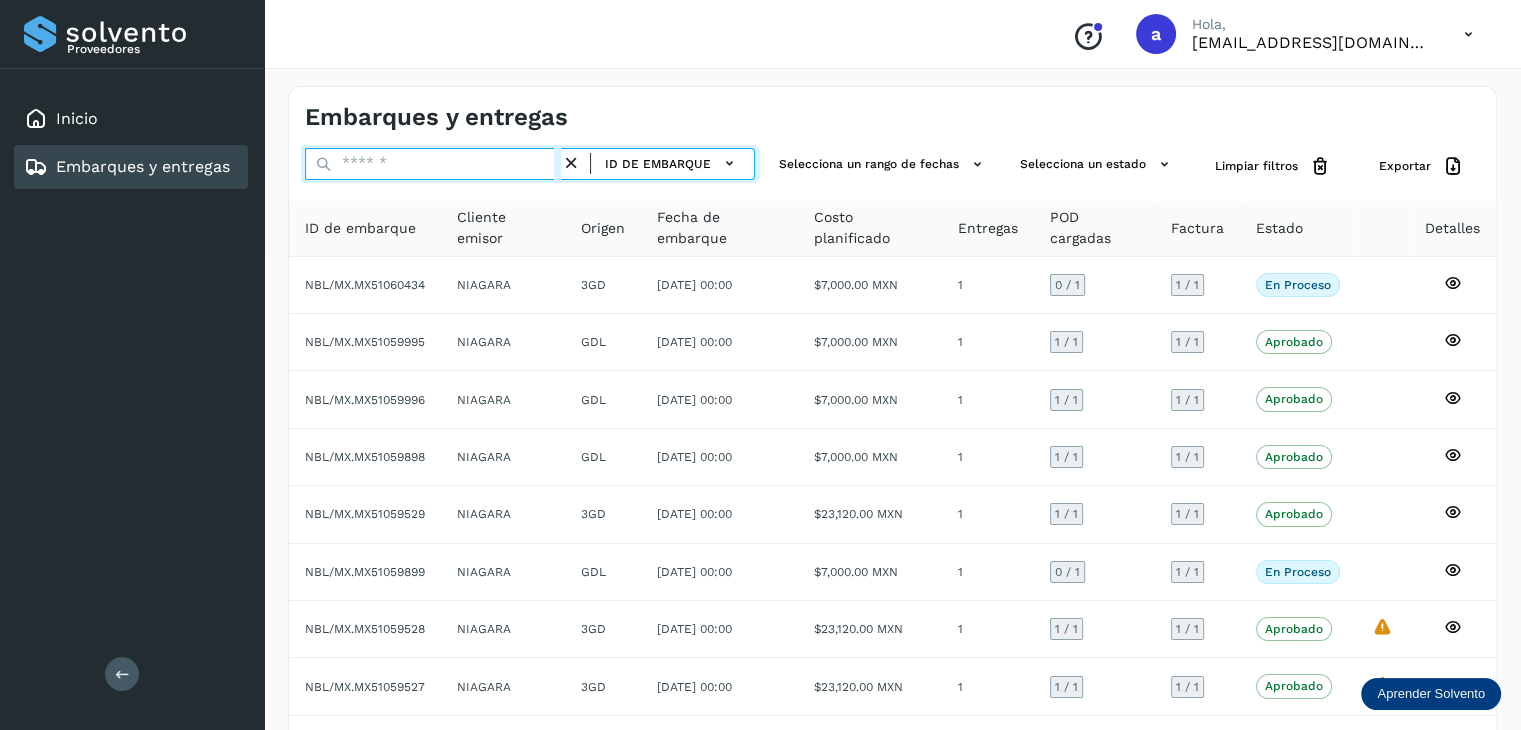 click at bounding box center [433, 164] 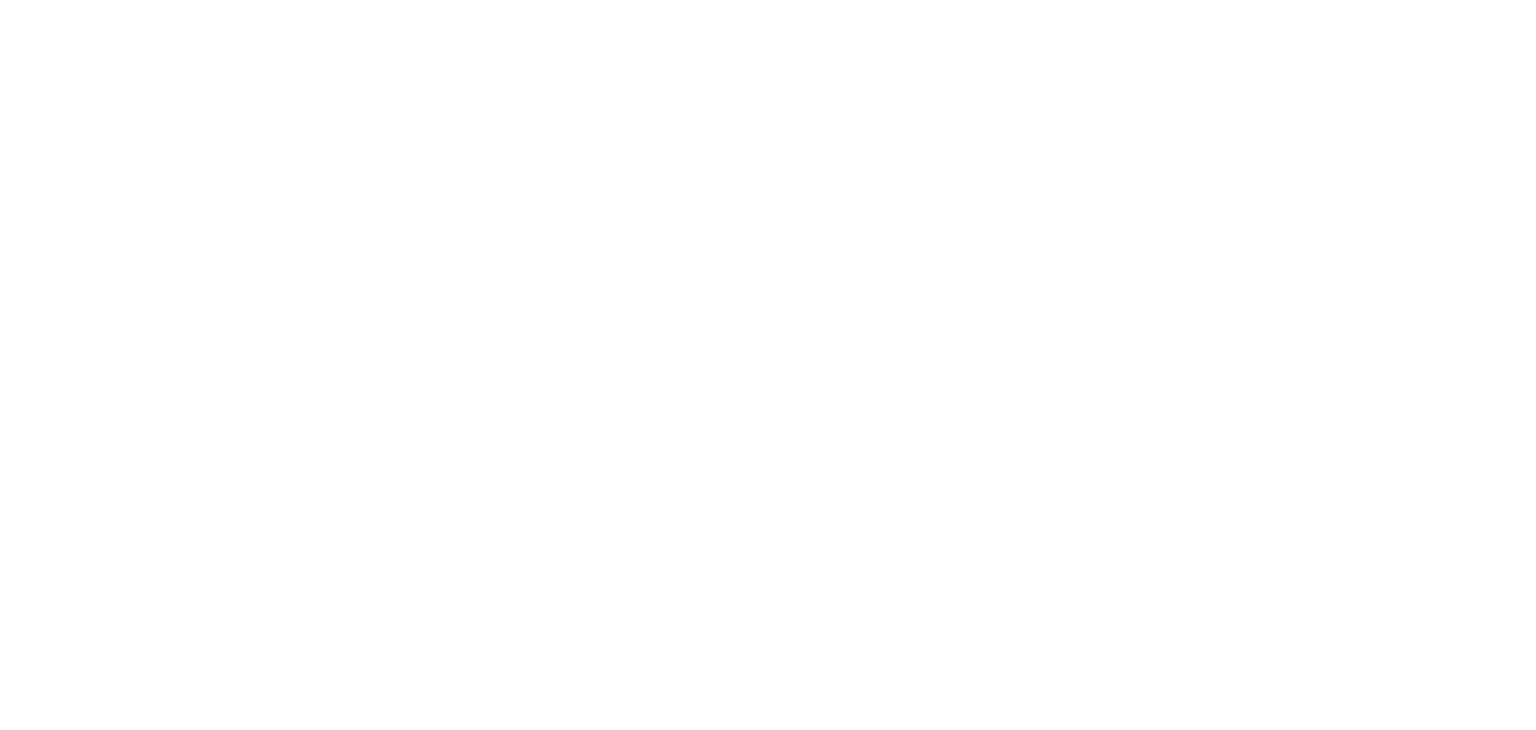 scroll, scrollTop: 0, scrollLeft: 0, axis: both 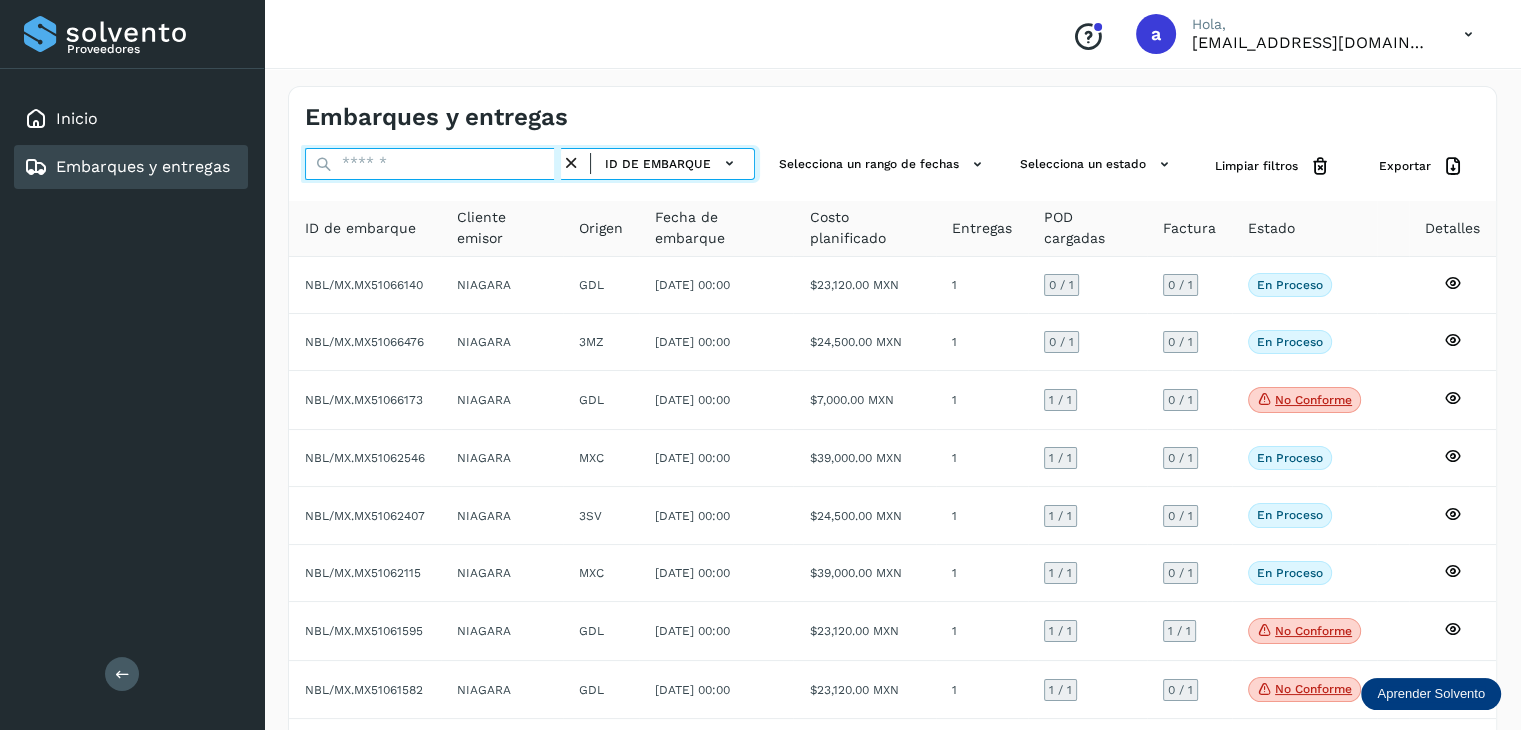 click at bounding box center [433, 164] 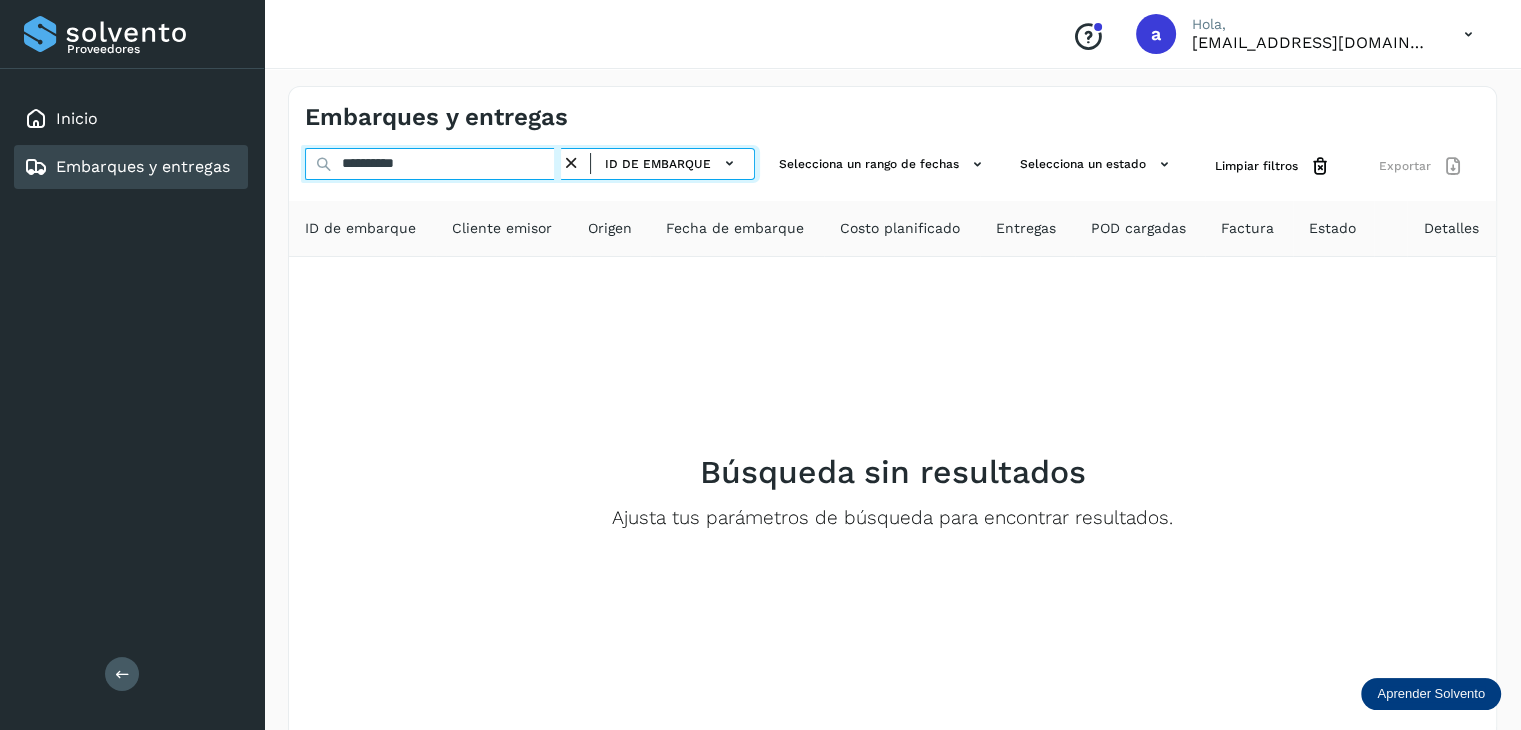 drag, startPoint x: 453, startPoint y: 165, endPoint x: 244, endPoint y: 145, distance: 209.95476 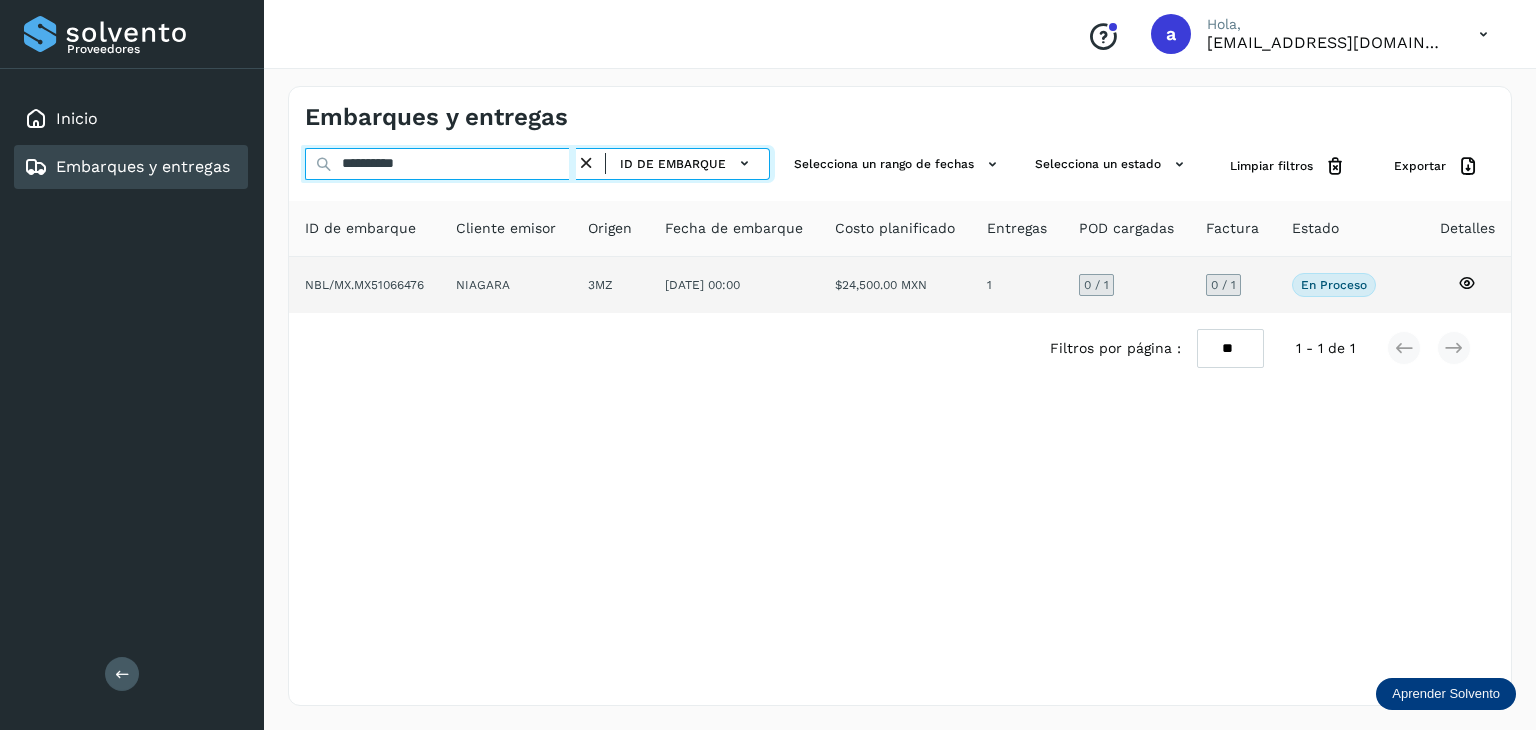 type on "**********" 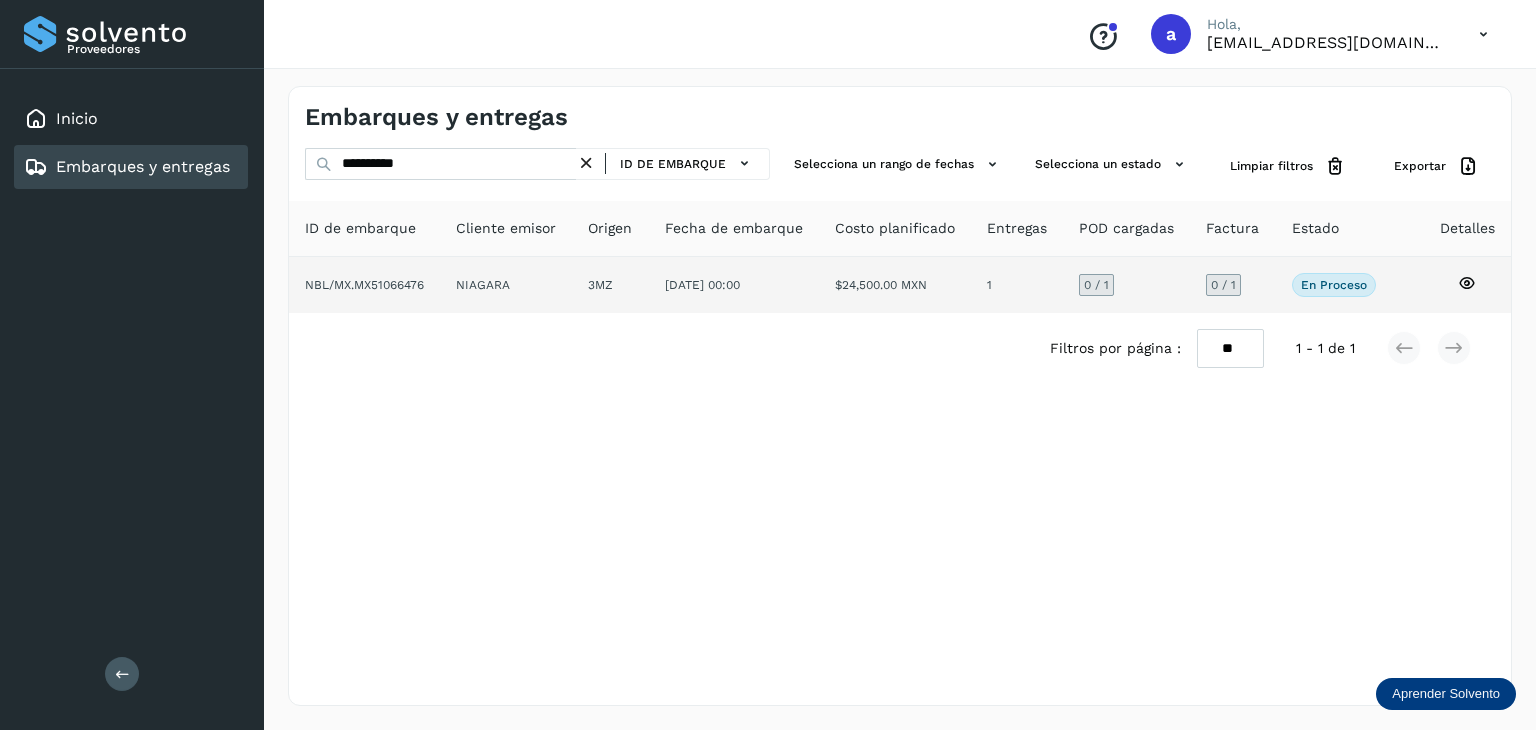 click on "NBL/MX.MX51066476" 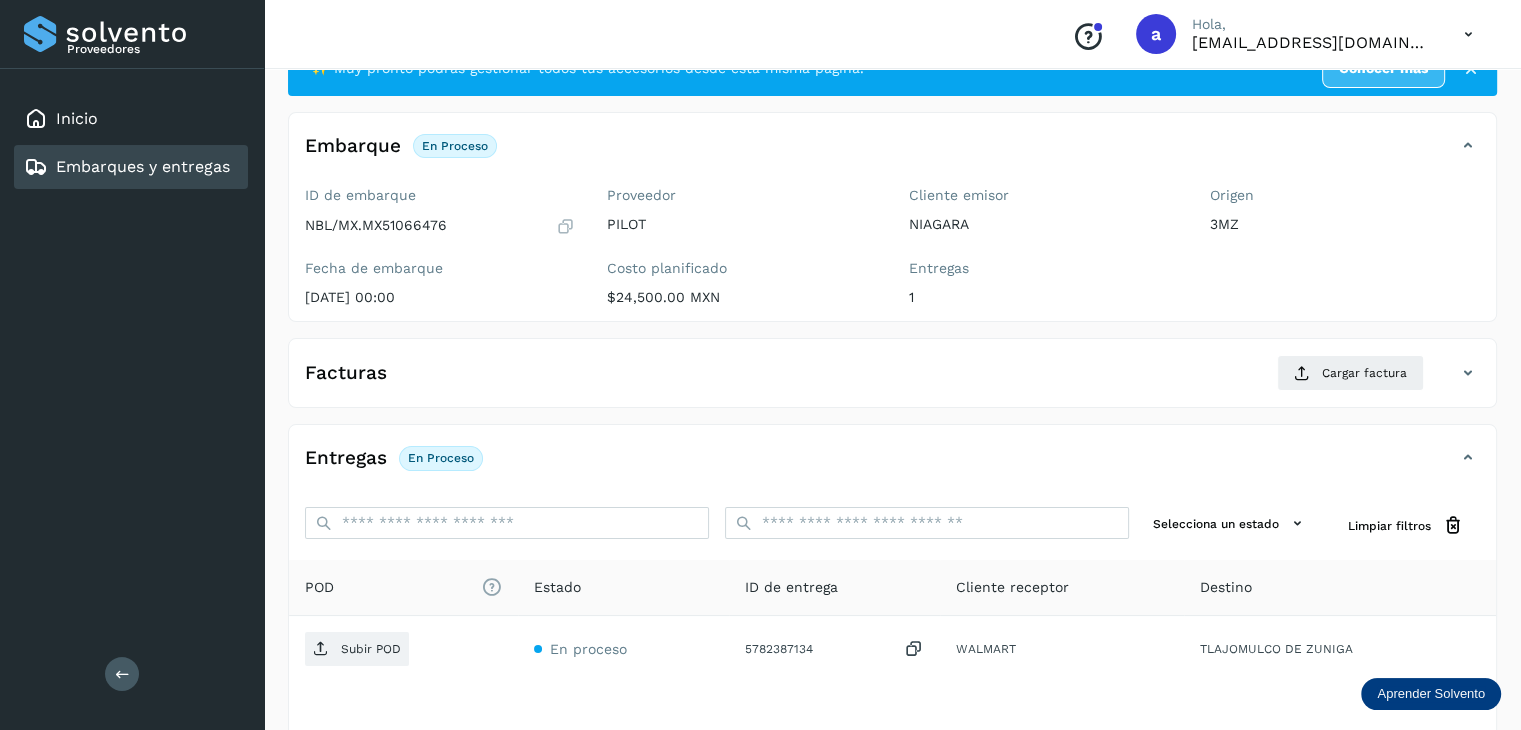 scroll, scrollTop: 200, scrollLeft: 0, axis: vertical 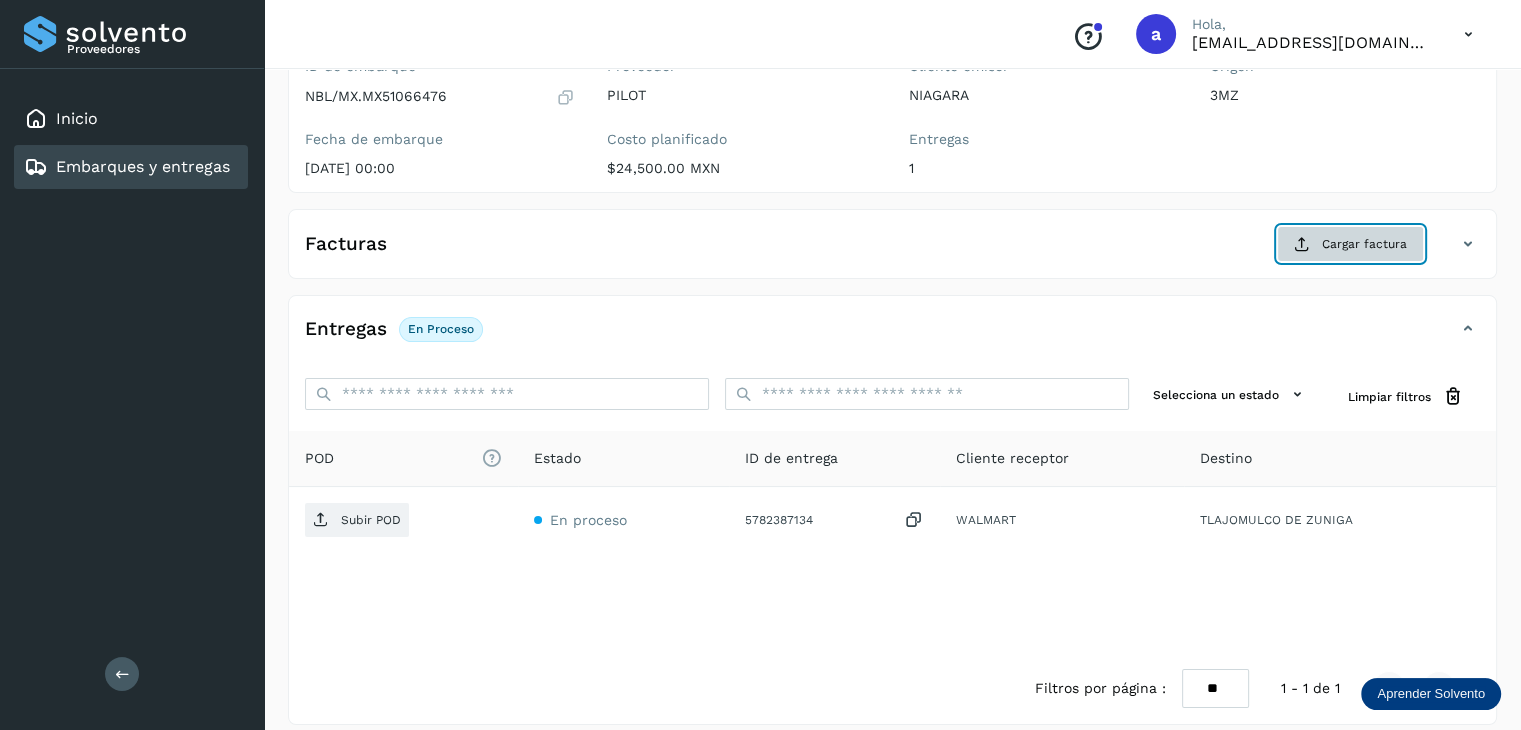 click on "Cargar factura" 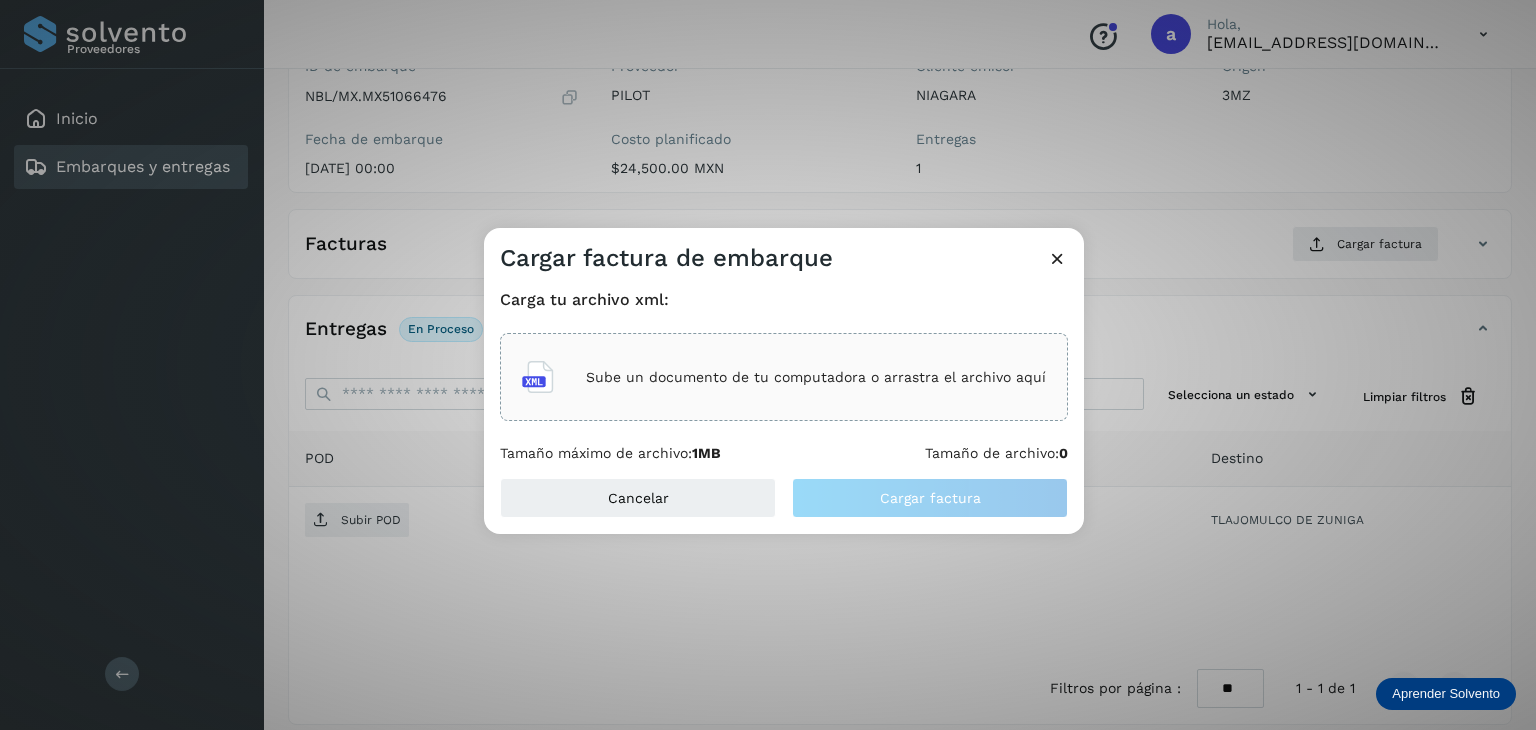 click on "Sube un documento de tu computadora o arrastra el archivo aquí" at bounding box center (816, 377) 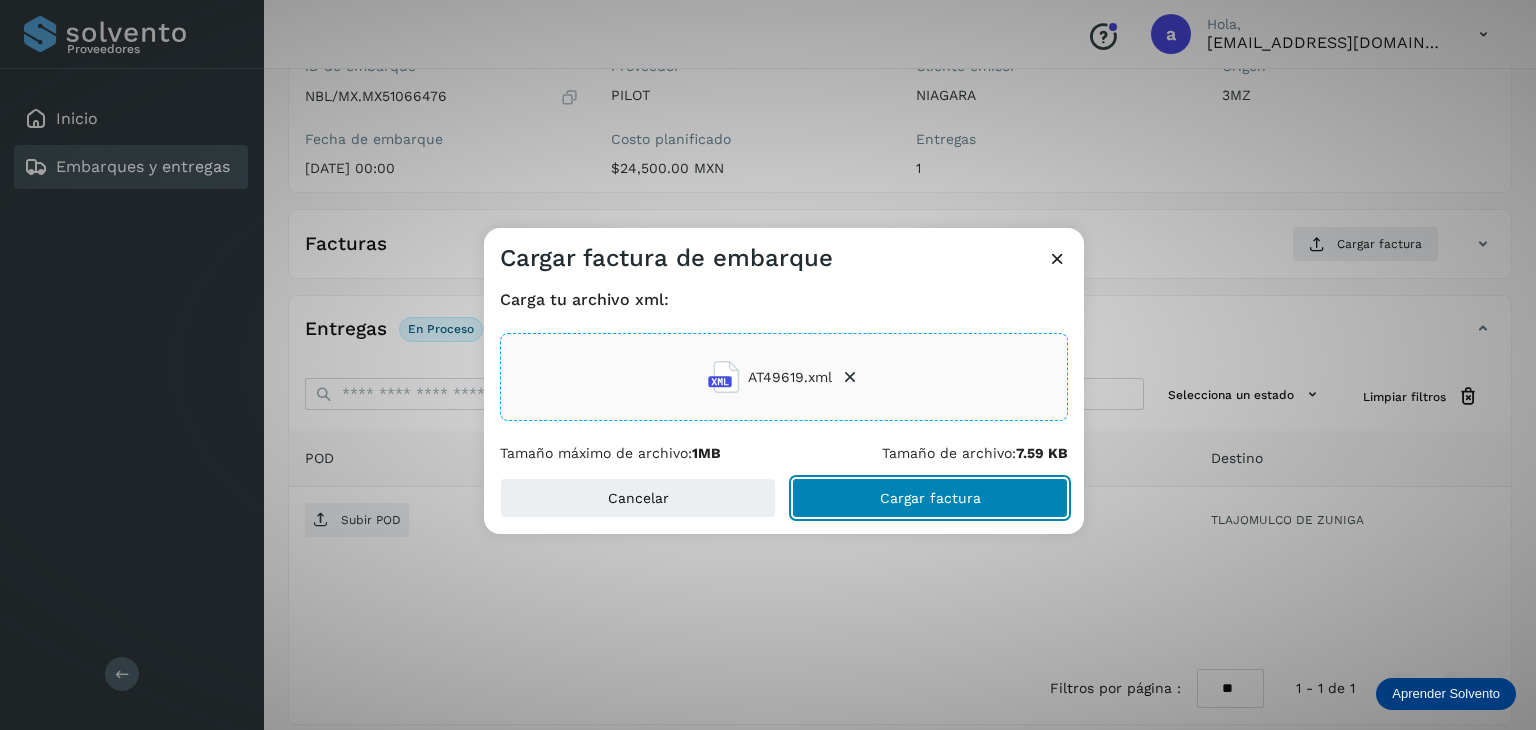 click on "Cargar factura" 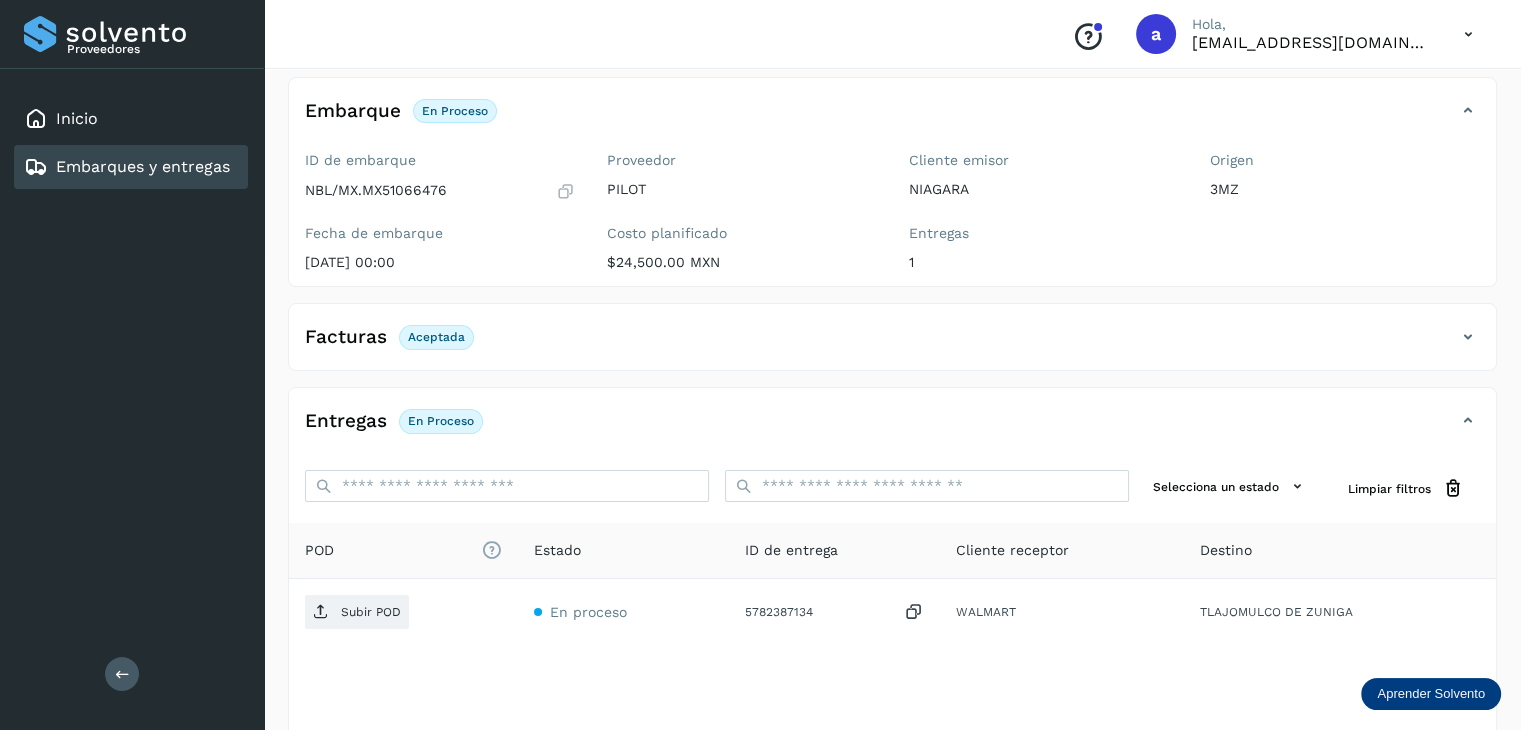 scroll, scrollTop: 216, scrollLeft: 0, axis: vertical 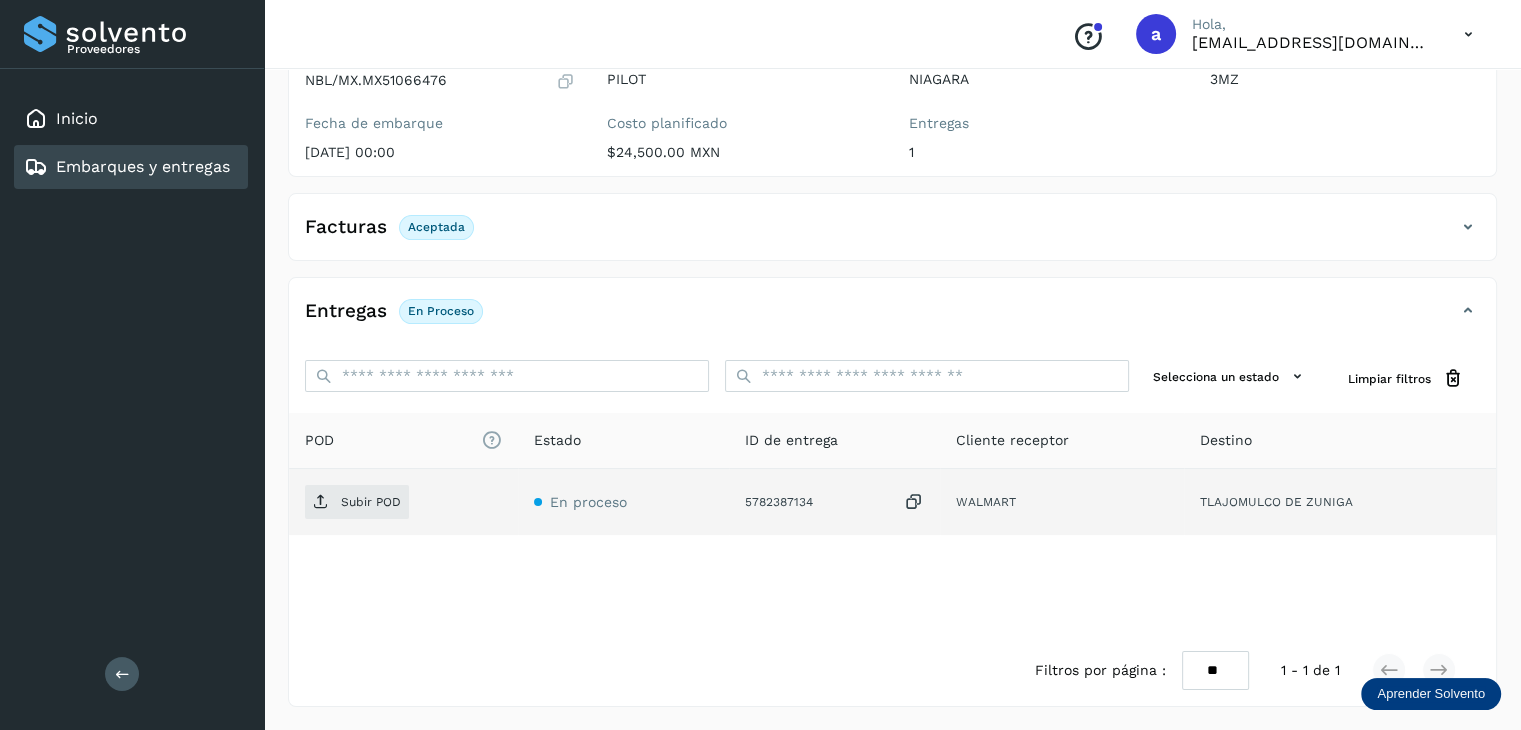 click at bounding box center (914, 502) 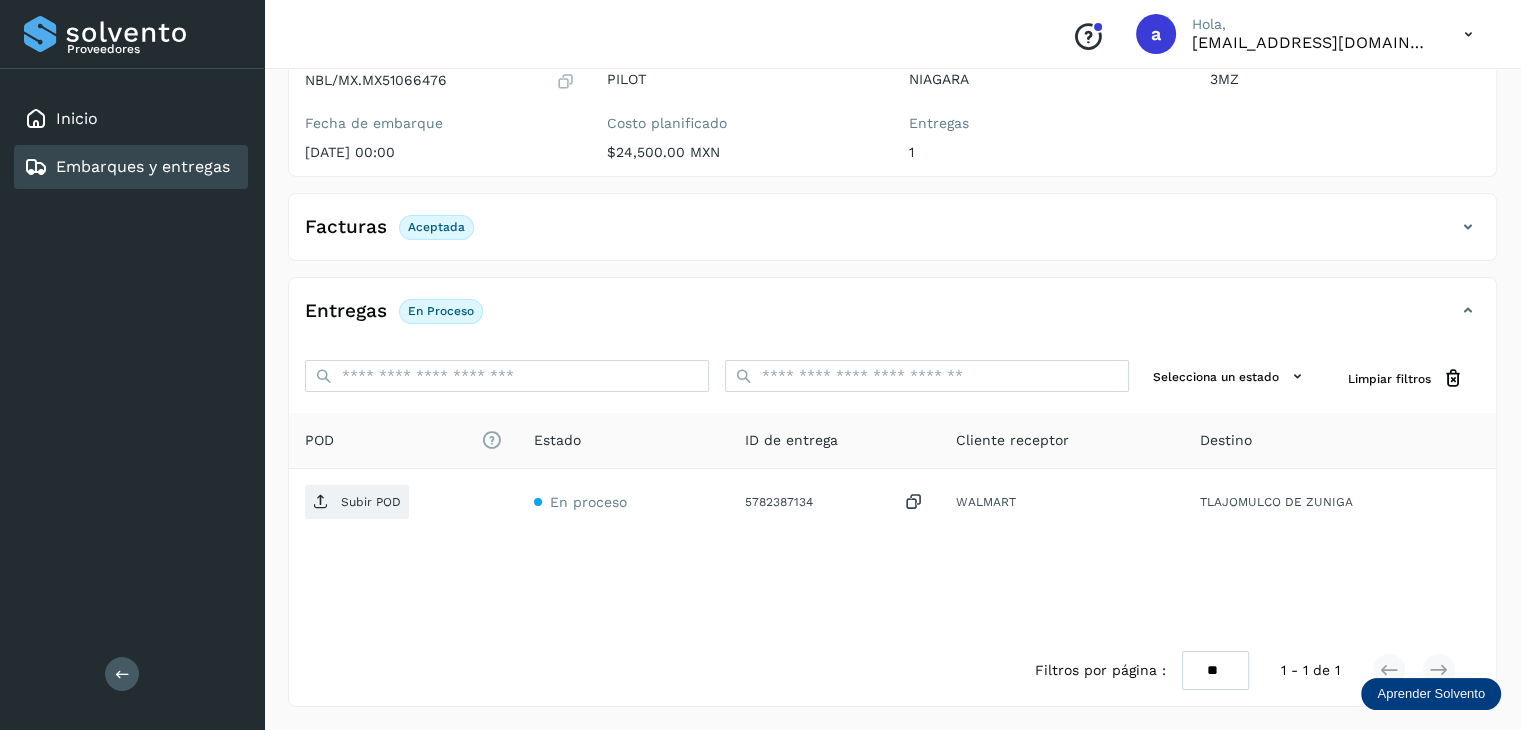click on "Embarques y entregas" at bounding box center [143, 166] 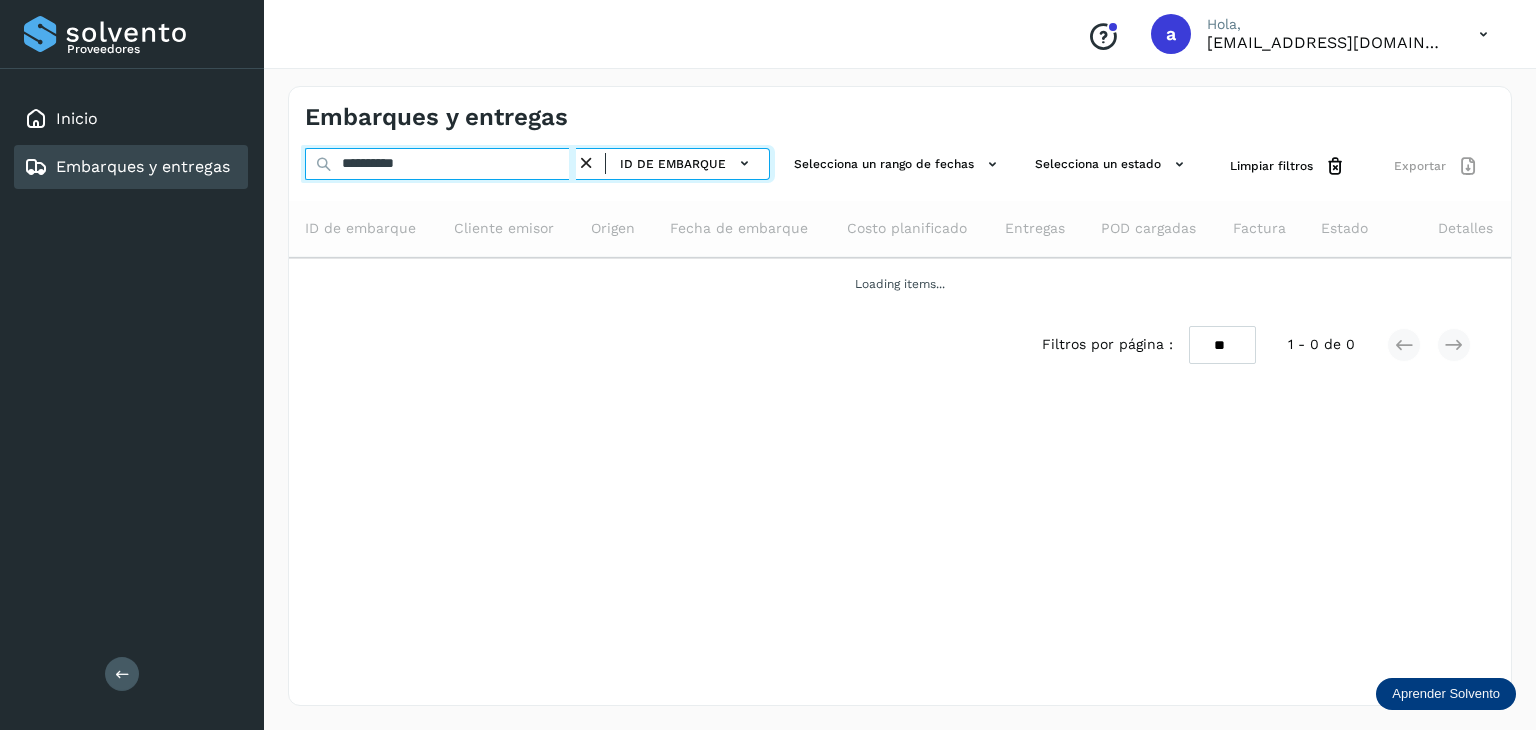 drag, startPoint x: 453, startPoint y: 167, endPoint x: 250, endPoint y: 162, distance: 203.06157 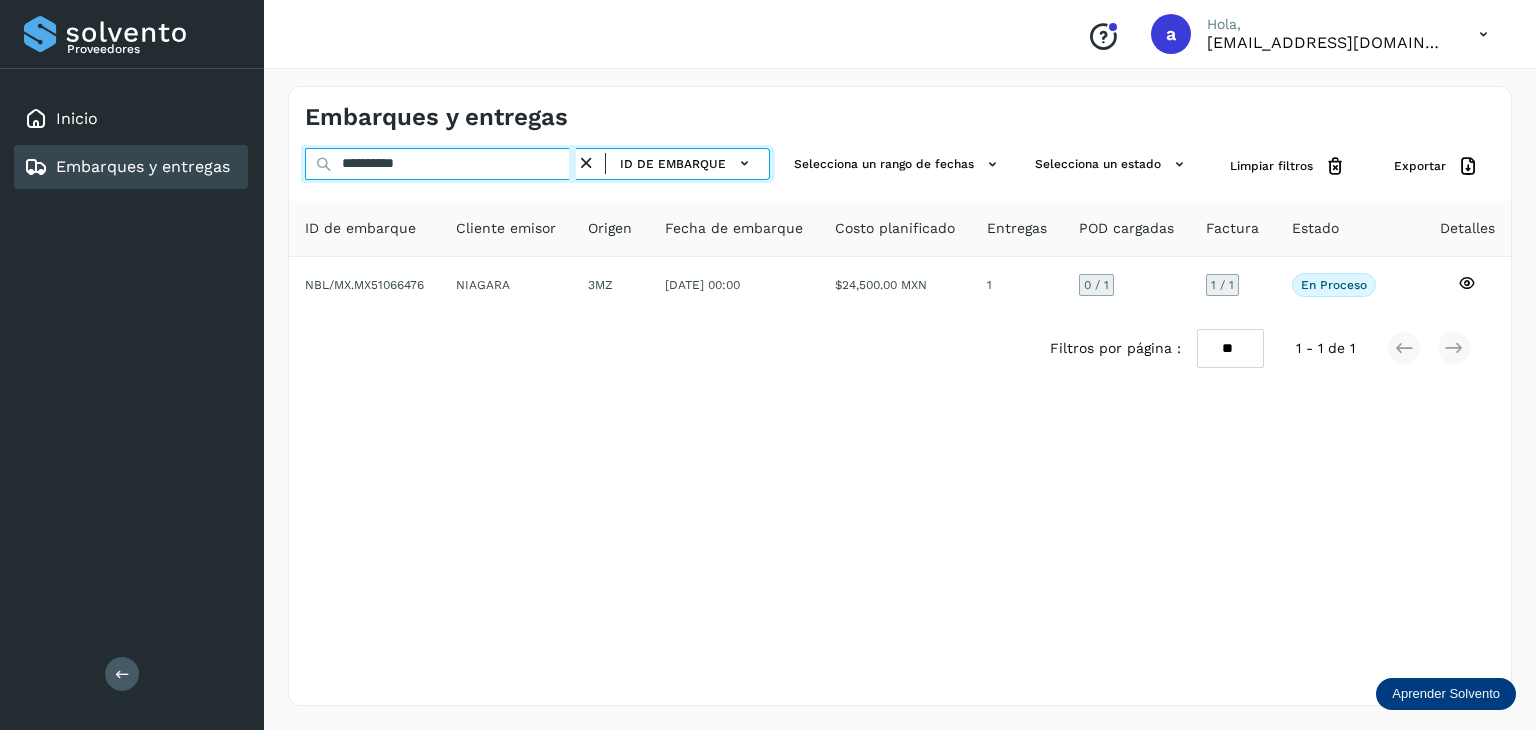 paste 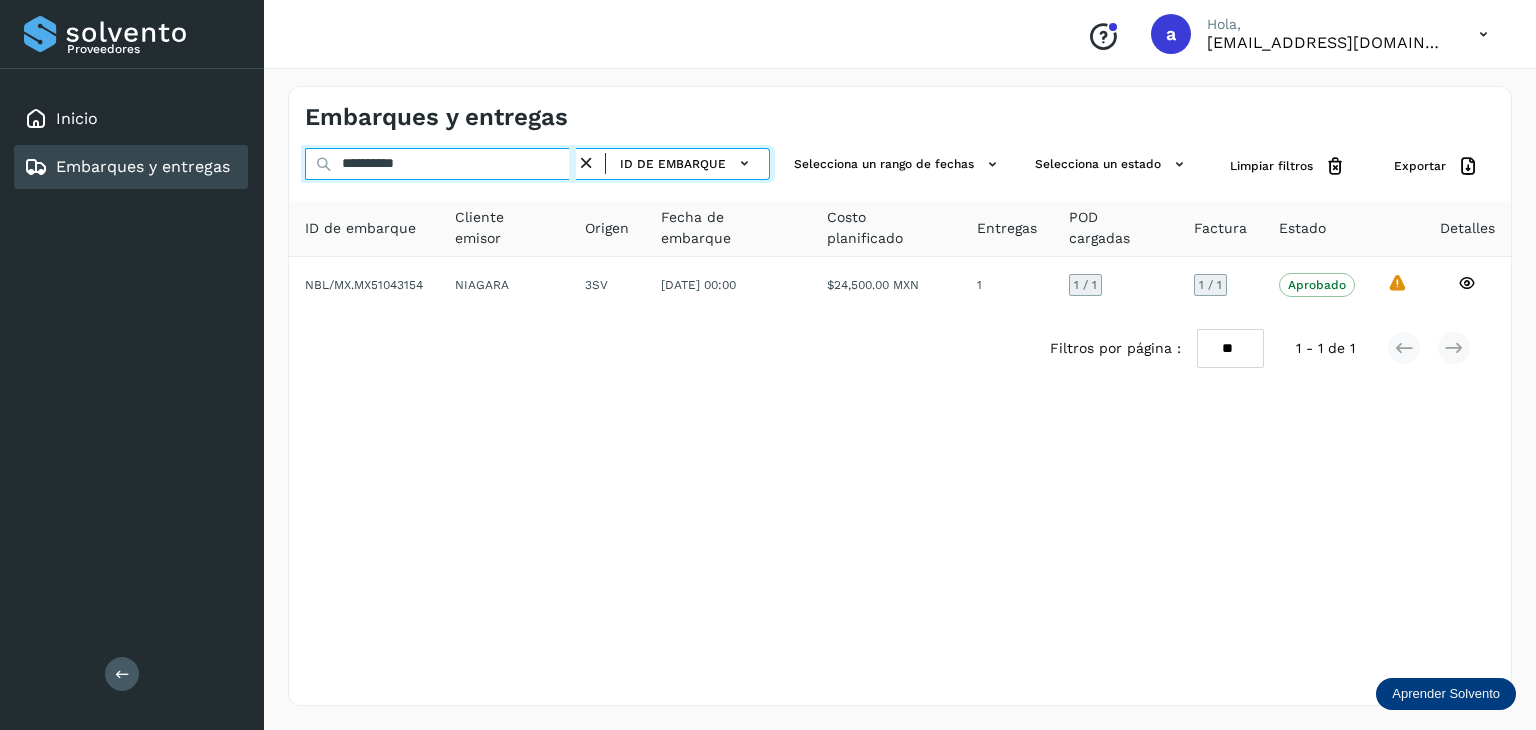 drag, startPoint x: 496, startPoint y: 159, endPoint x: 249, endPoint y: 154, distance: 247.0506 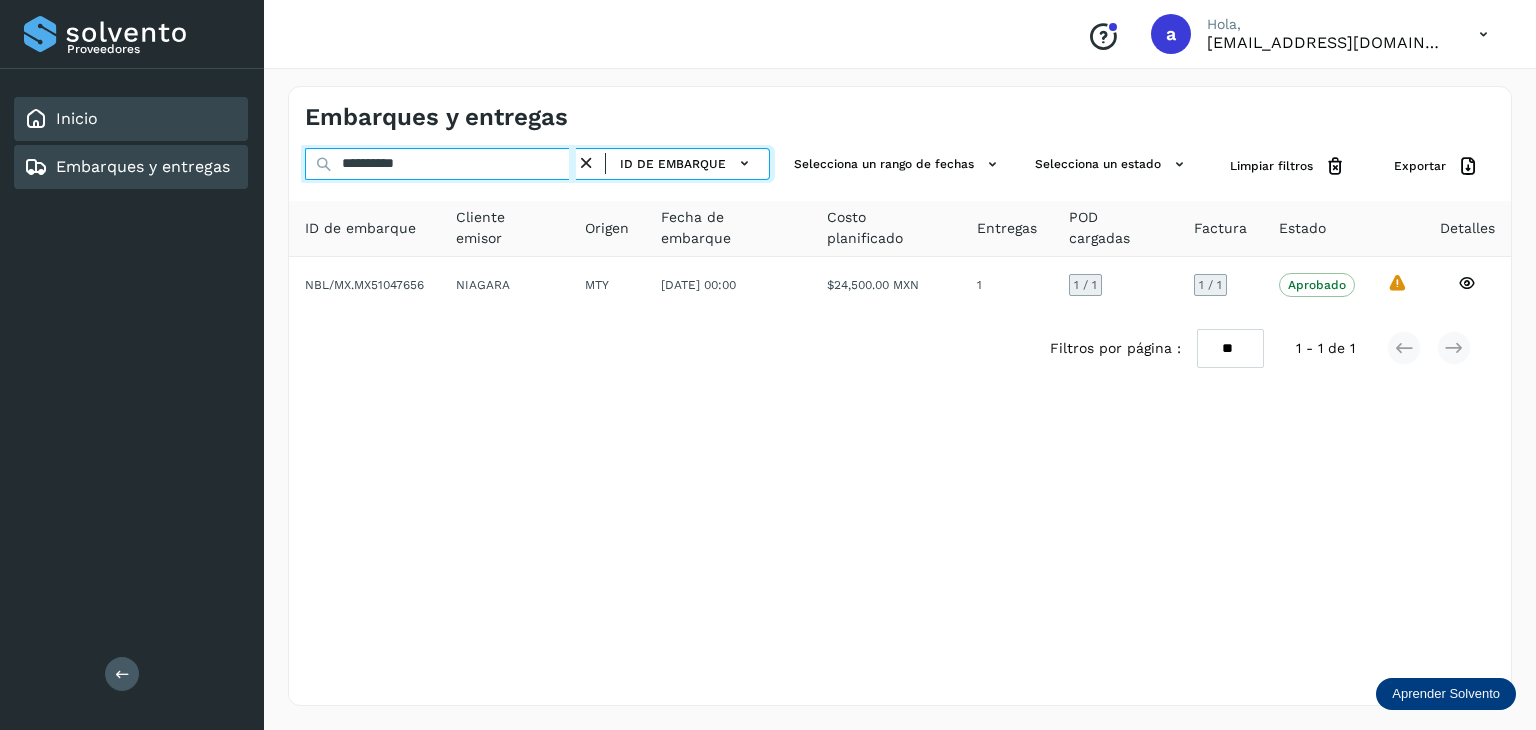 drag, startPoint x: 462, startPoint y: 167, endPoint x: 222, endPoint y: 133, distance: 242.39636 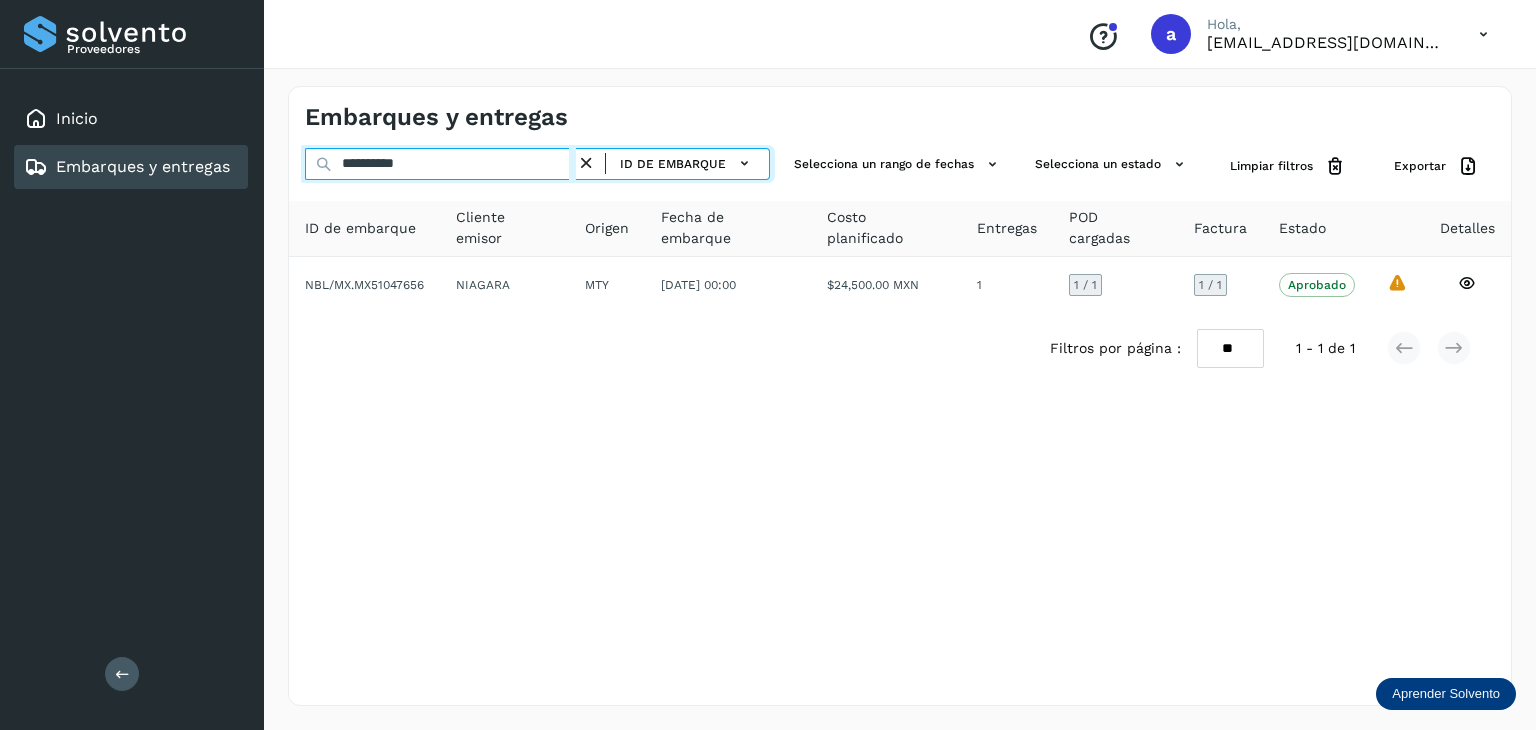 paste 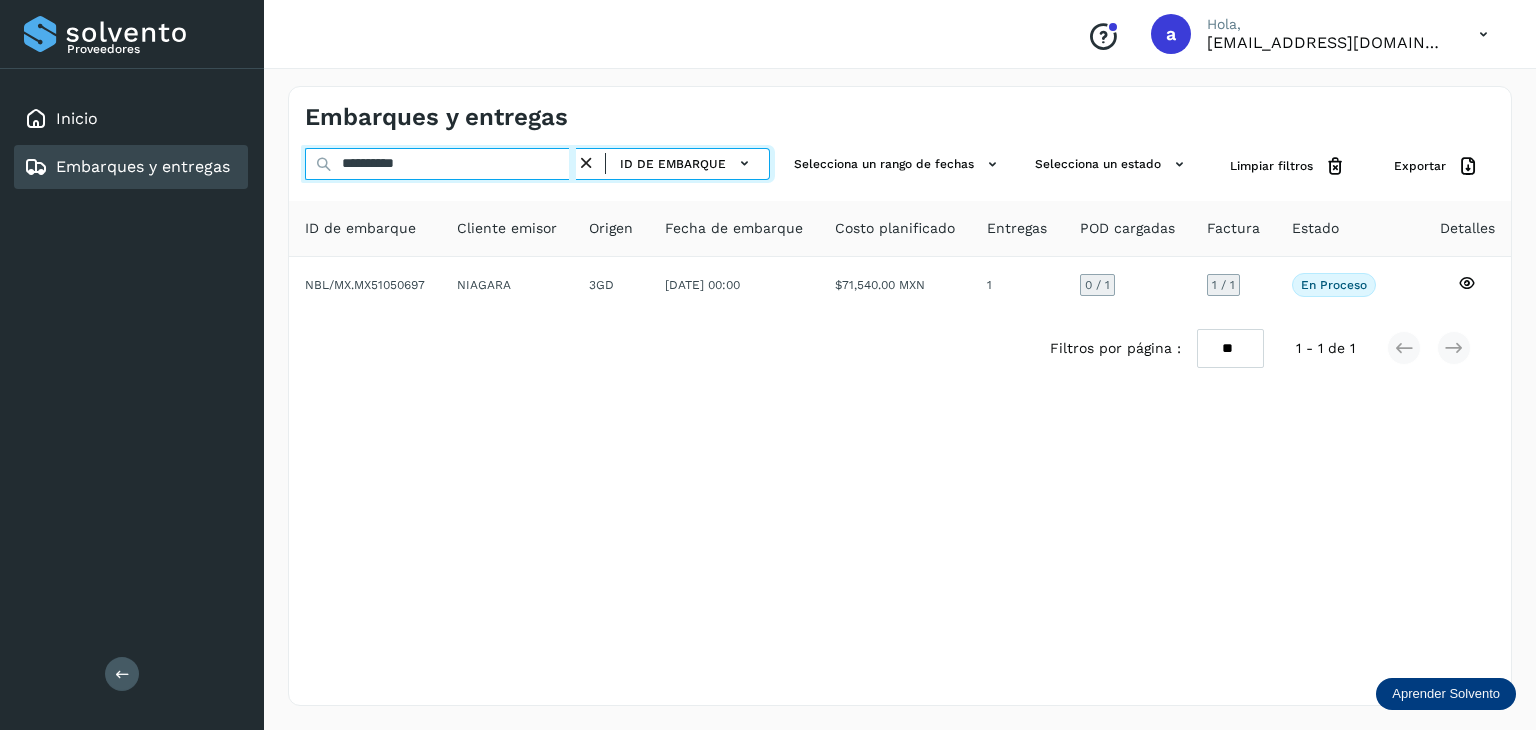 drag, startPoint x: 504, startPoint y: 161, endPoint x: 276, endPoint y: 162, distance: 228.0022 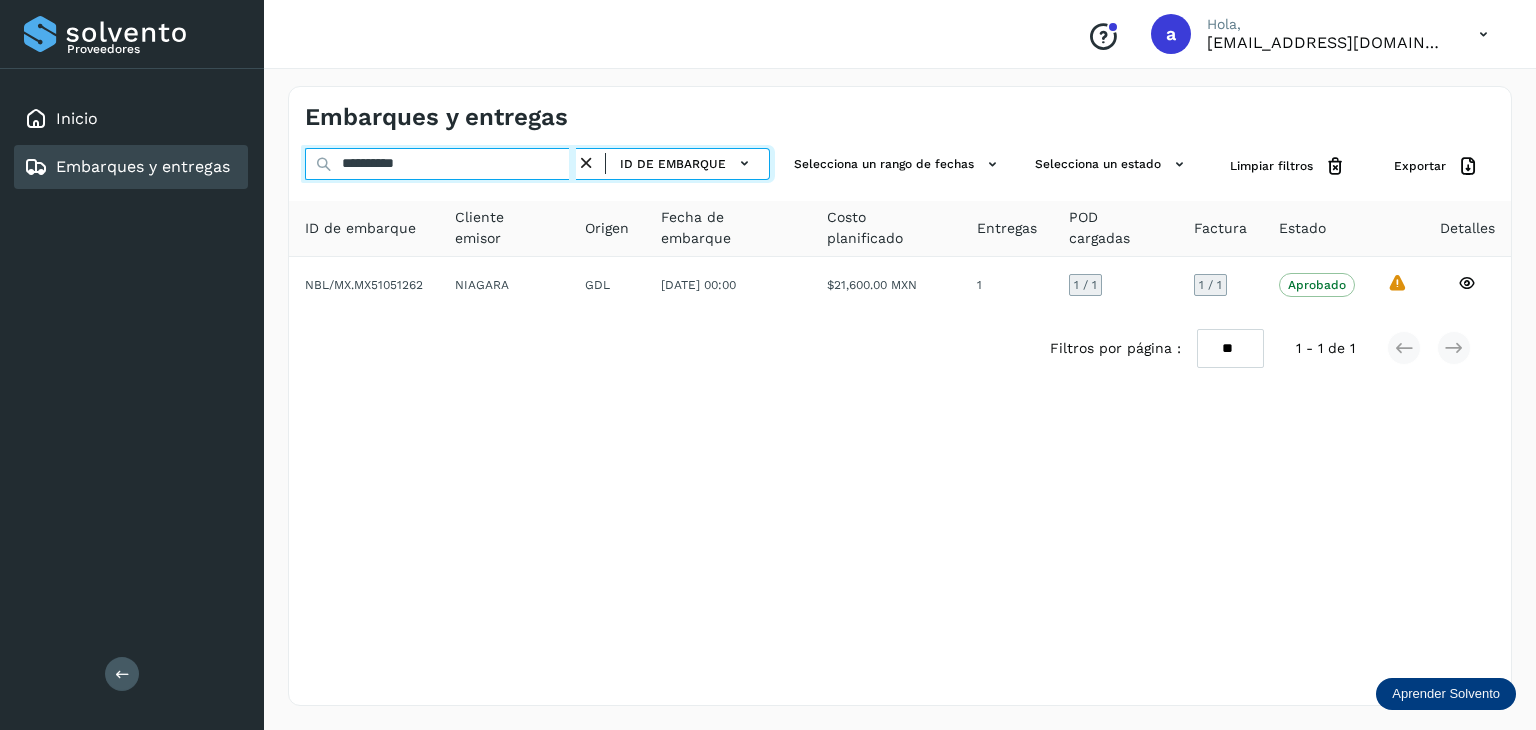 drag, startPoint x: 473, startPoint y: 170, endPoint x: 288, endPoint y: 163, distance: 185.13239 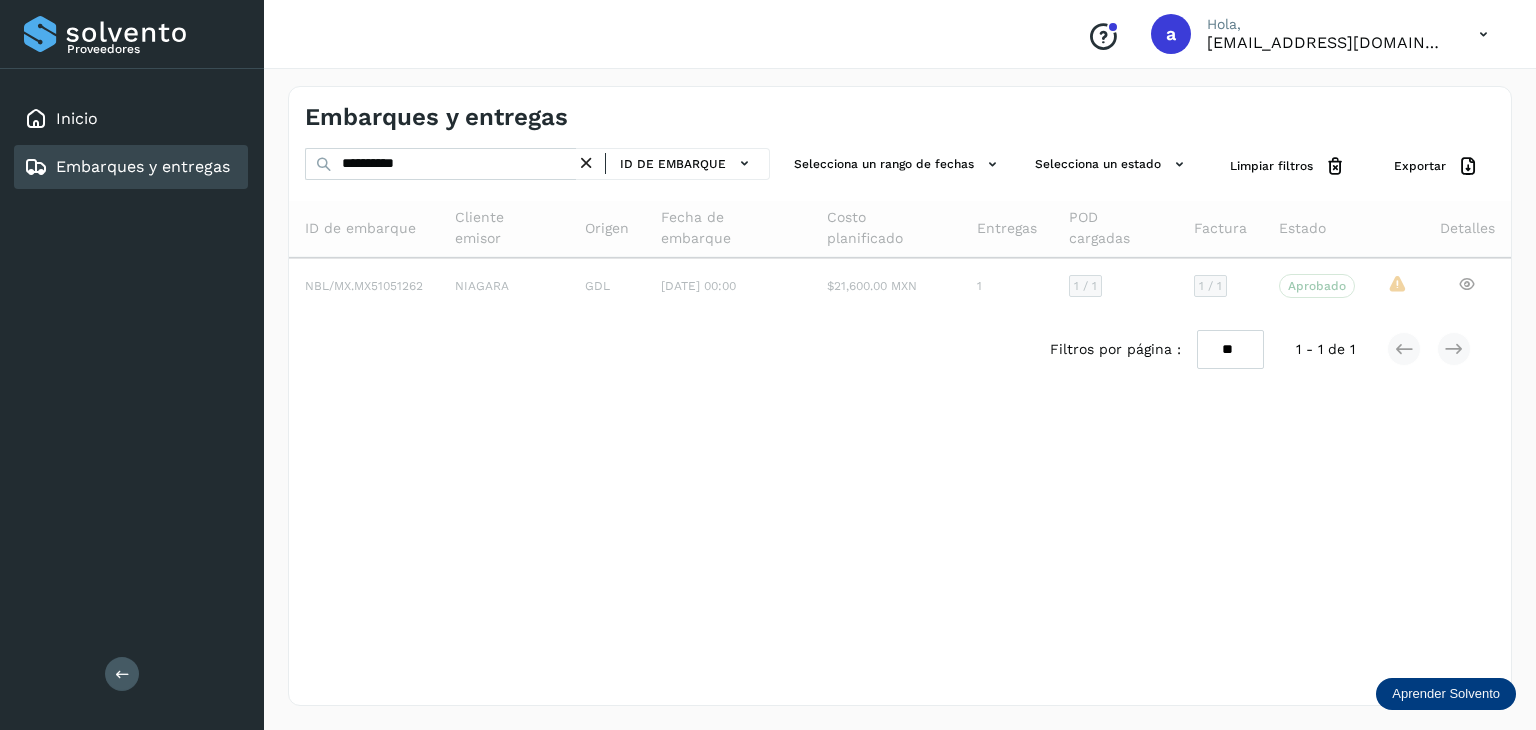 click on "**********" at bounding box center [900, 396] 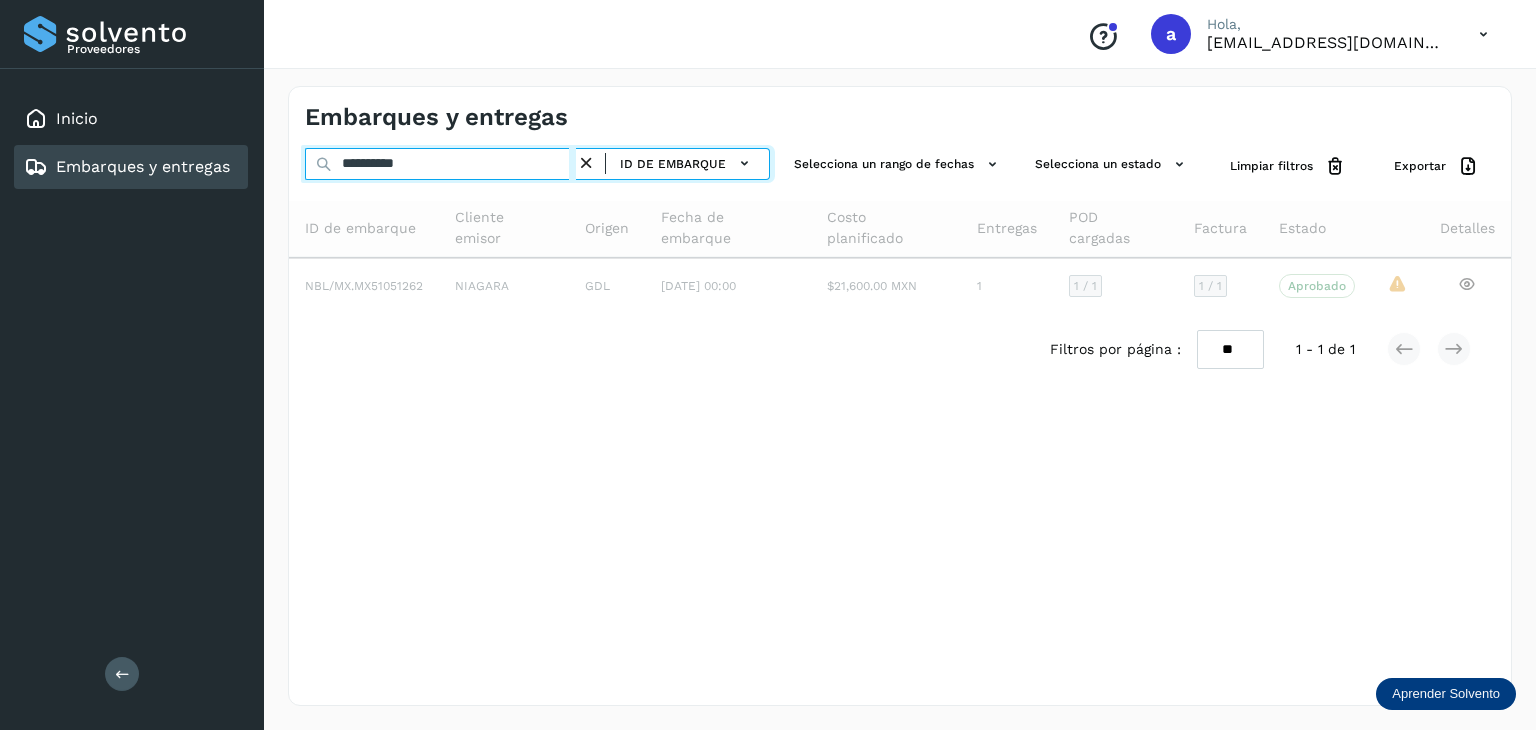 click on "**********" at bounding box center [440, 164] 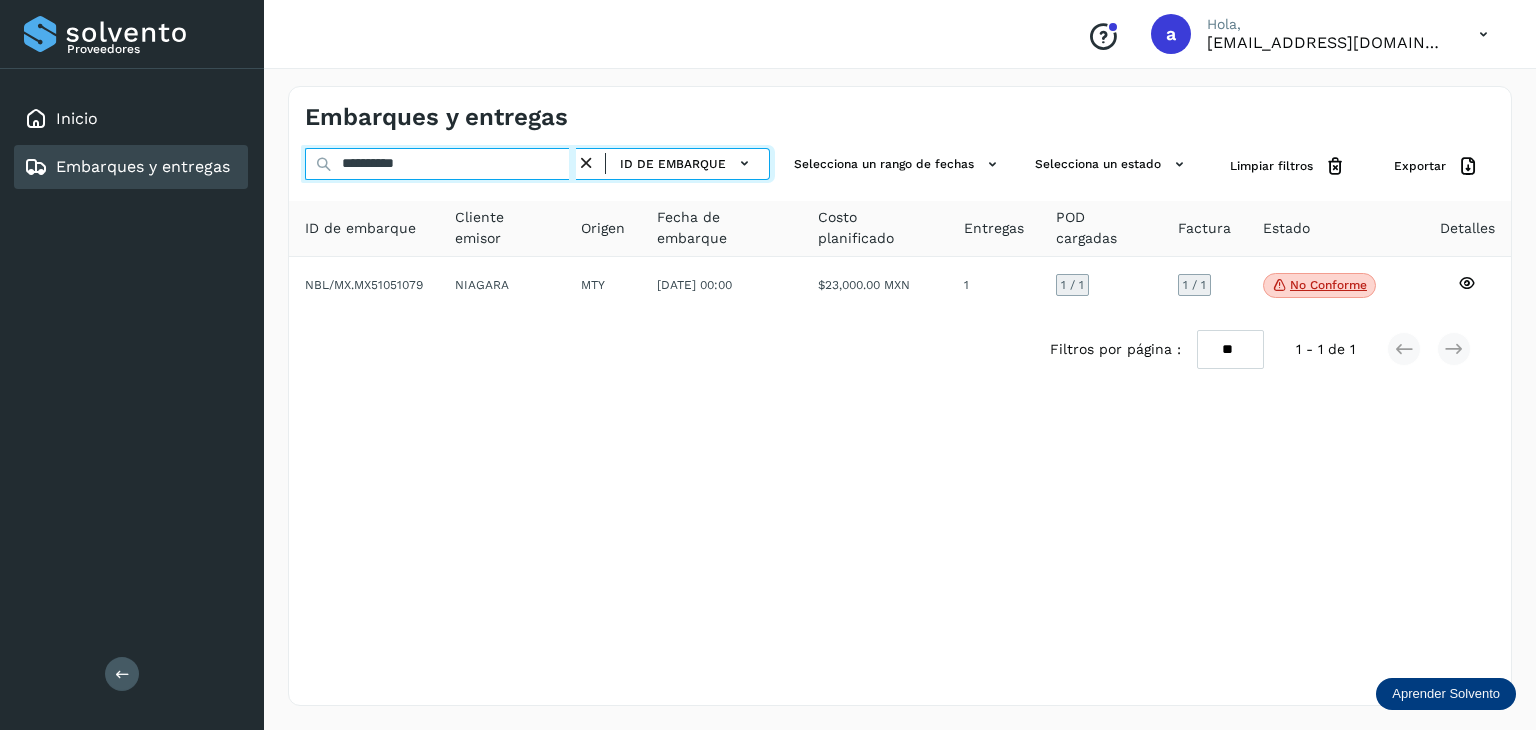 drag, startPoint x: 439, startPoint y: 161, endPoint x: 328, endPoint y: 149, distance: 111.64677 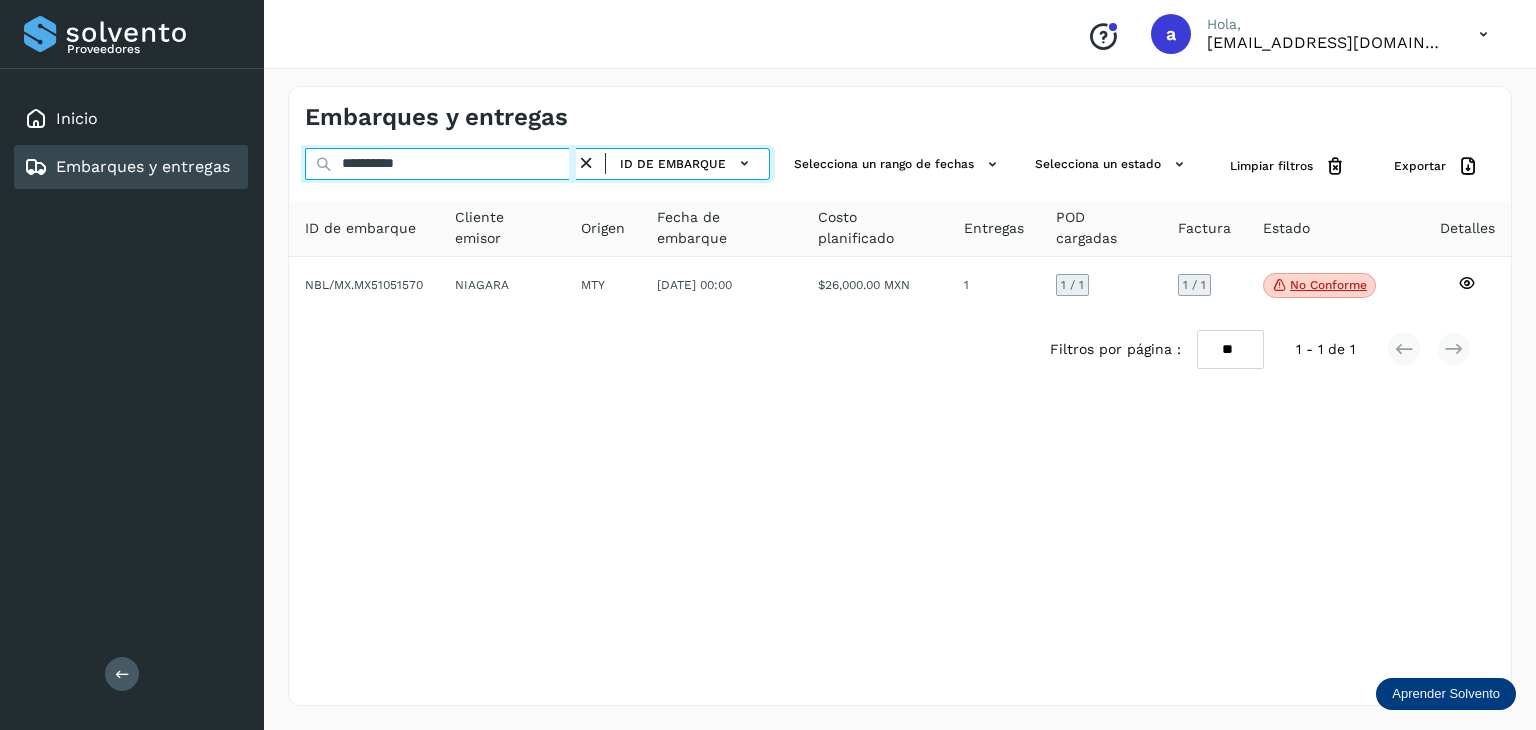 drag, startPoint x: 461, startPoint y: 161, endPoint x: 314, endPoint y: 156, distance: 147.085 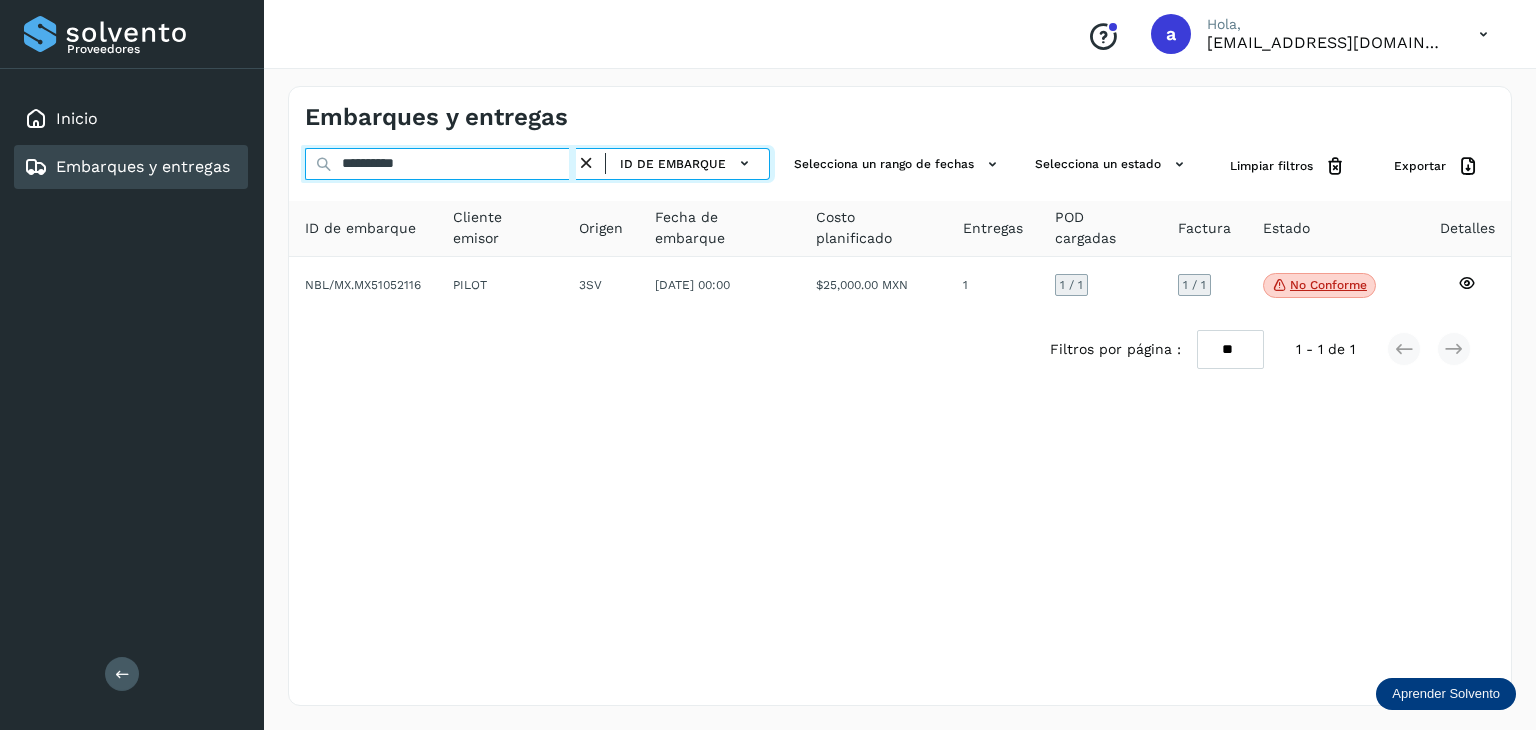 drag, startPoint x: 445, startPoint y: 161, endPoint x: 295, endPoint y: 169, distance: 150.21318 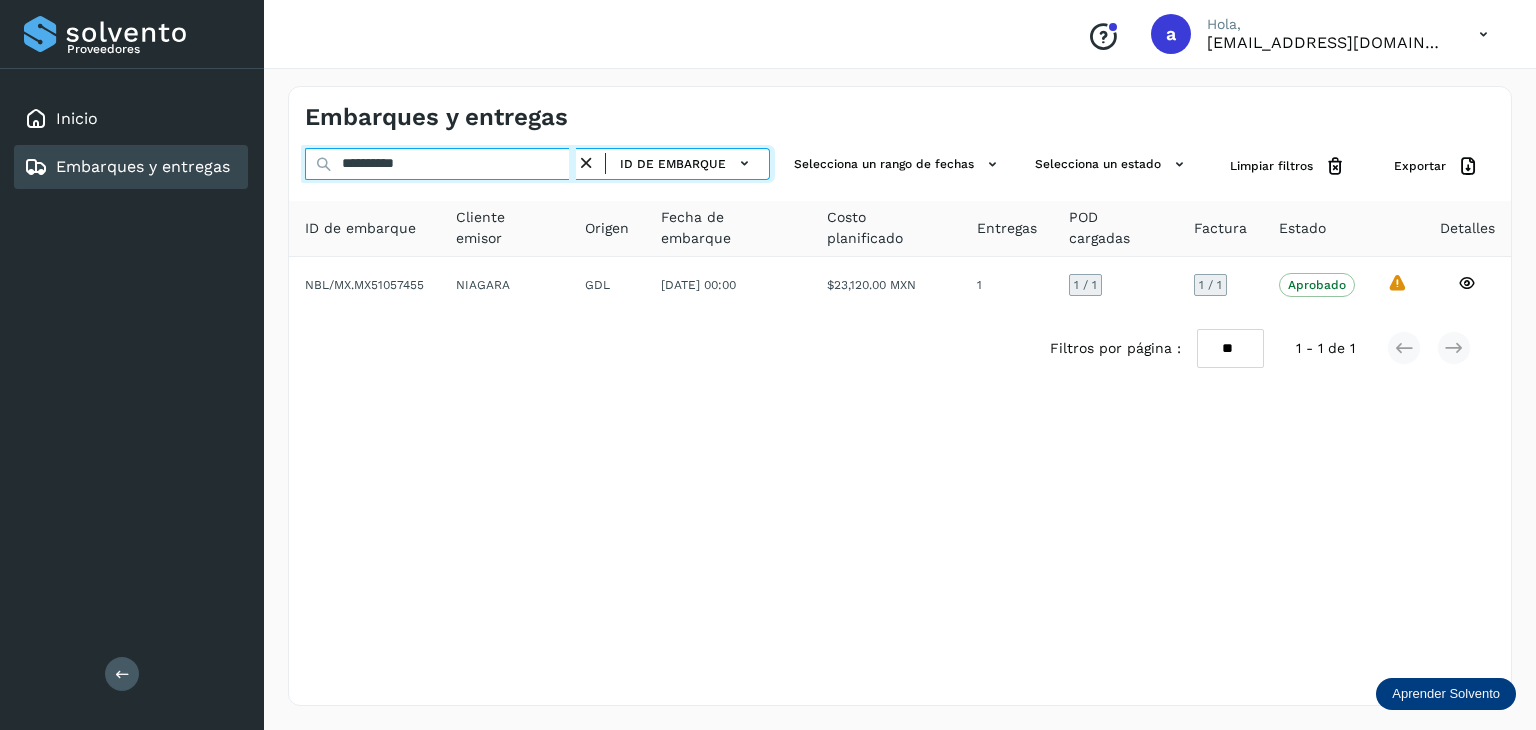 drag, startPoint x: 280, startPoint y: 155, endPoint x: 246, endPoint y: 153, distance: 34.058773 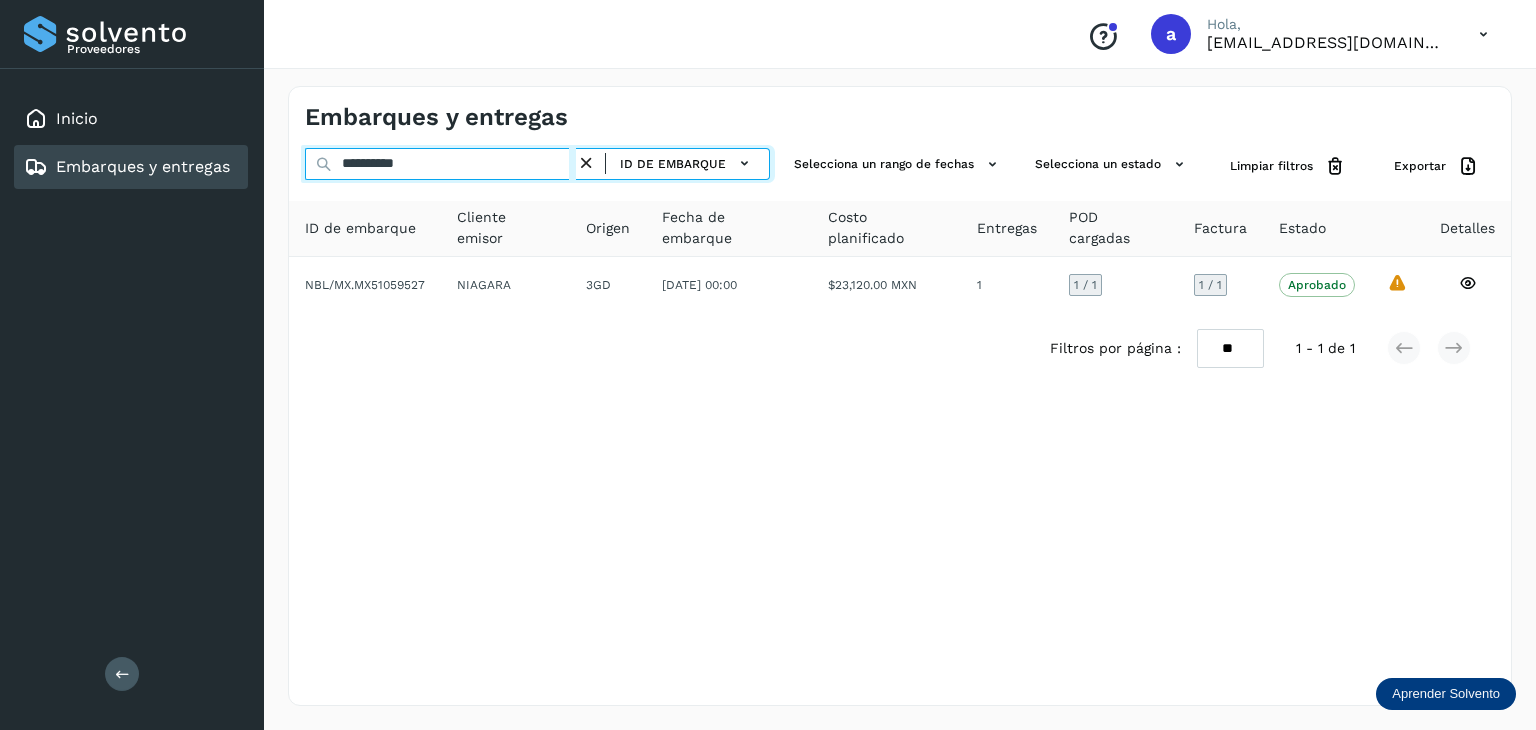 drag, startPoint x: 453, startPoint y: 161, endPoint x: 294, endPoint y: 137, distance: 160.80112 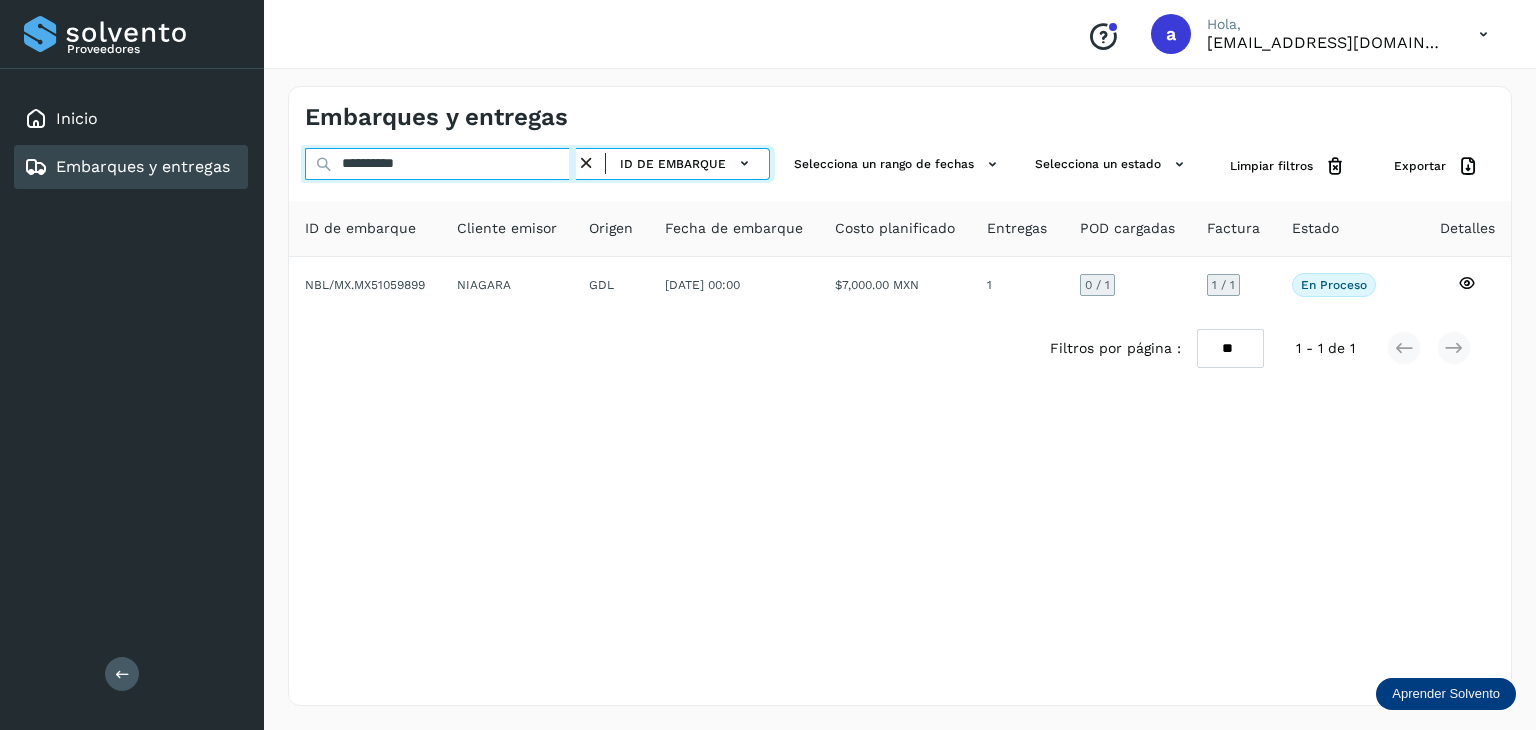 drag, startPoint x: 461, startPoint y: 161, endPoint x: 228, endPoint y: 175, distance: 233.42023 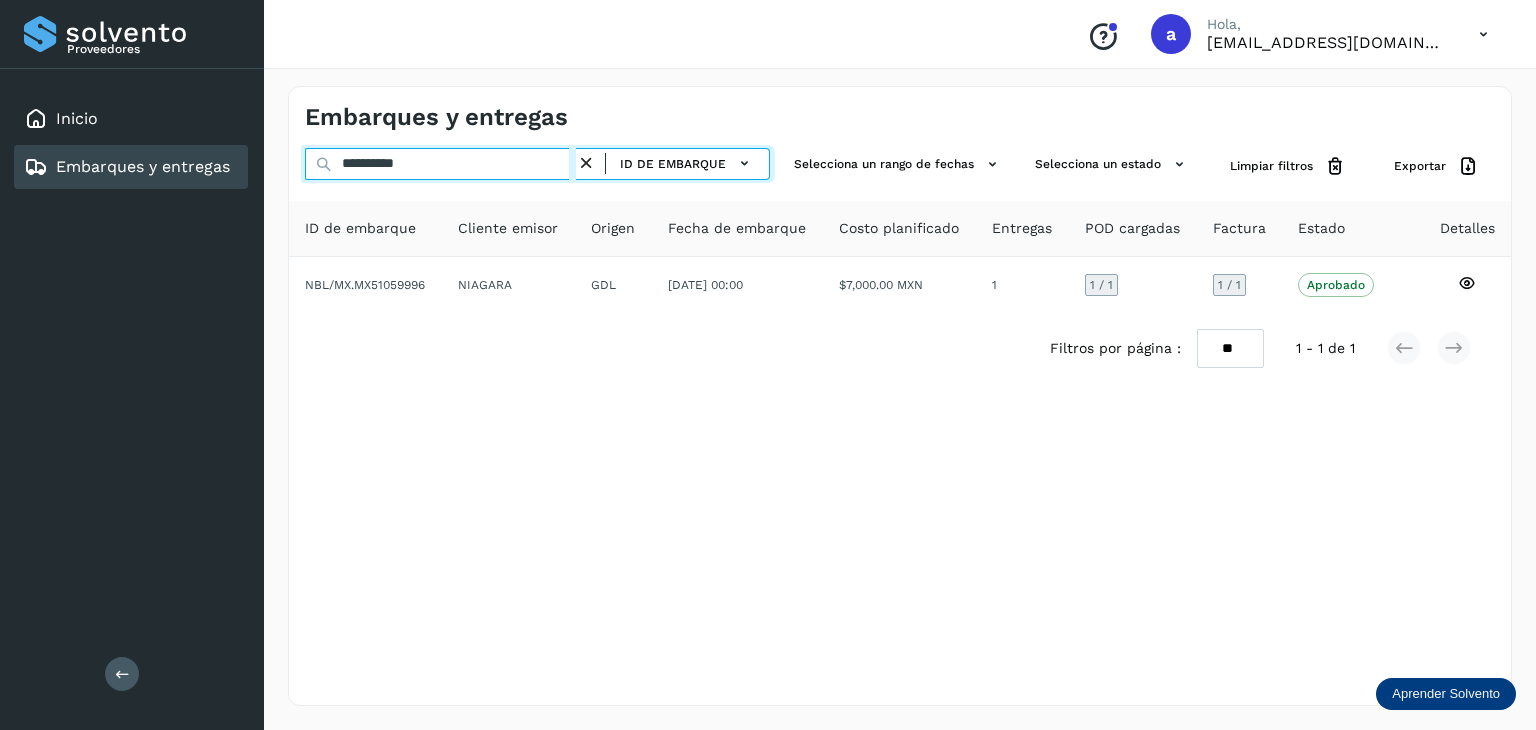 type on "**********" 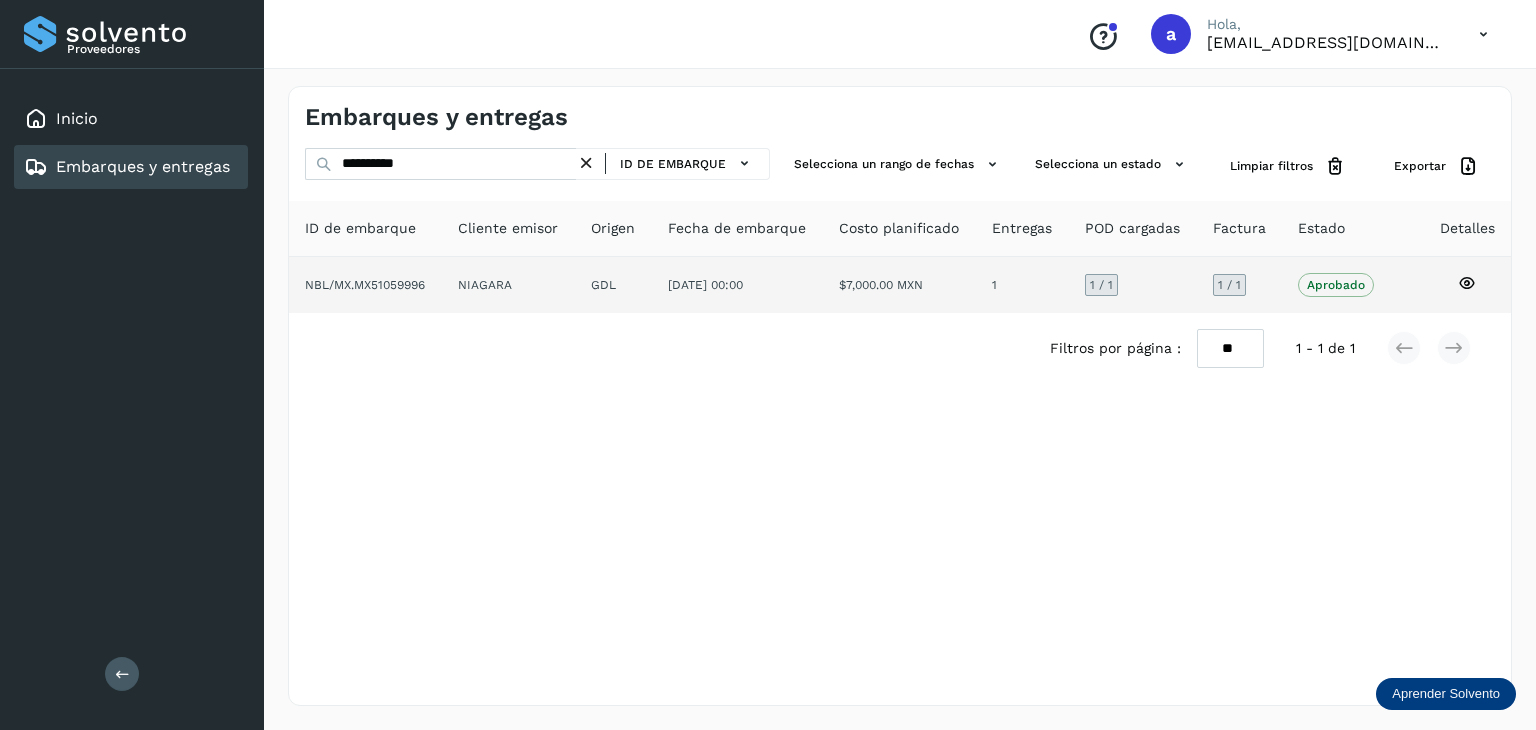 click on "$7,000.00 MXN" 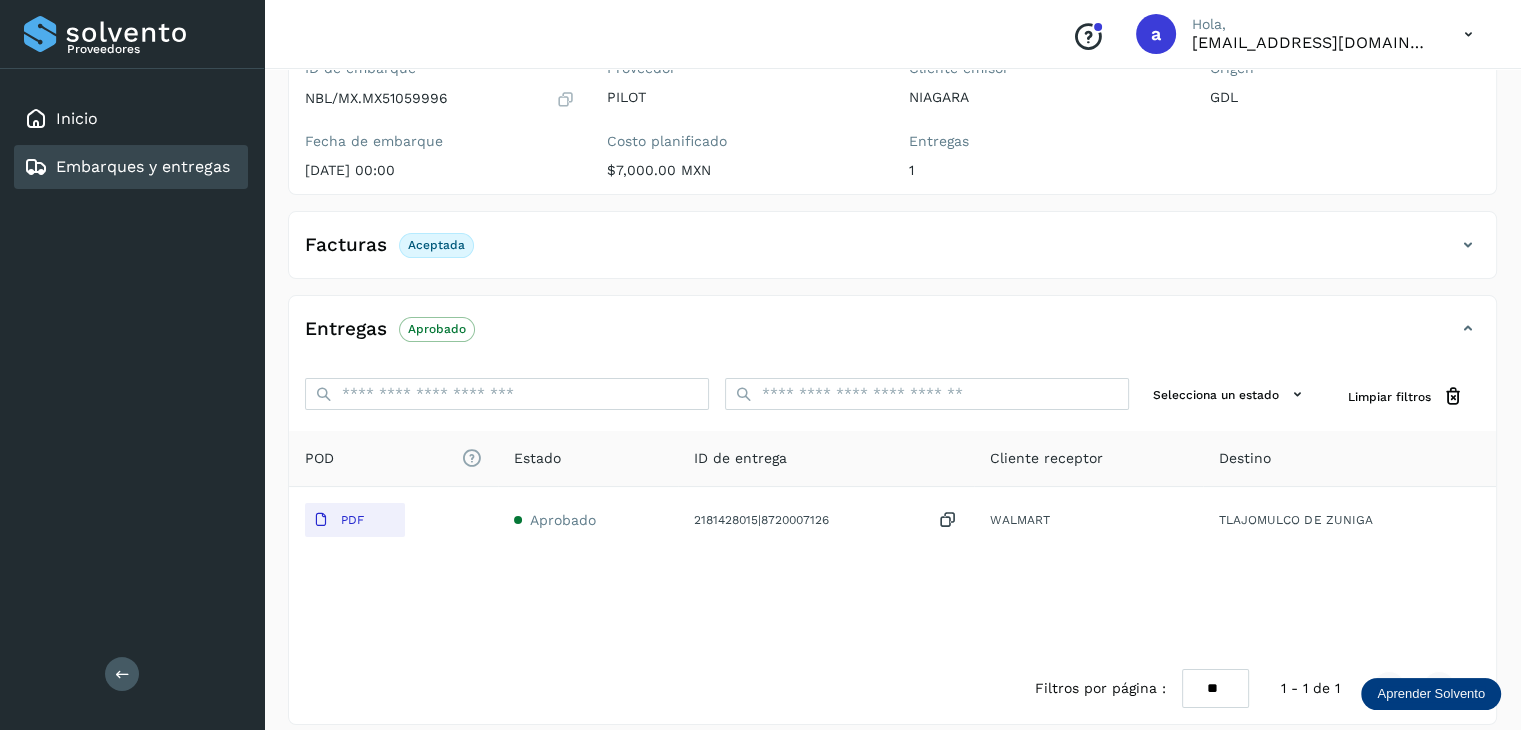 scroll, scrollTop: 216, scrollLeft: 0, axis: vertical 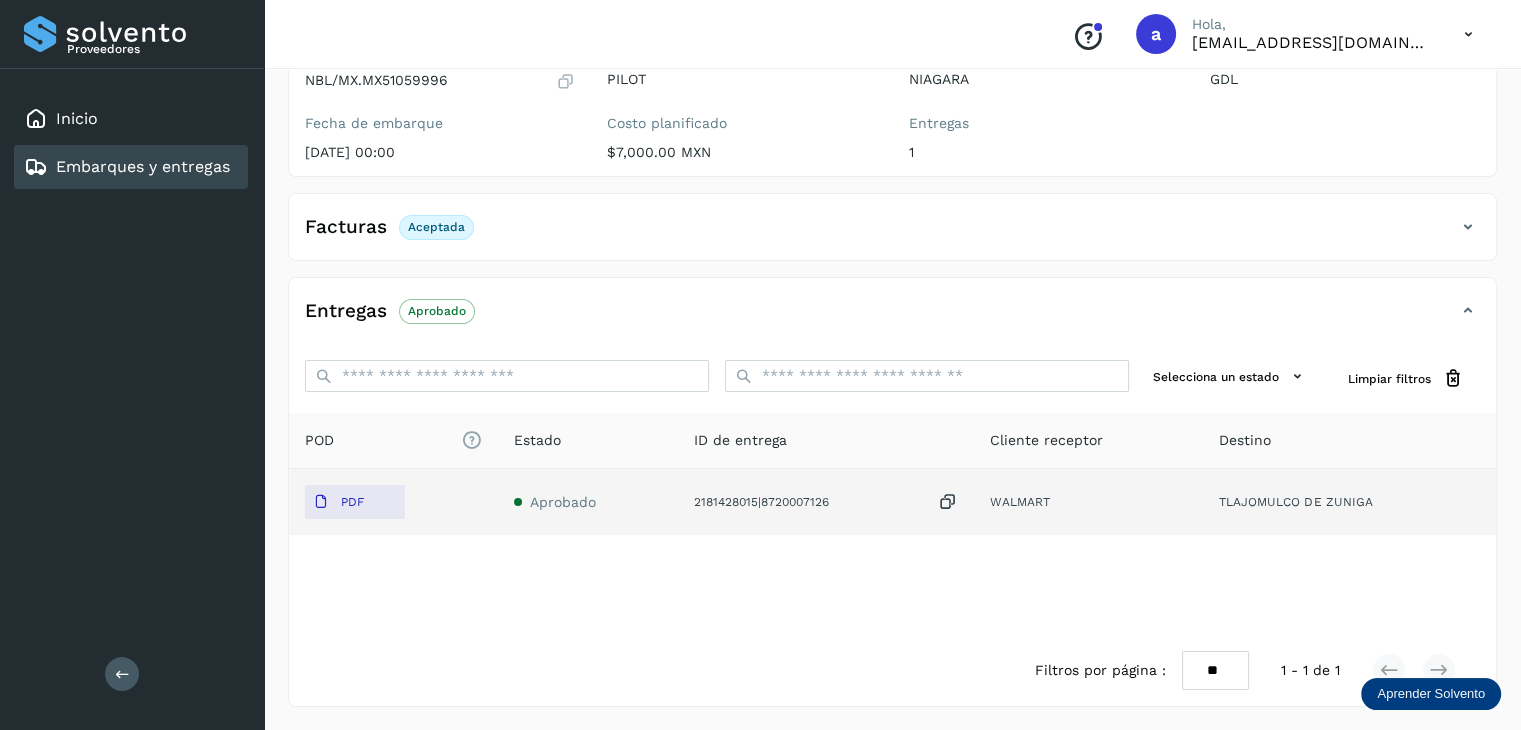 click at bounding box center [948, 502] 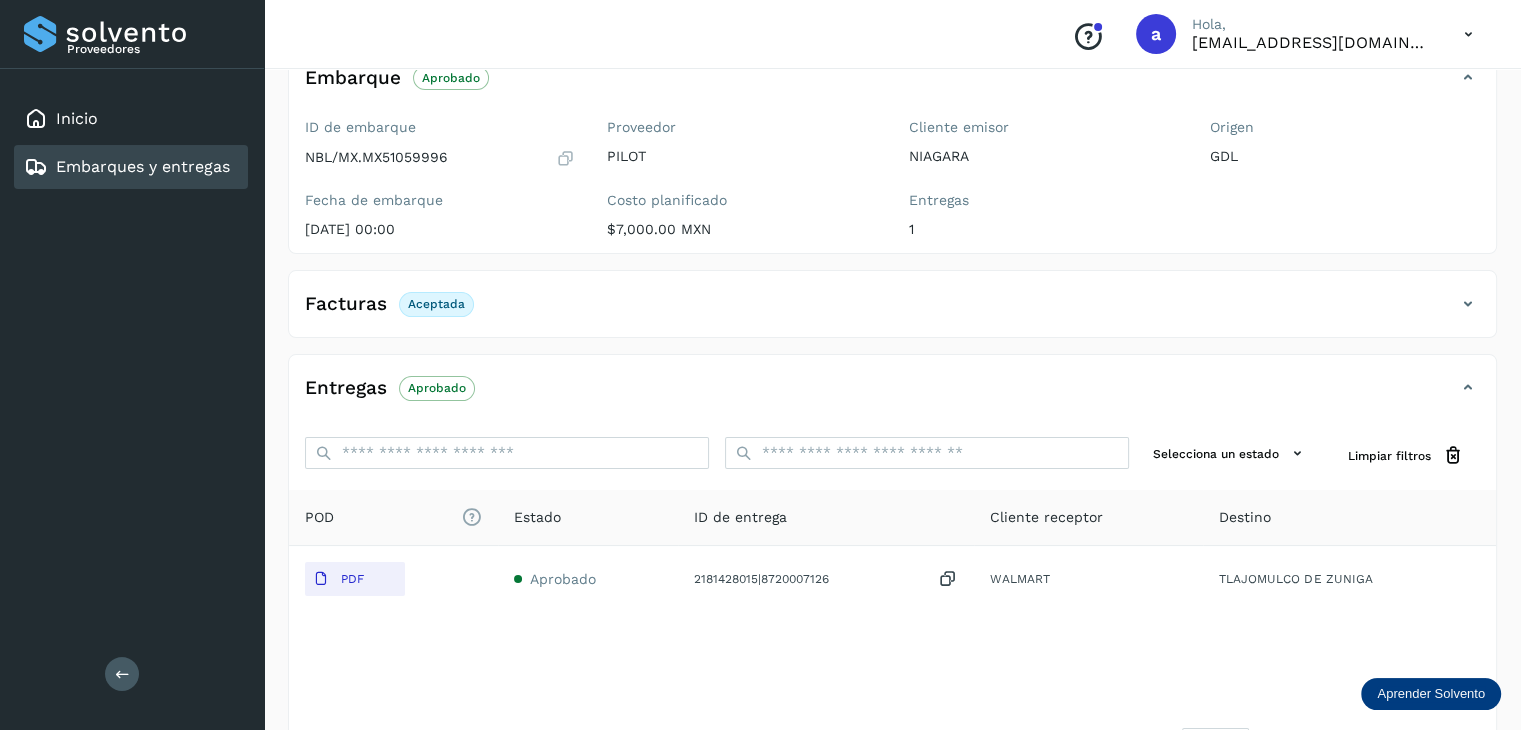 scroll, scrollTop: 0, scrollLeft: 0, axis: both 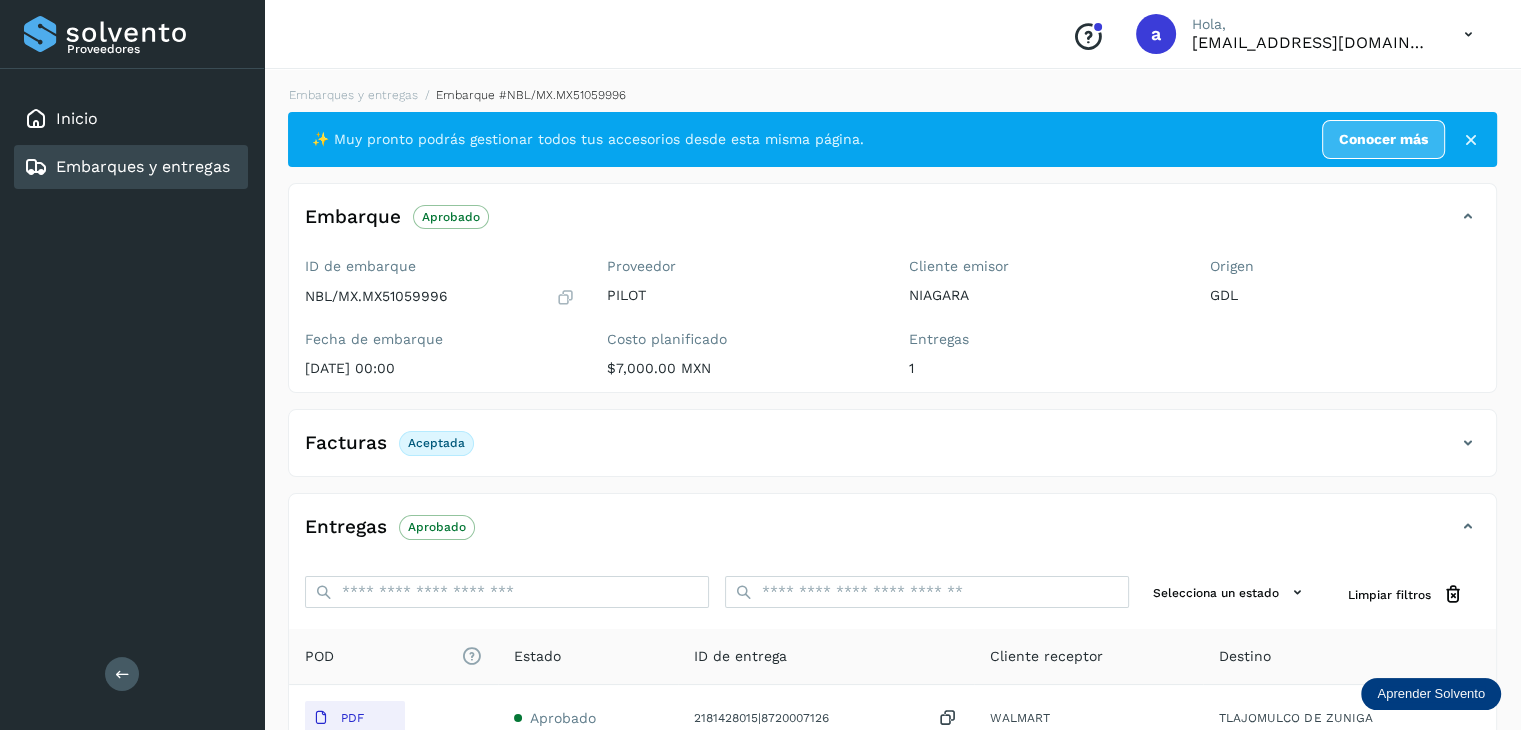 click on "Embarques y entregas" at bounding box center [143, 166] 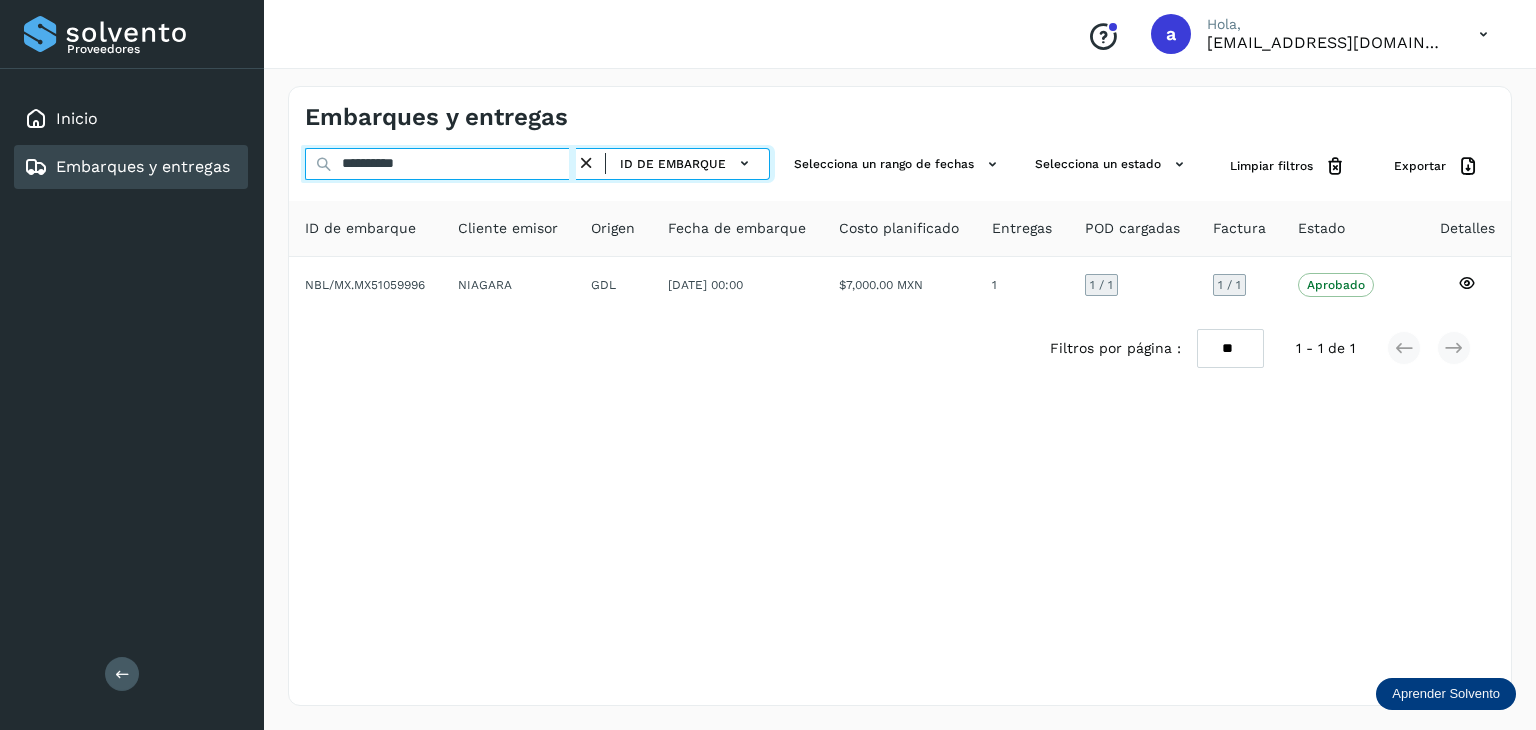 drag, startPoint x: 447, startPoint y: 165, endPoint x: 256, endPoint y: 163, distance: 191.01047 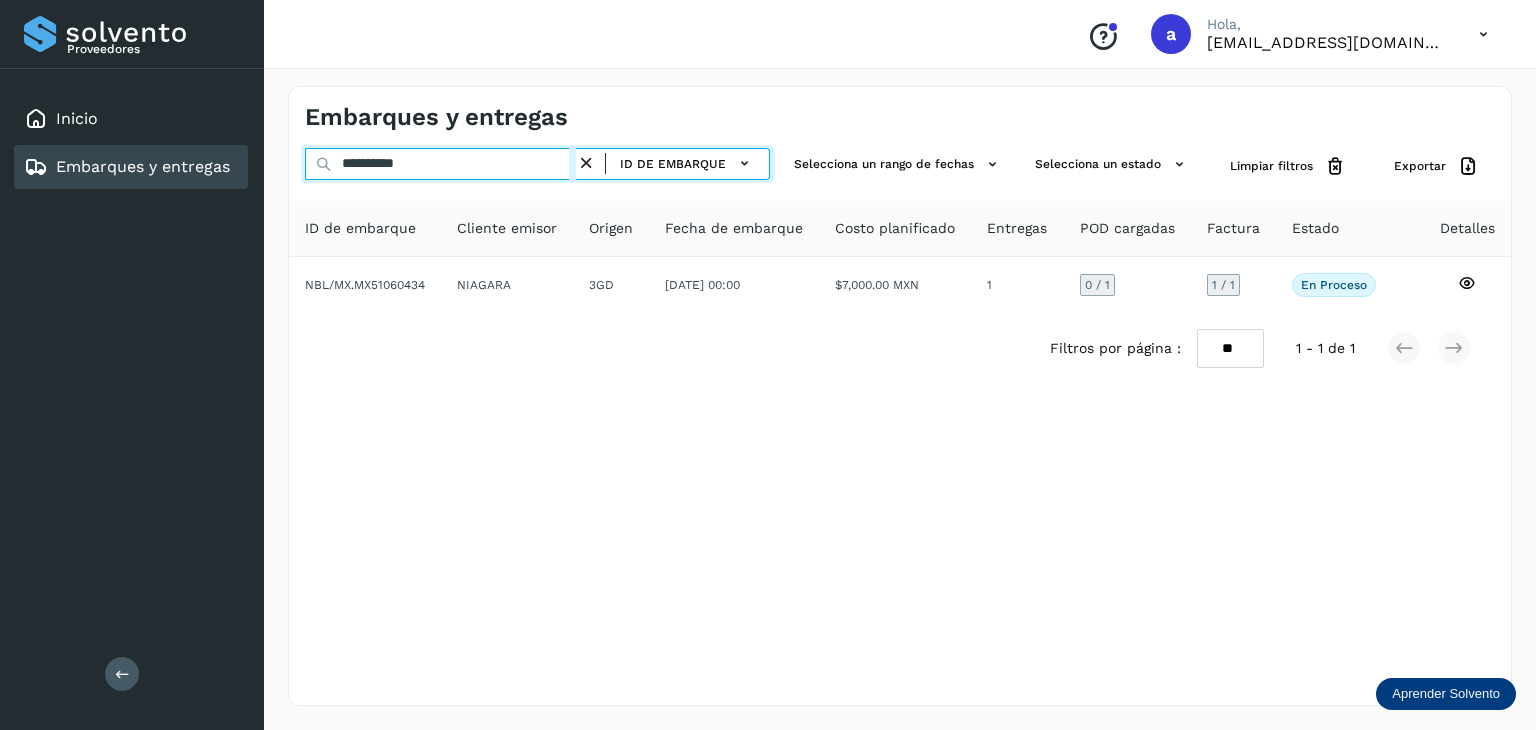 drag, startPoint x: 447, startPoint y: 162, endPoint x: 243, endPoint y: 165, distance: 204.02206 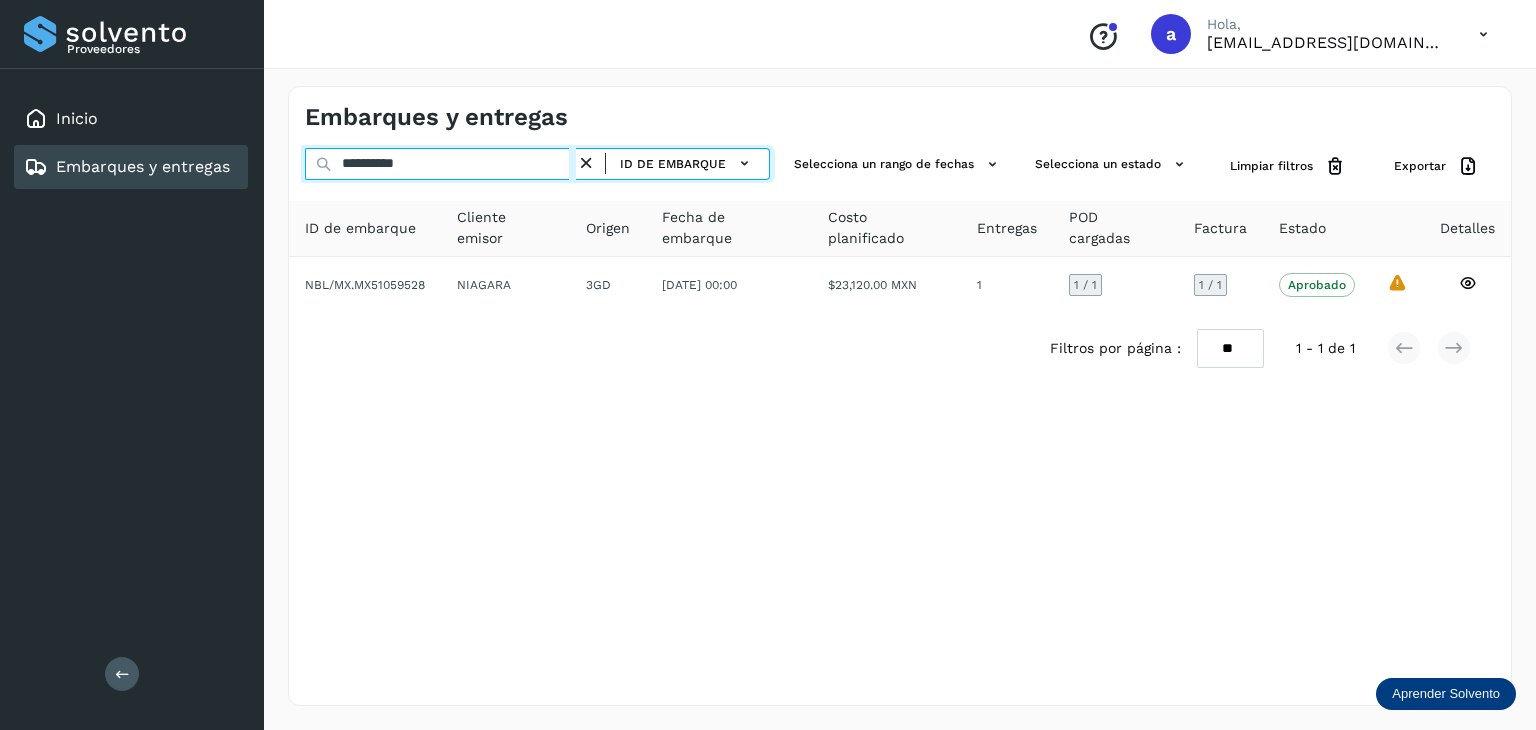 drag, startPoint x: 463, startPoint y: 165, endPoint x: 225, endPoint y: 162, distance: 238.0189 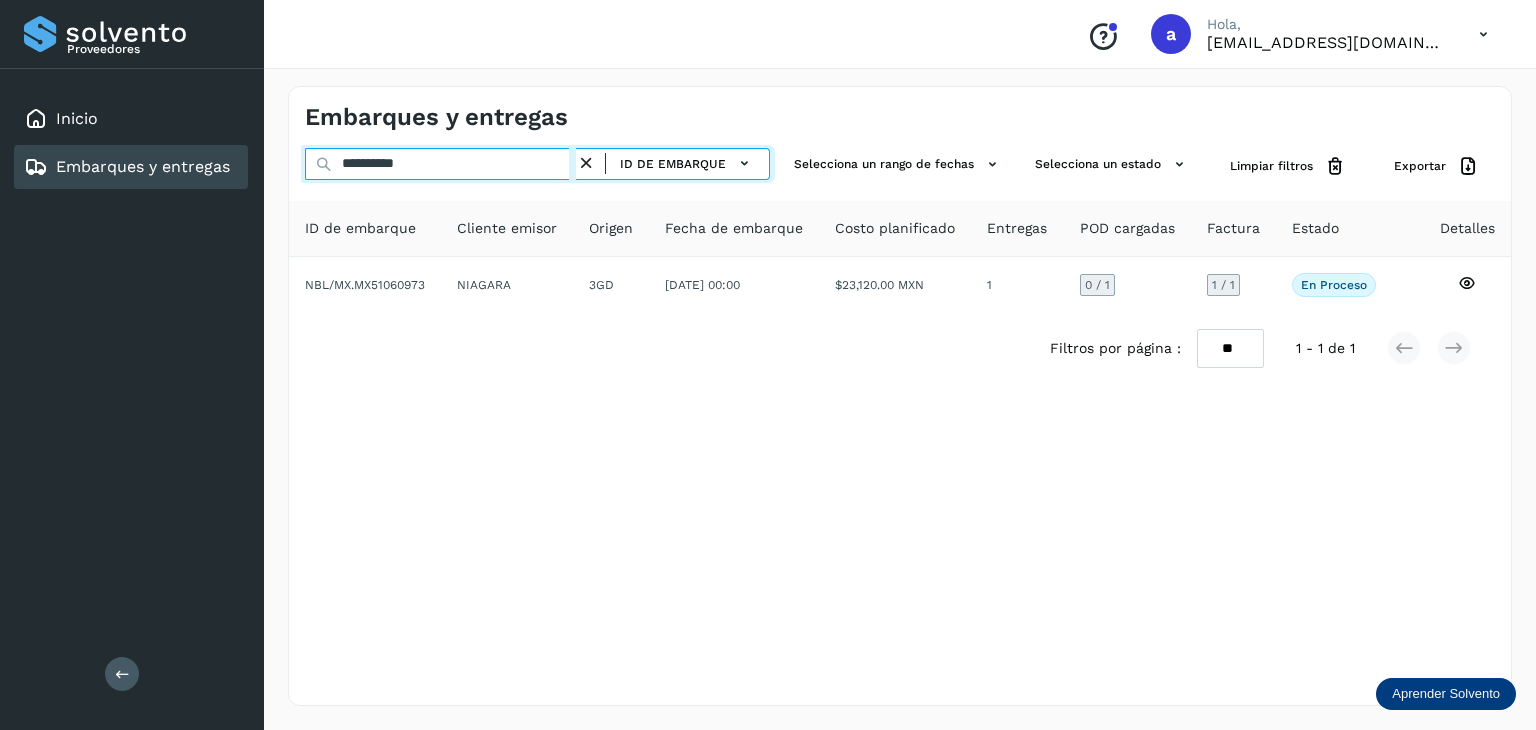 drag, startPoint x: 284, startPoint y: 160, endPoint x: 260, endPoint y: 153, distance: 25 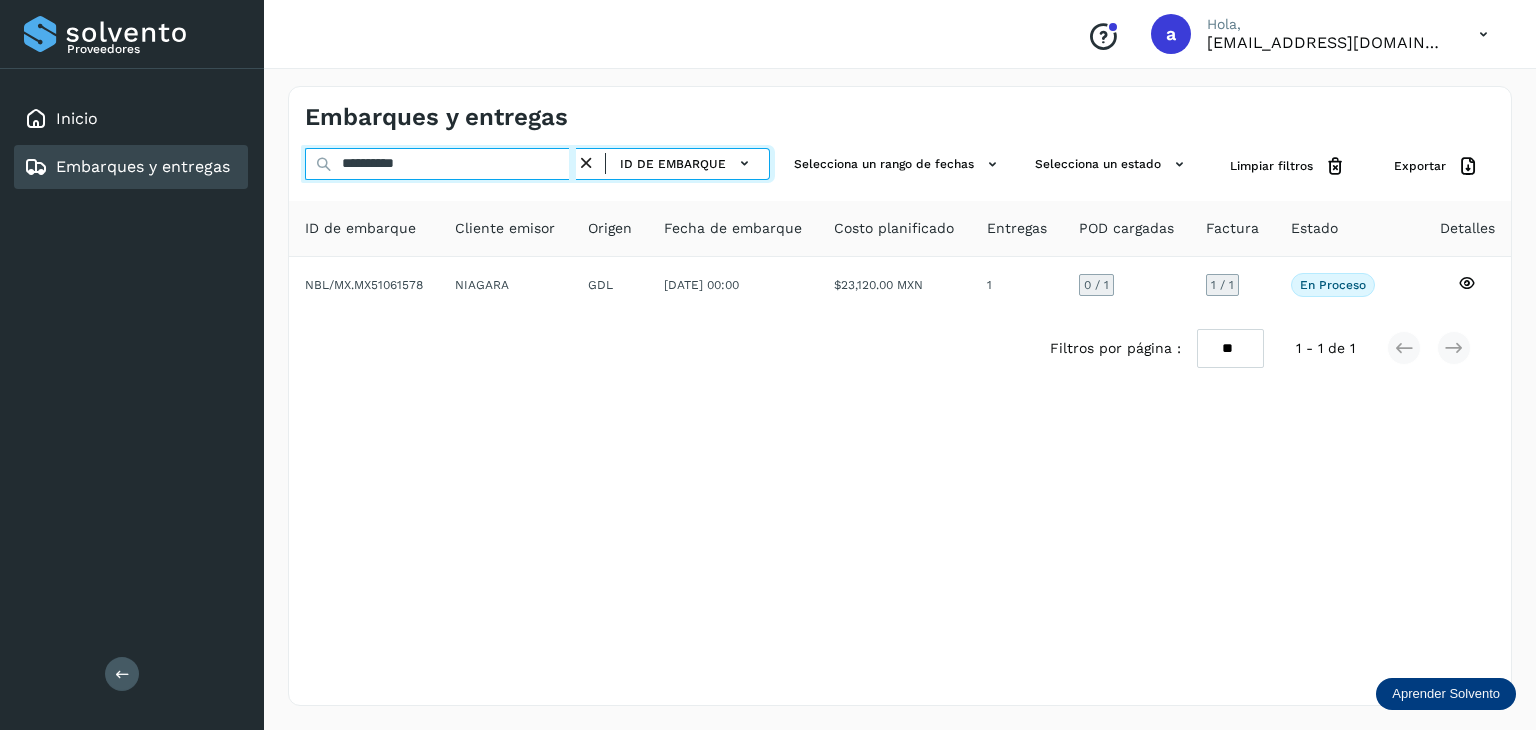 drag, startPoint x: 456, startPoint y: 161, endPoint x: 212, endPoint y: 157, distance: 244.03279 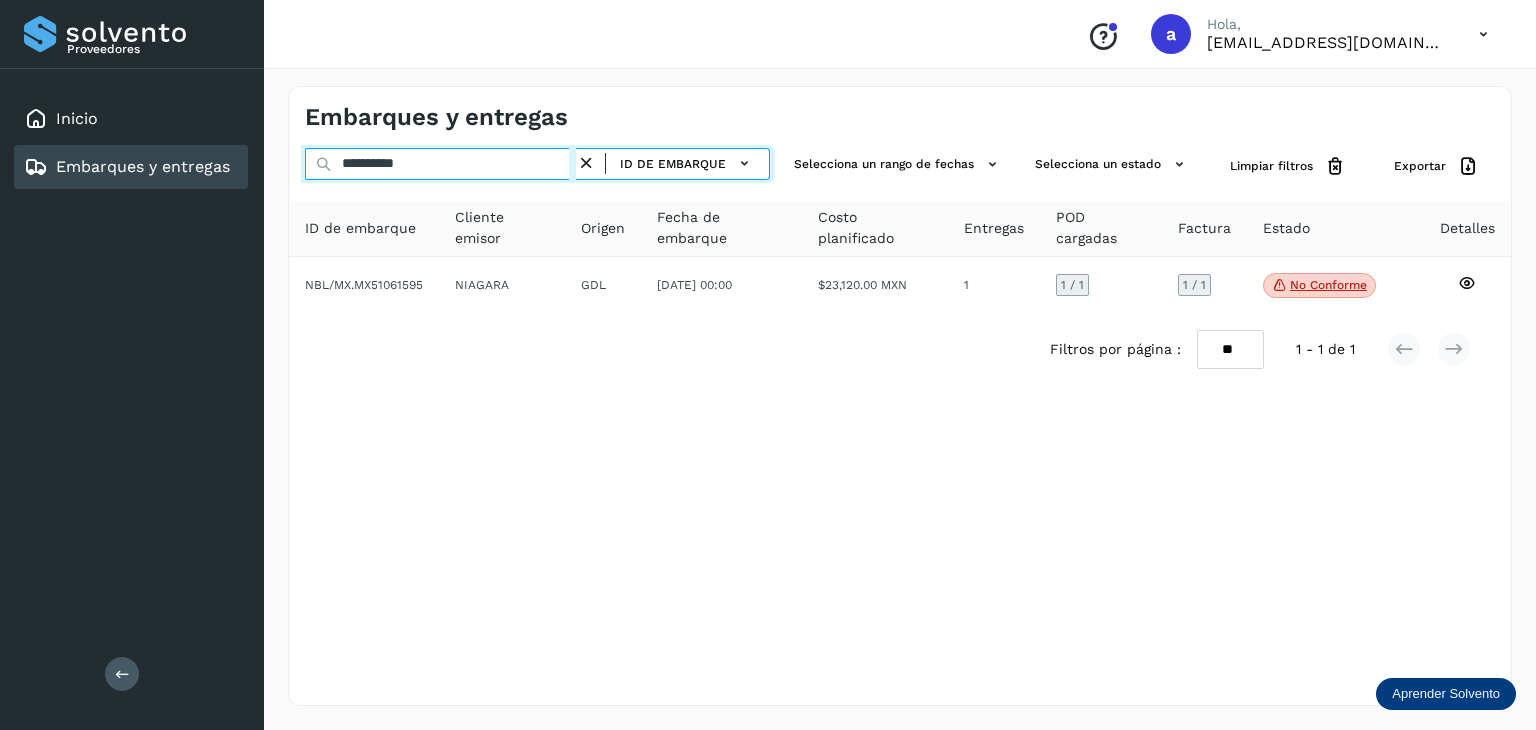 drag, startPoint x: 536, startPoint y: 154, endPoint x: 328, endPoint y: 157, distance: 208.02164 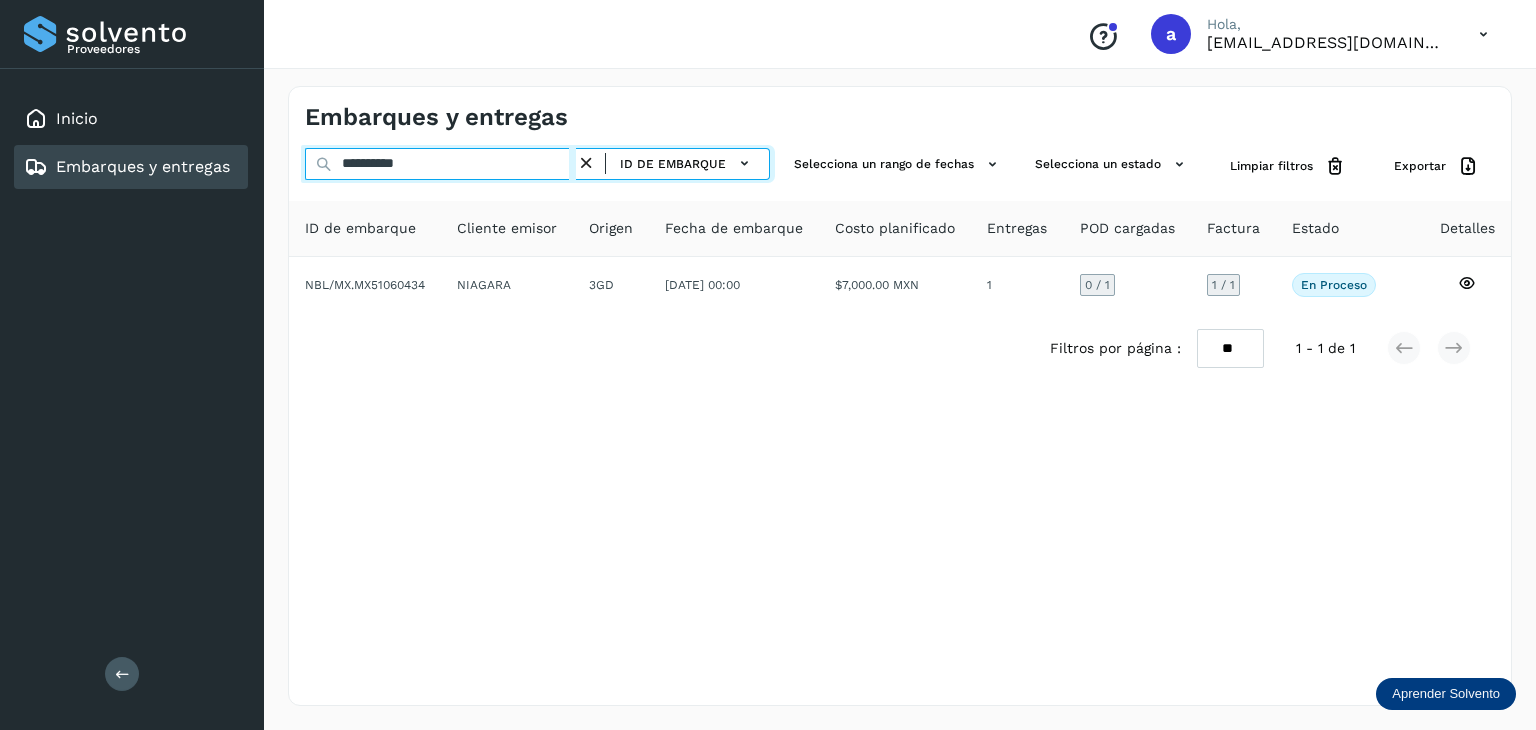 drag, startPoint x: 432, startPoint y: 169, endPoint x: 289, endPoint y: 148, distance: 144.53374 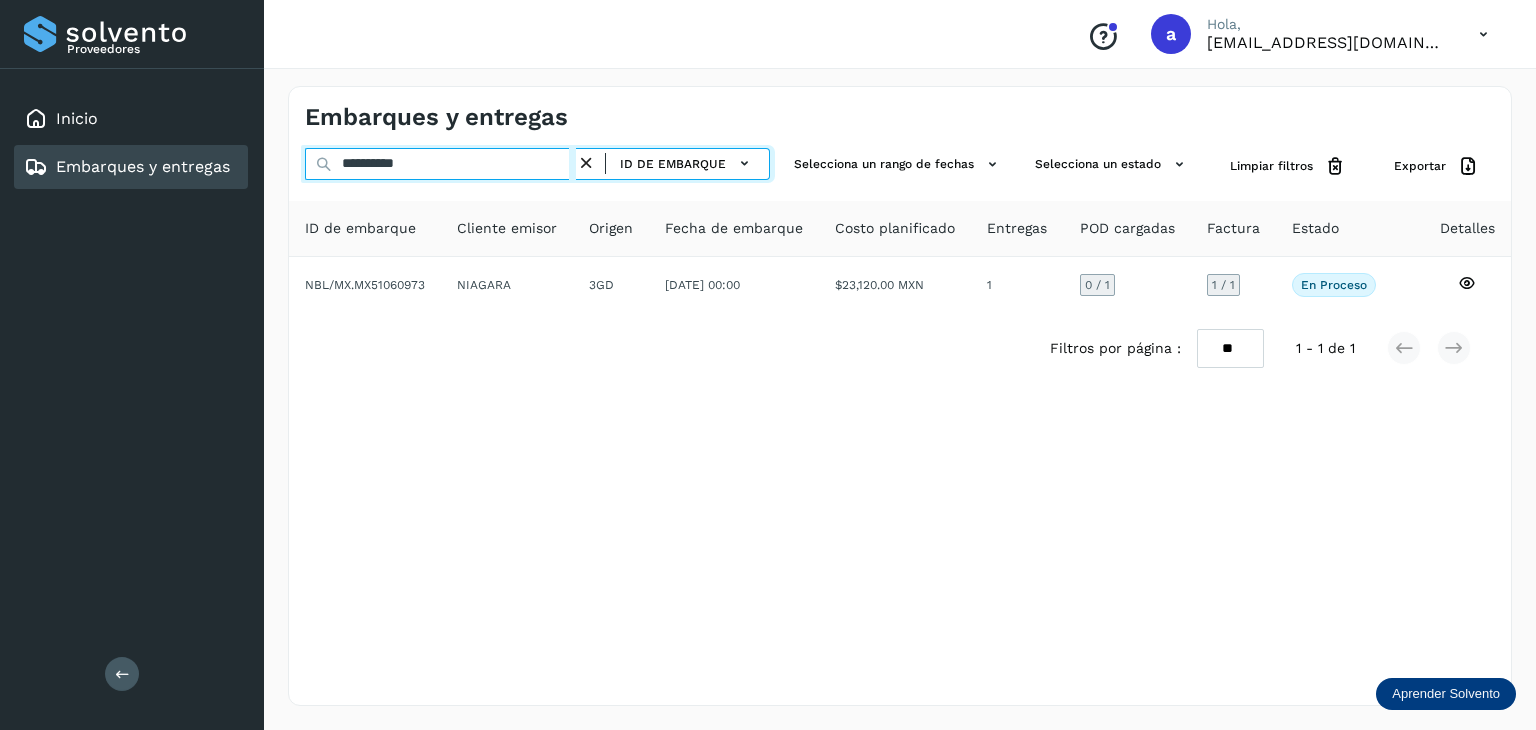 type on "**********" 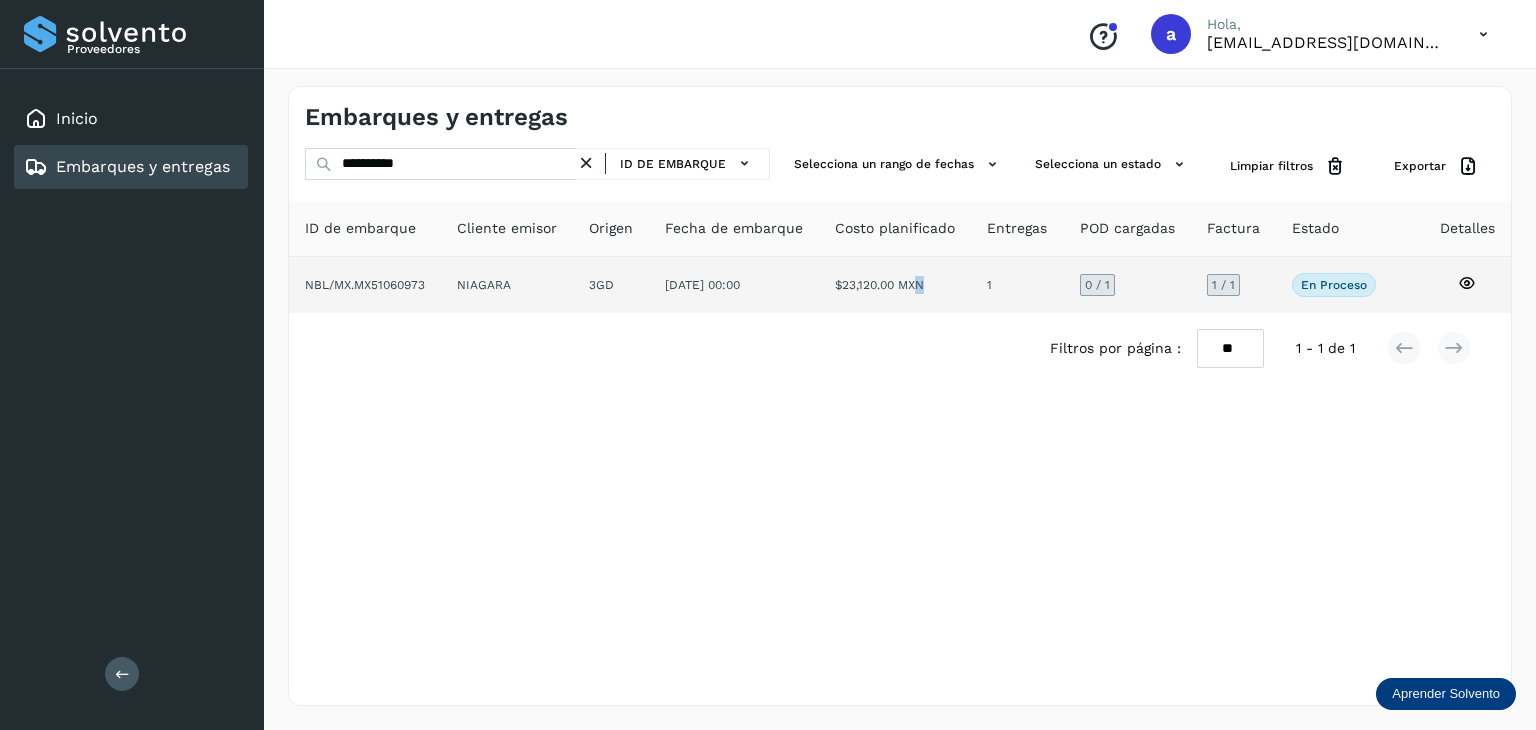 click on "$23,120.00 MXN" 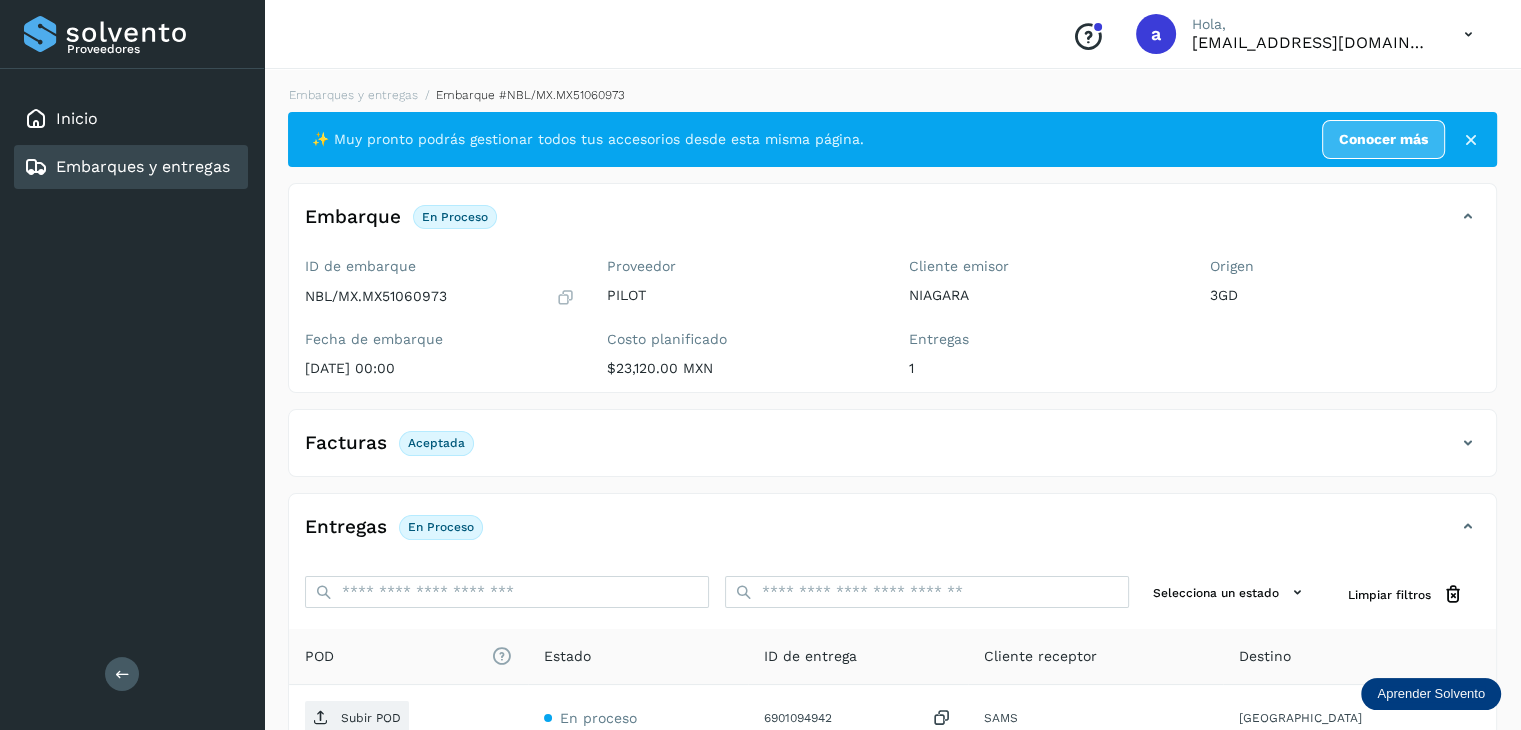 click on "Embarques y entregas" at bounding box center (143, 166) 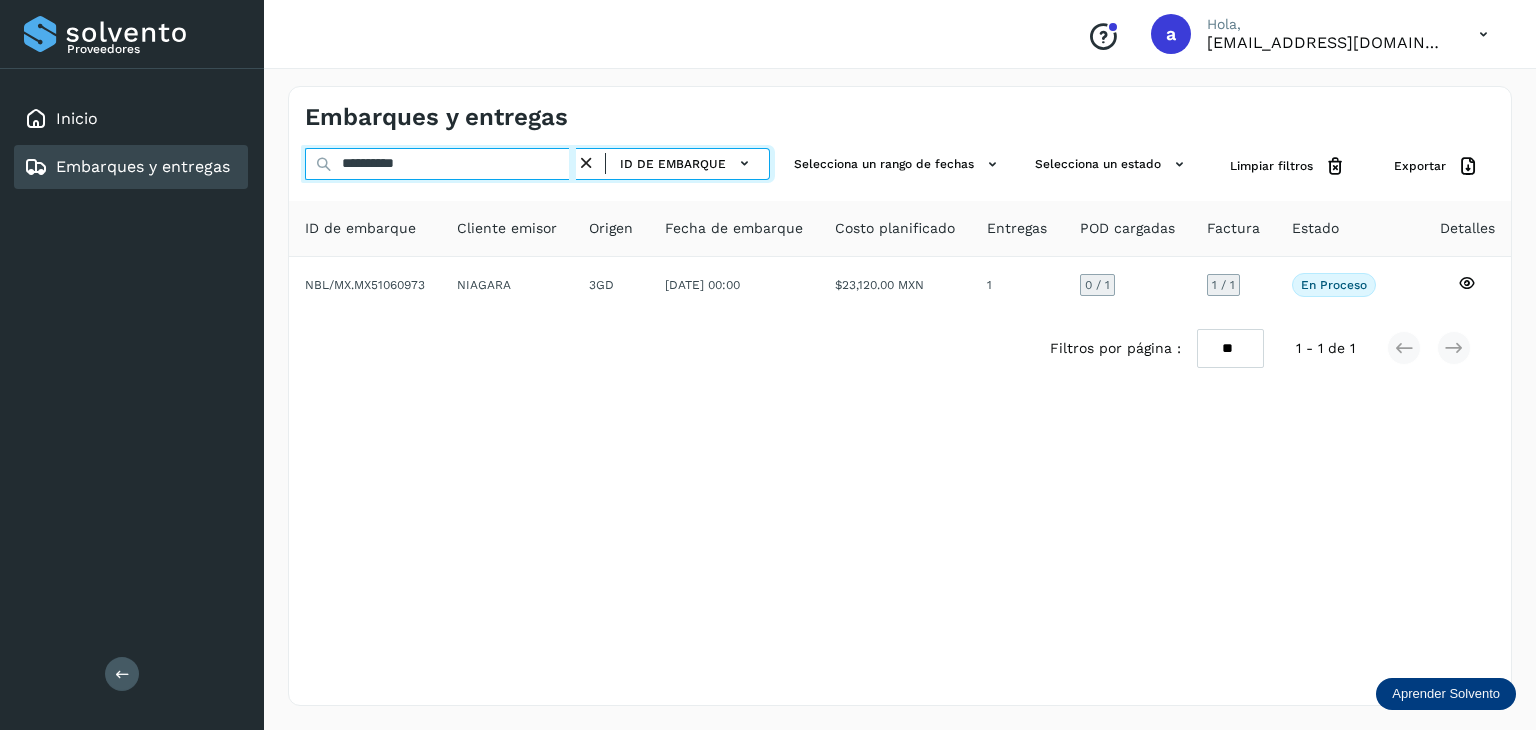 drag, startPoint x: 432, startPoint y: 169, endPoint x: 290, endPoint y: 142, distance: 144.54411 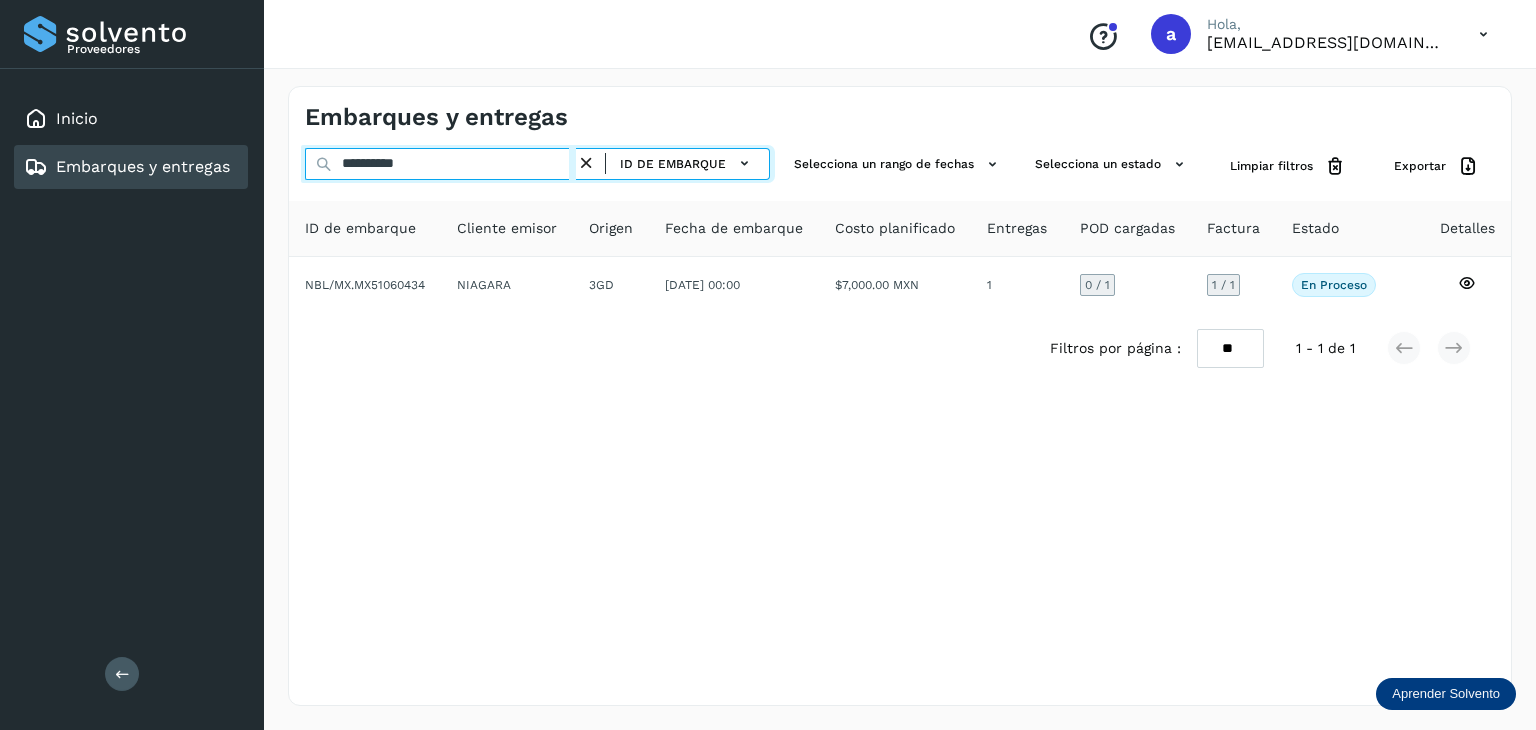drag, startPoint x: 500, startPoint y: 161, endPoint x: 277, endPoint y: 134, distance: 224.62859 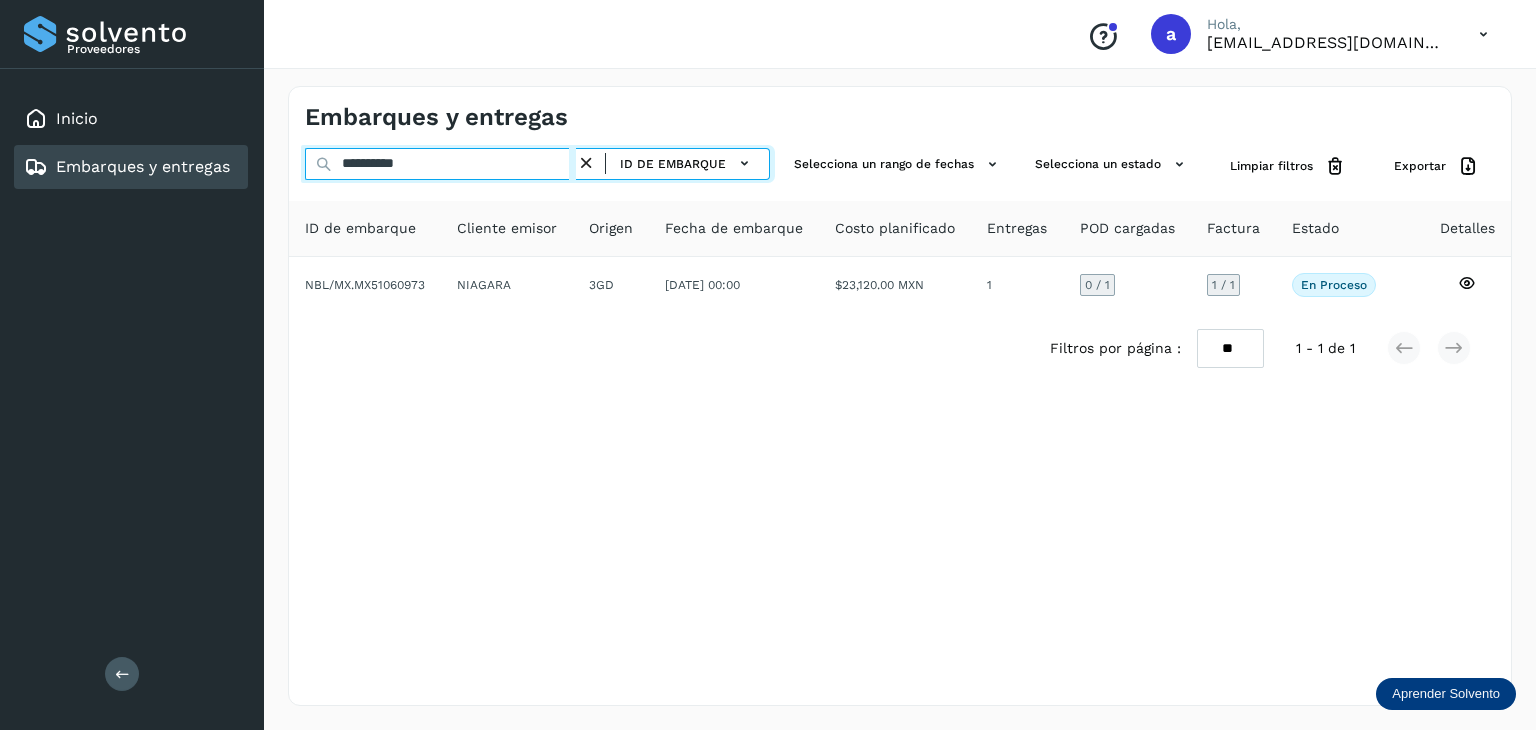 drag, startPoint x: 329, startPoint y: 138, endPoint x: 257, endPoint y: 129, distance: 72.56032 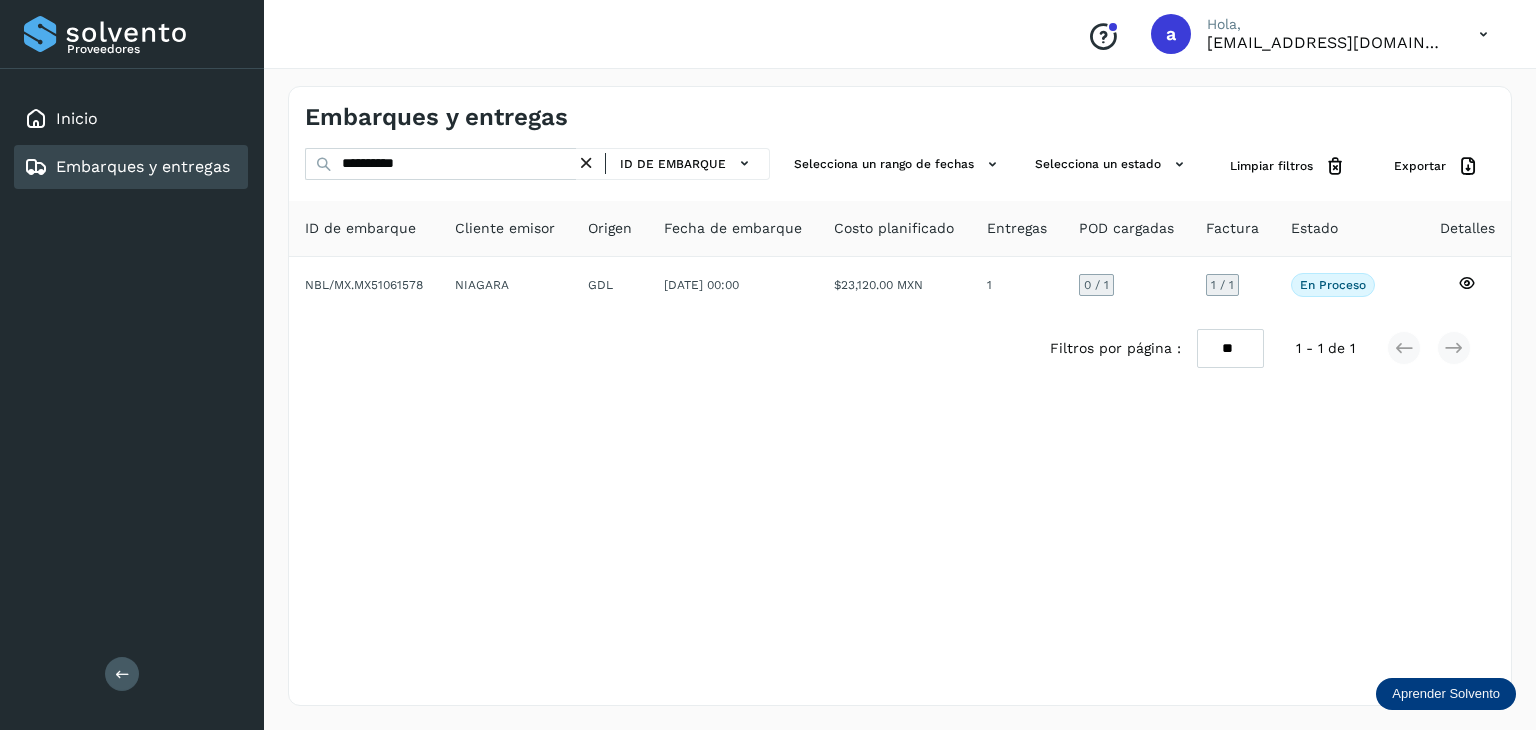 click on "**********" at bounding box center [900, 396] 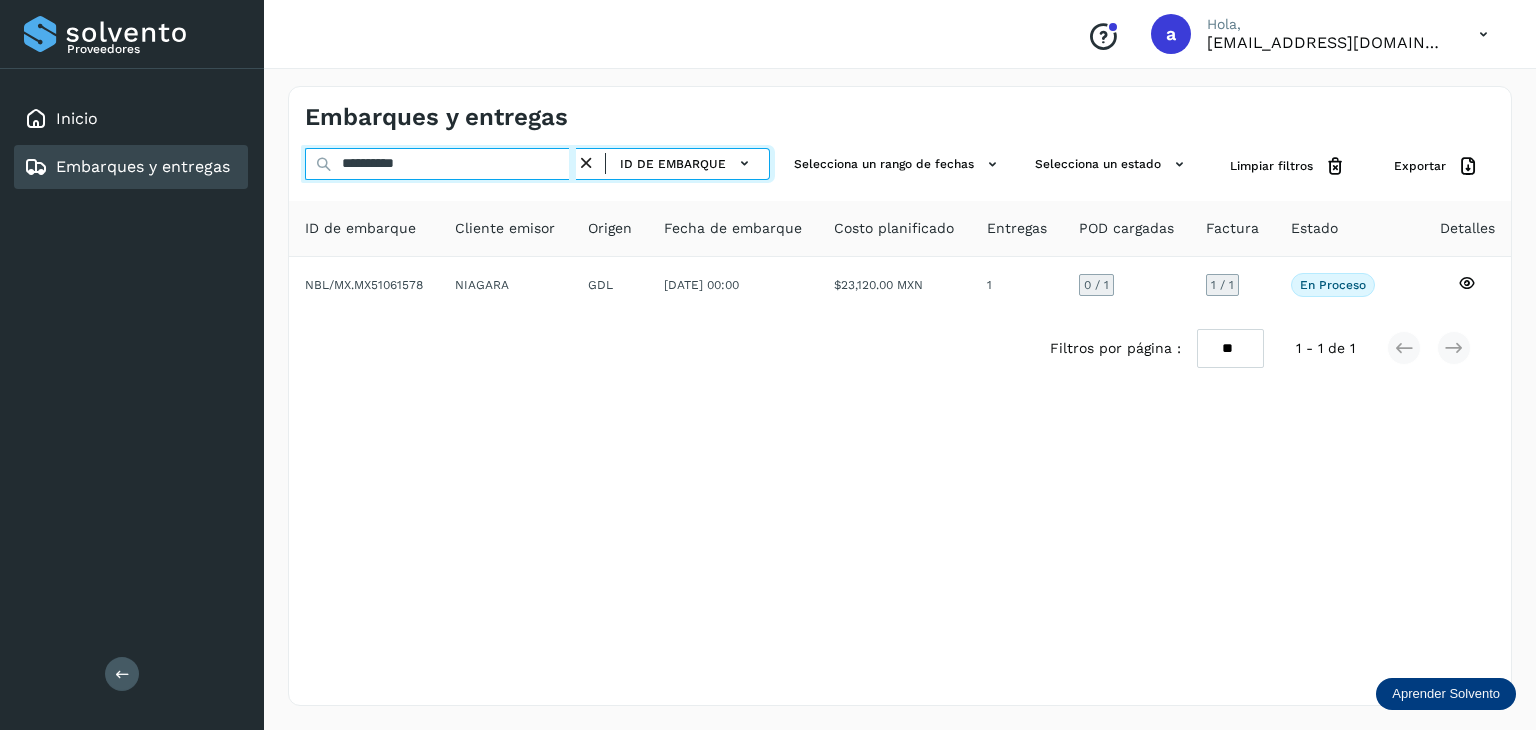drag, startPoint x: 440, startPoint y: 161, endPoint x: 301, endPoint y: 159, distance: 139.01439 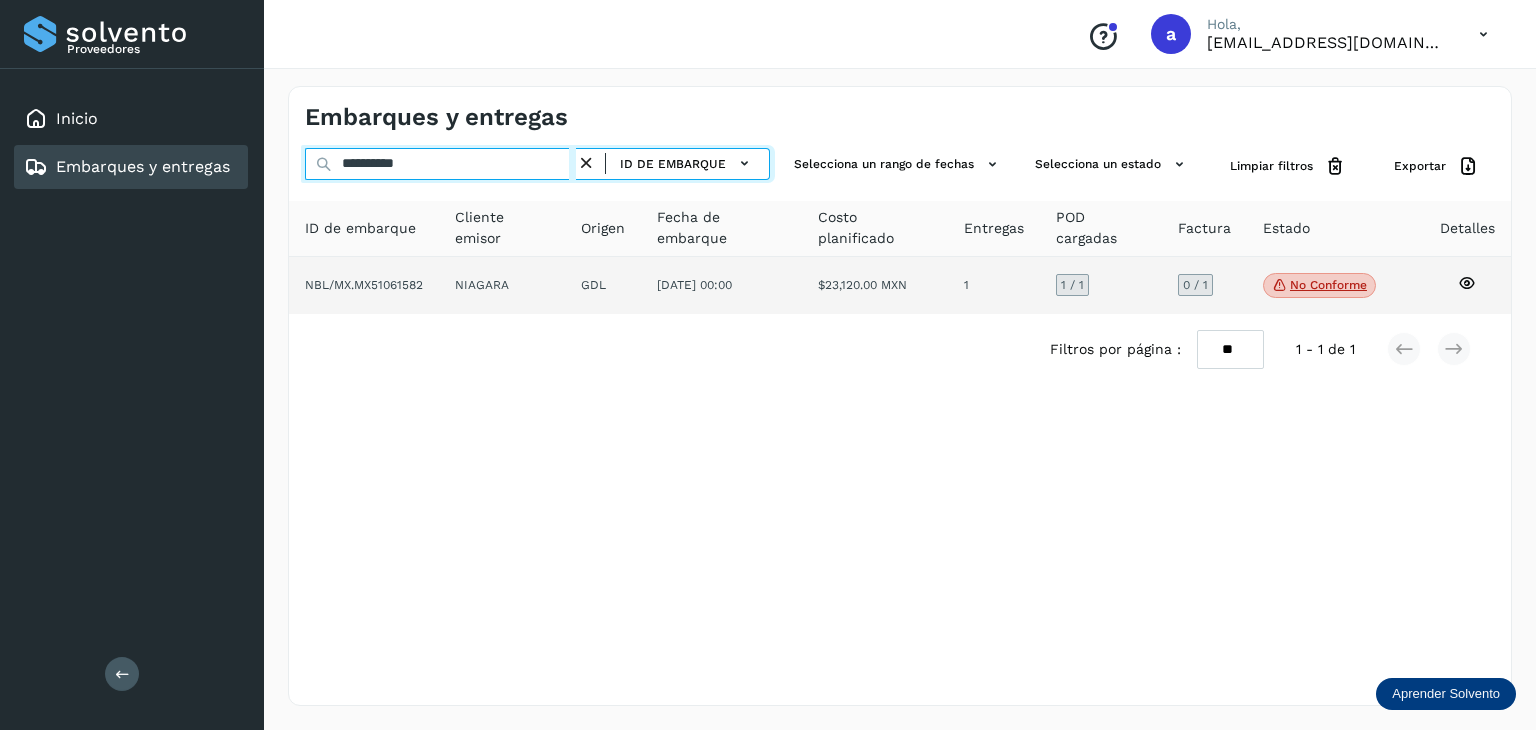 type on "**********" 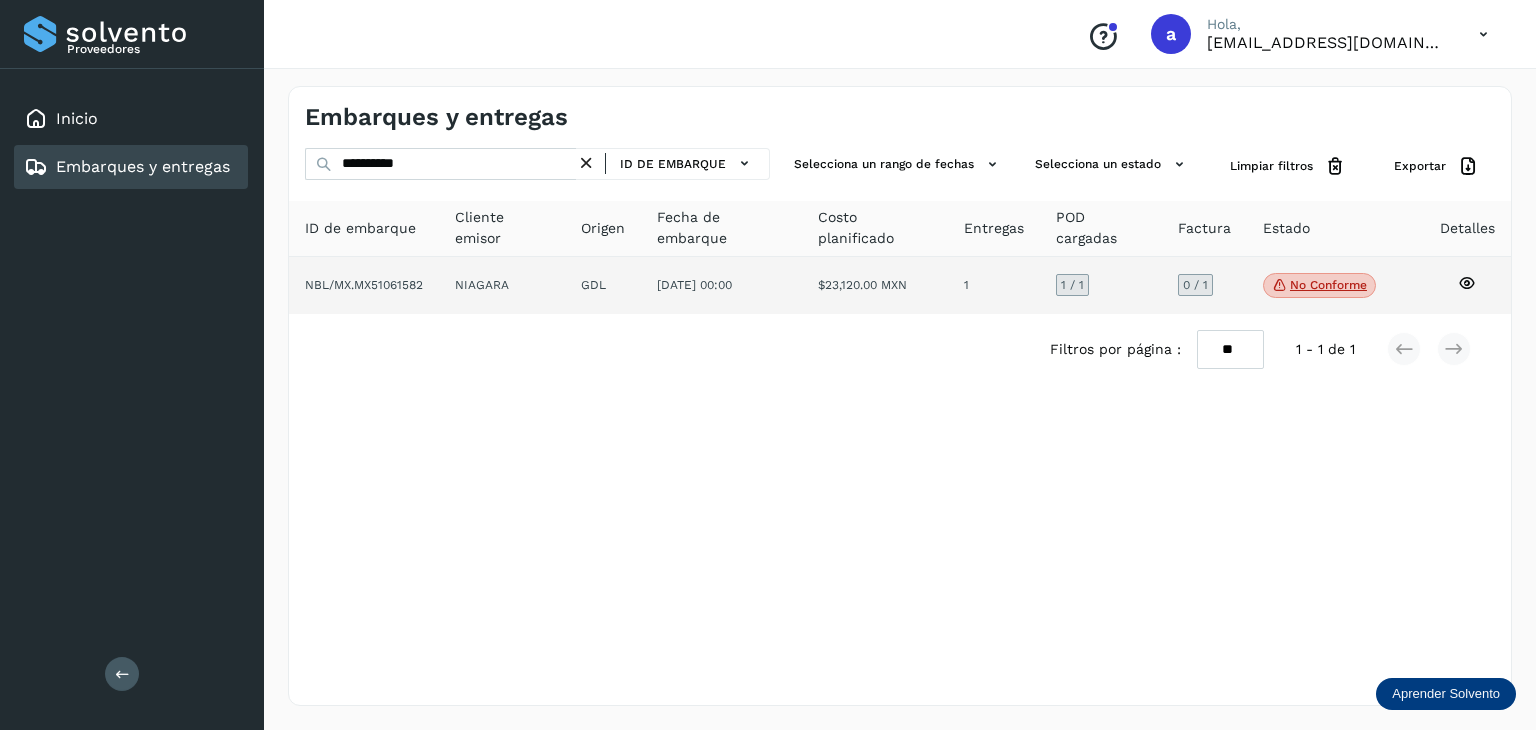 click on "[DATE] 00:00" 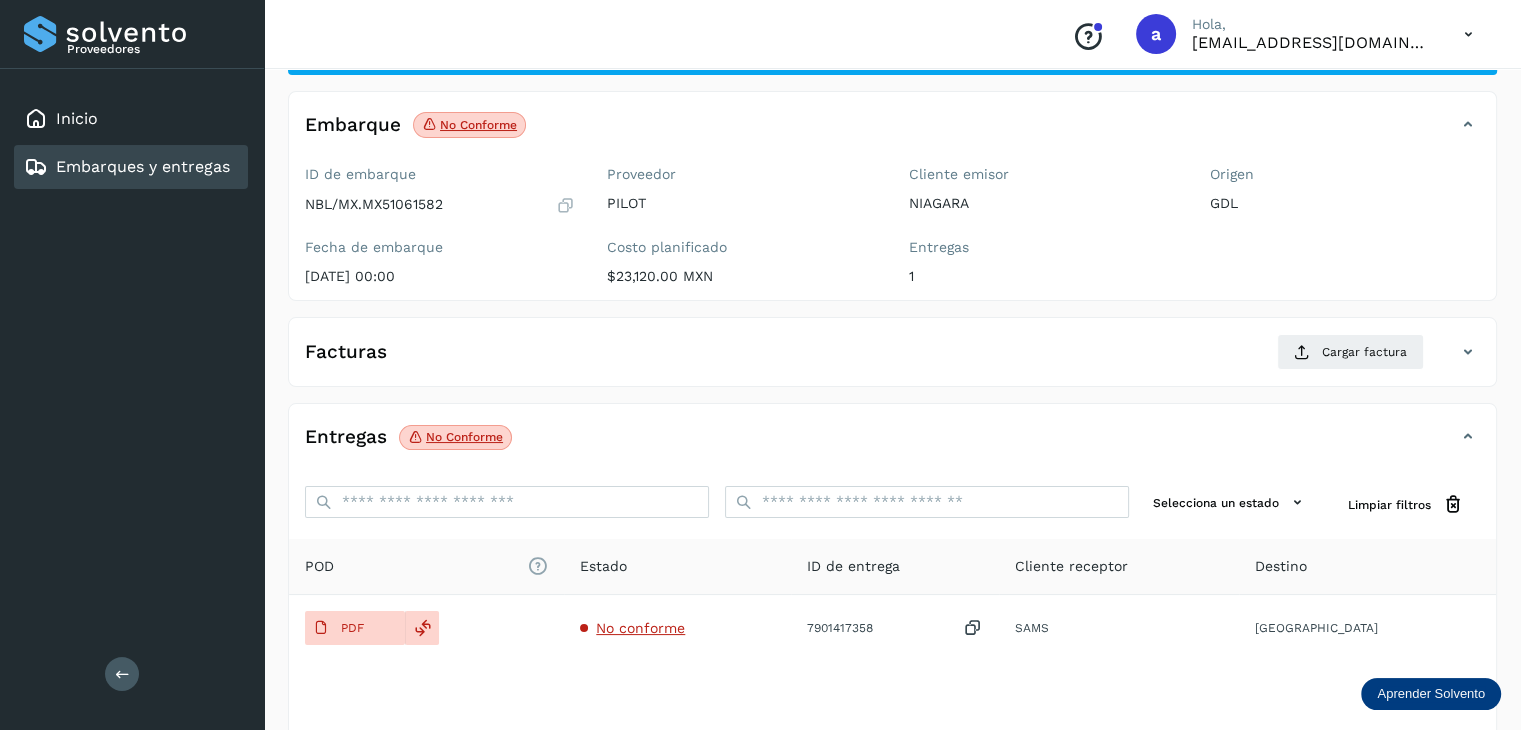 scroll, scrollTop: 217, scrollLeft: 0, axis: vertical 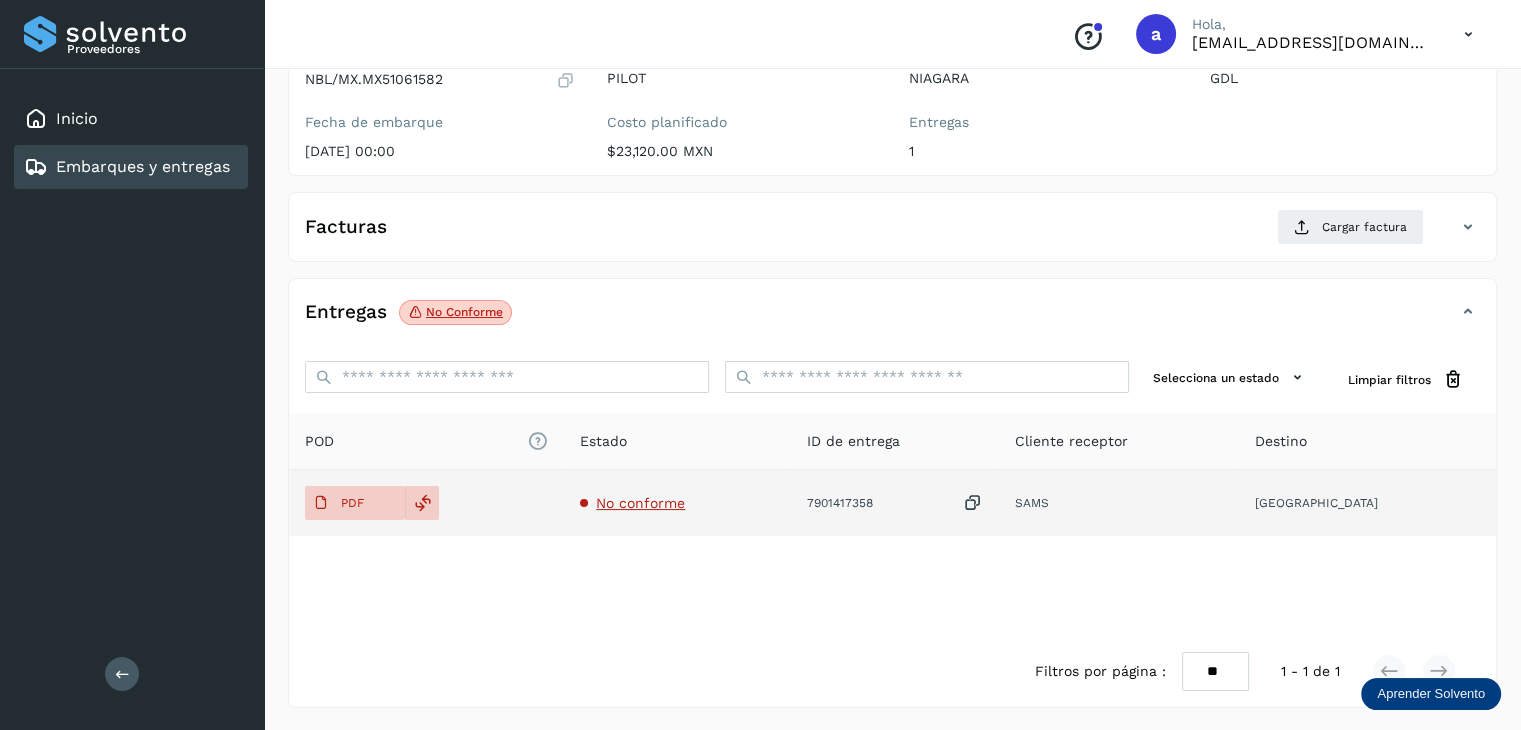 click at bounding box center [973, 503] 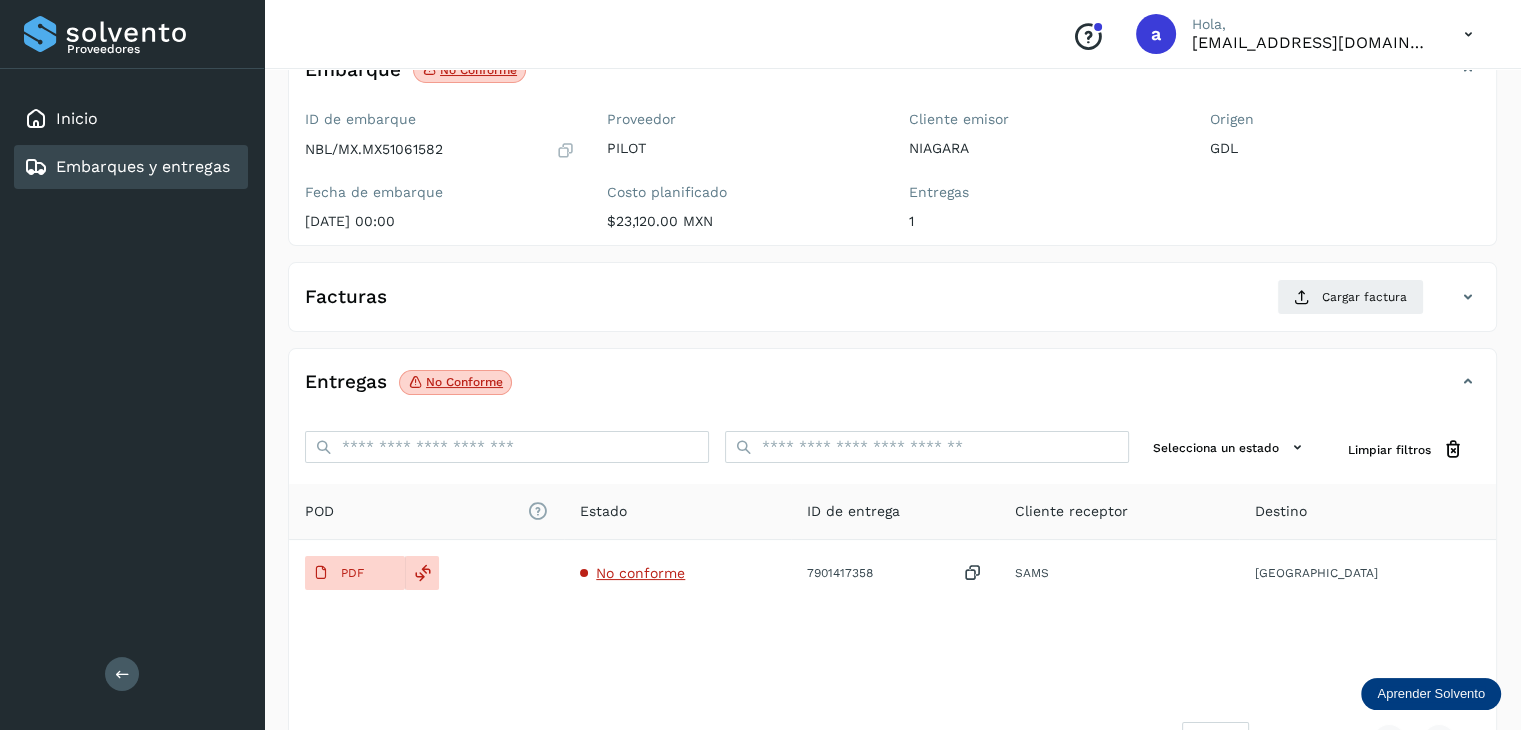 scroll, scrollTop: 217, scrollLeft: 0, axis: vertical 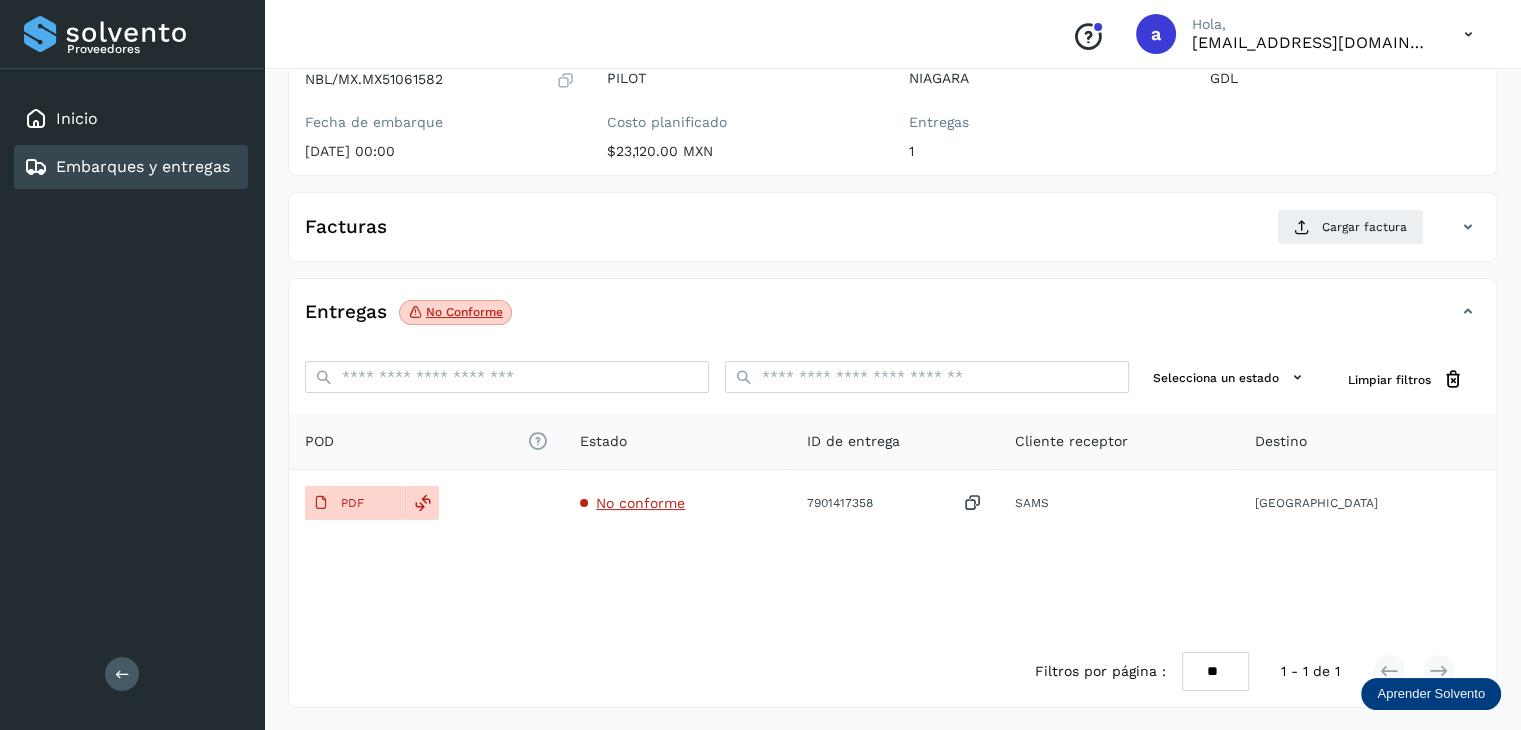 click on "Embarques y entregas" at bounding box center [143, 166] 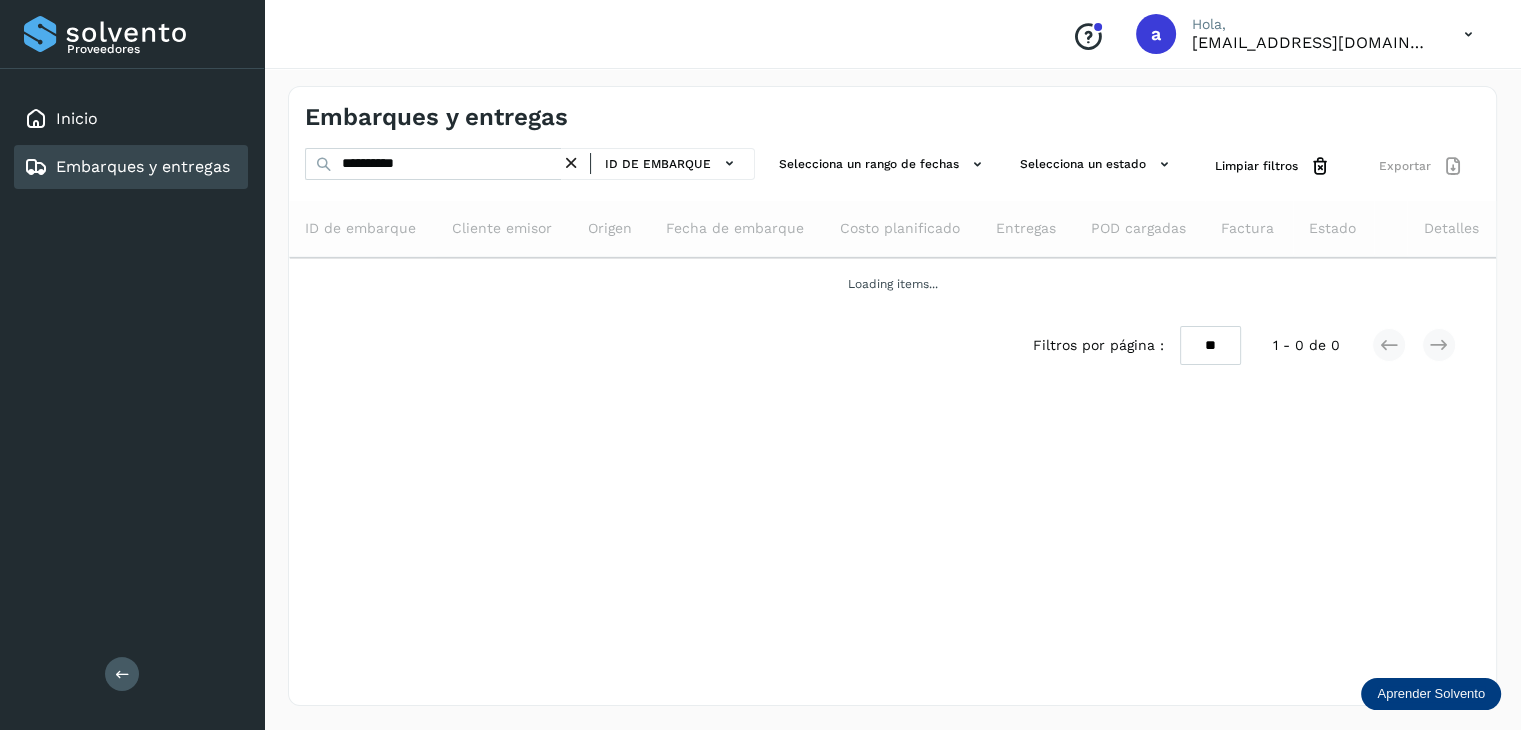 scroll, scrollTop: 0, scrollLeft: 0, axis: both 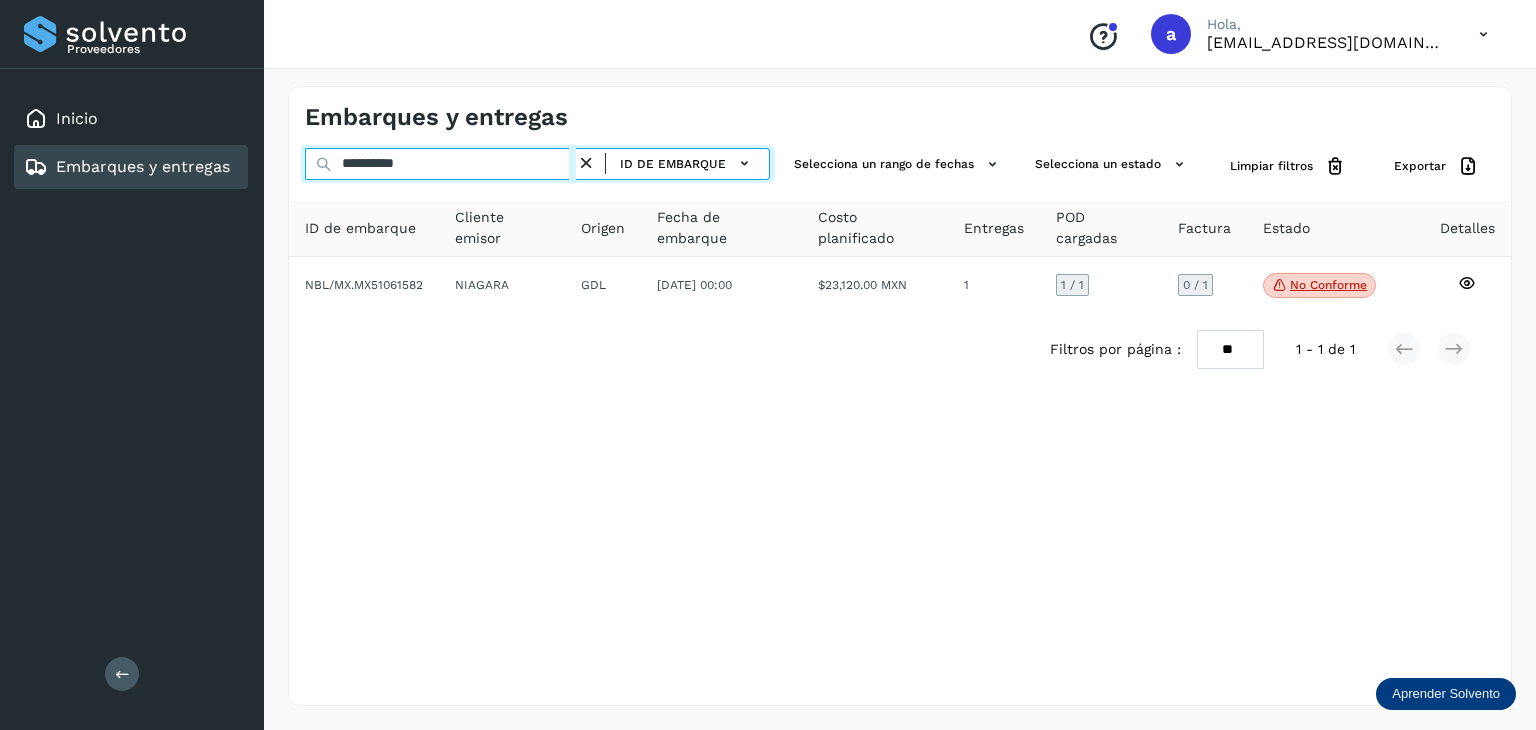 drag, startPoint x: 458, startPoint y: 166, endPoint x: 292, endPoint y: 166, distance: 166 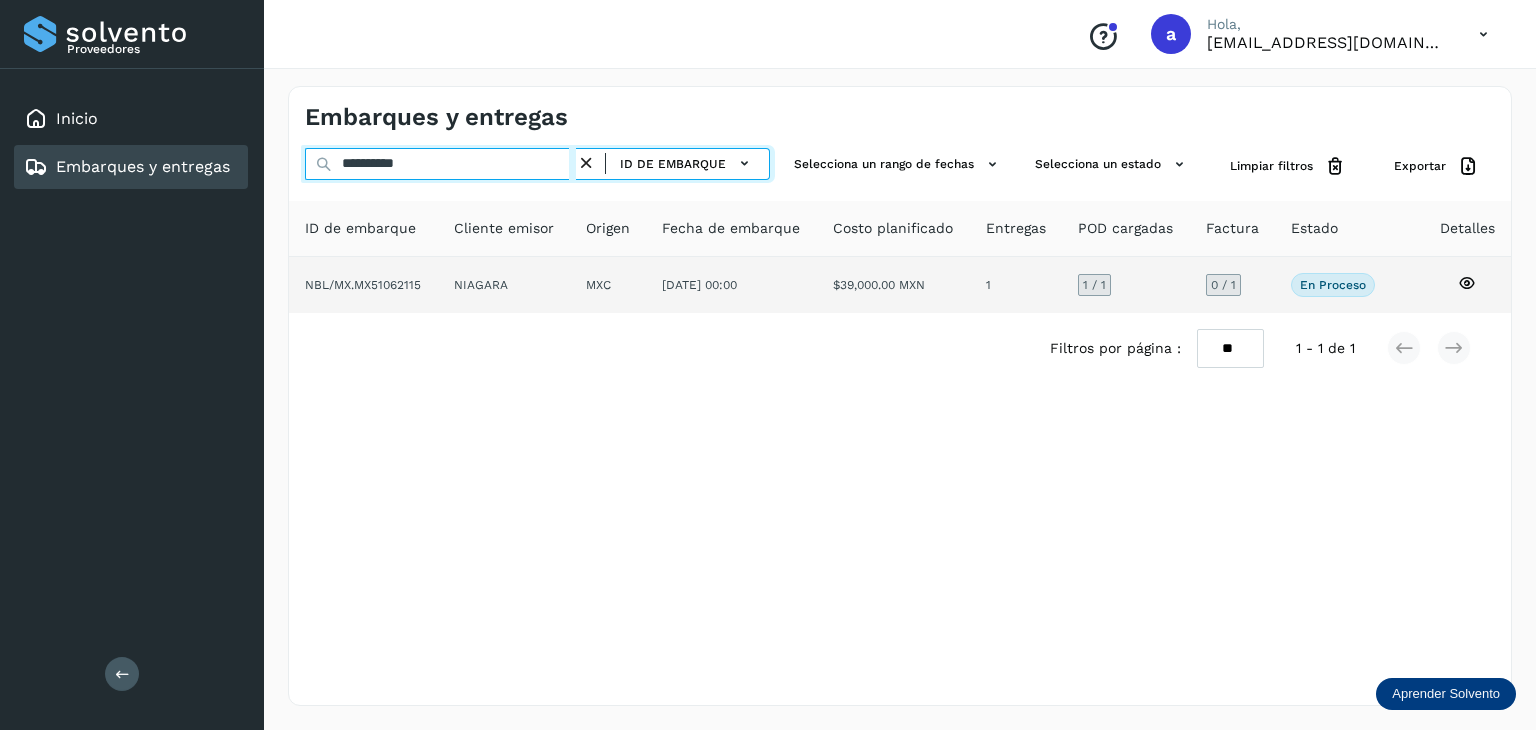 type on "**********" 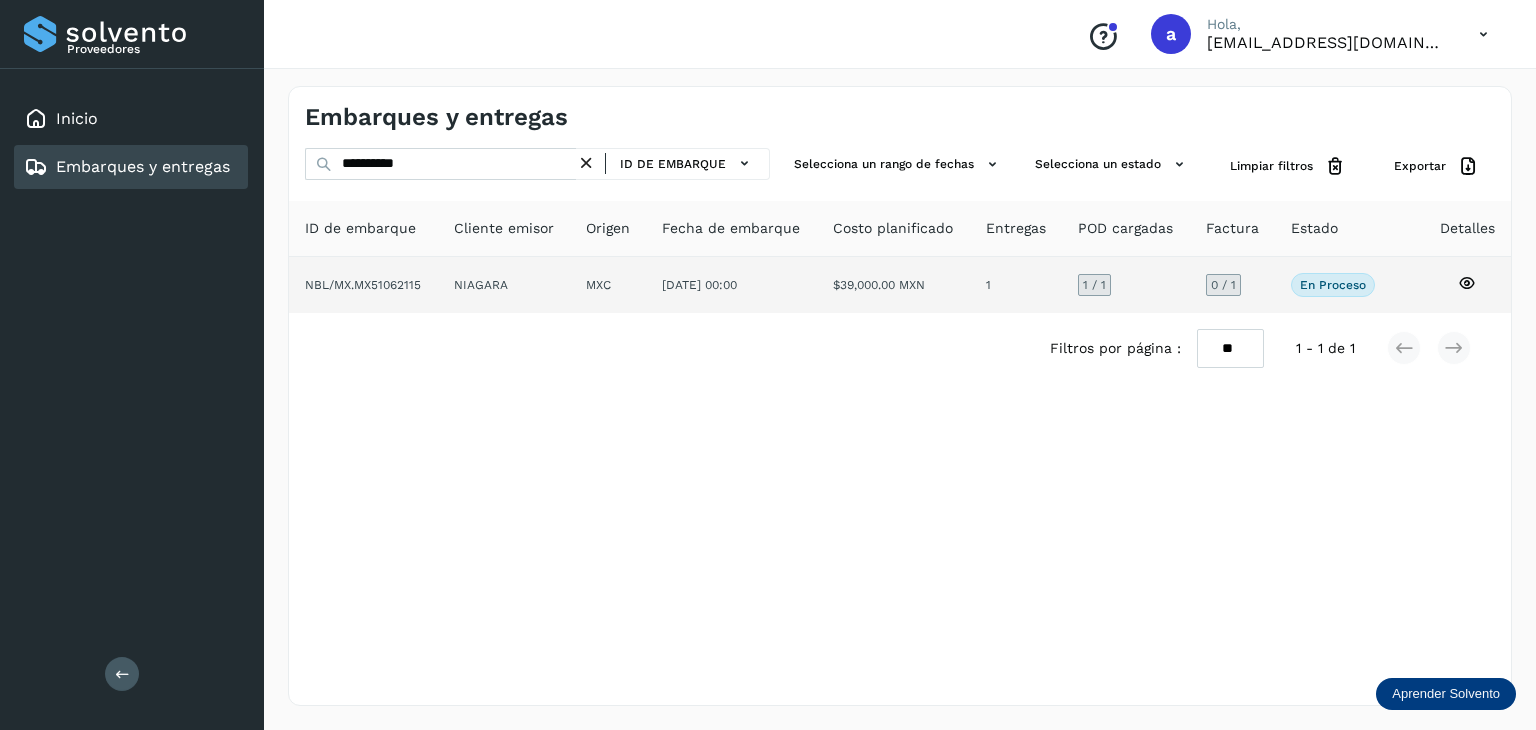 click on "[DATE] 00:00" 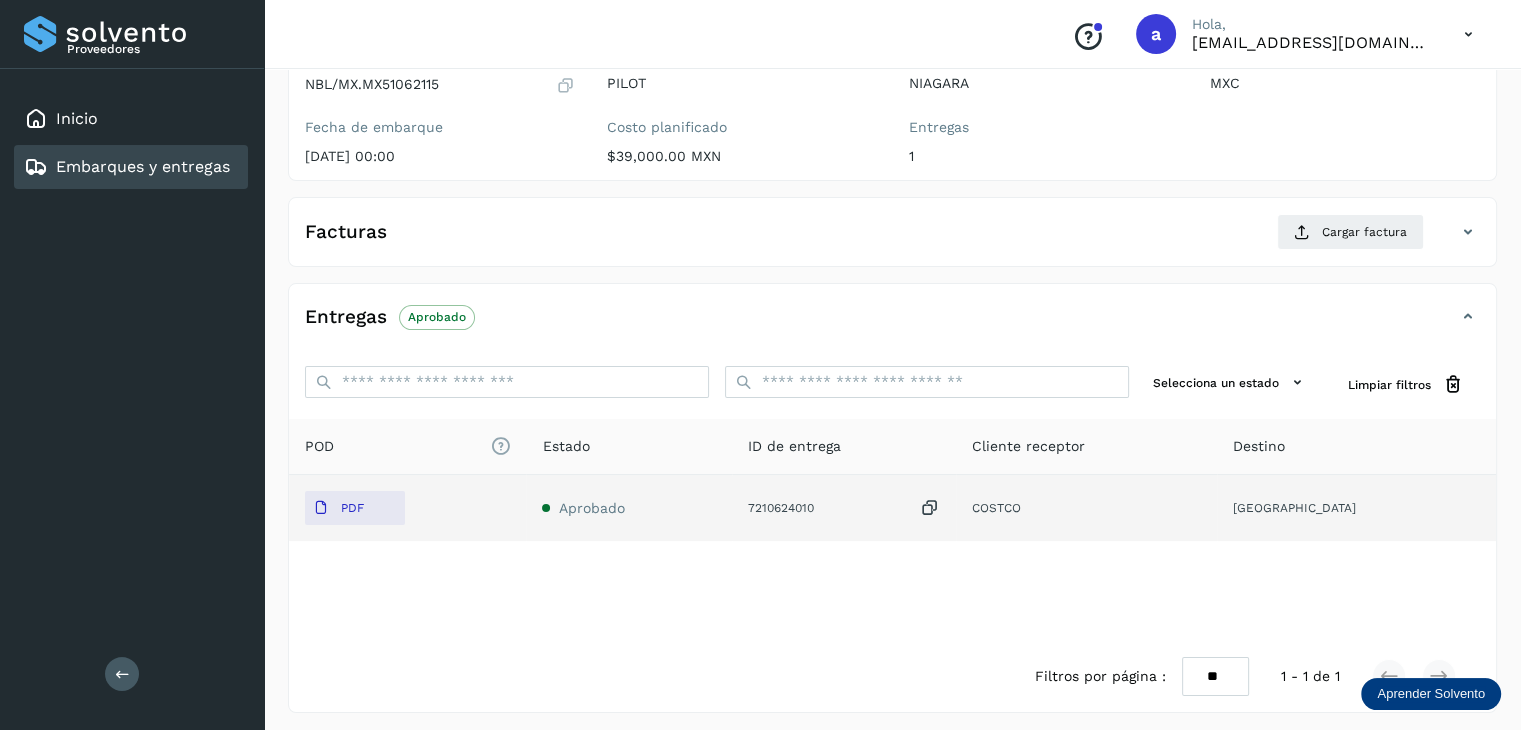 scroll, scrollTop: 217, scrollLeft: 0, axis: vertical 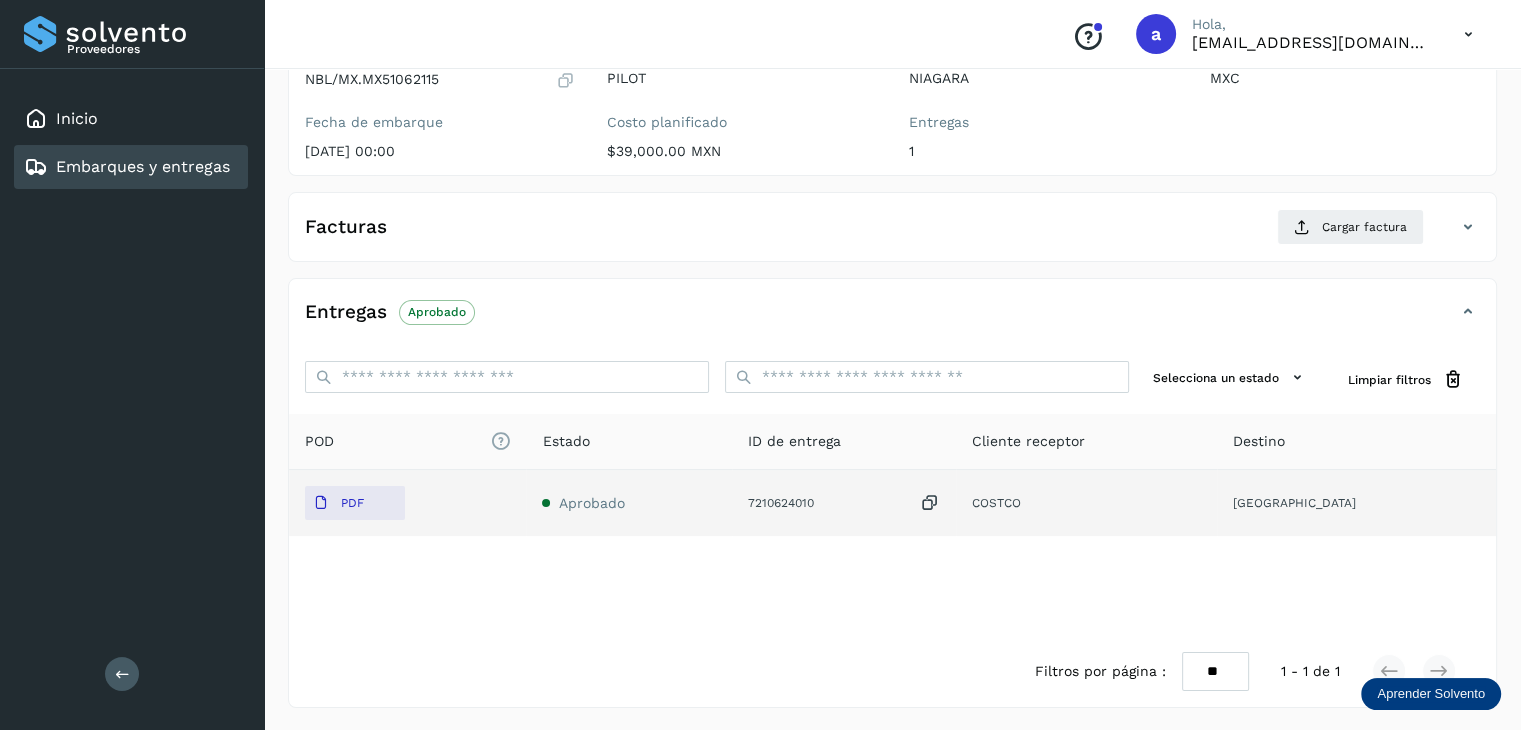 click at bounding box center (930, 503) 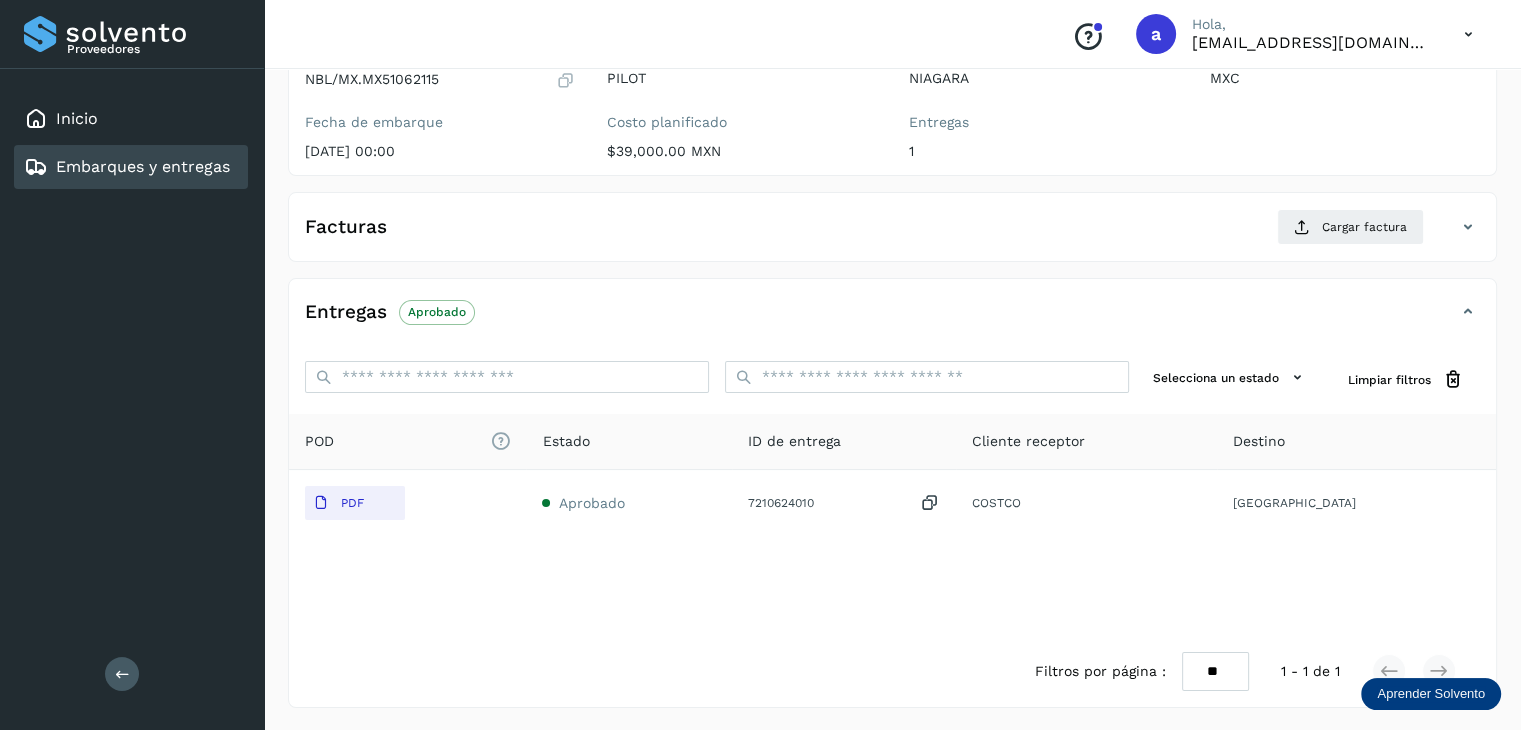 click on "Embarques y entregas" at bounding box center (143, 166) 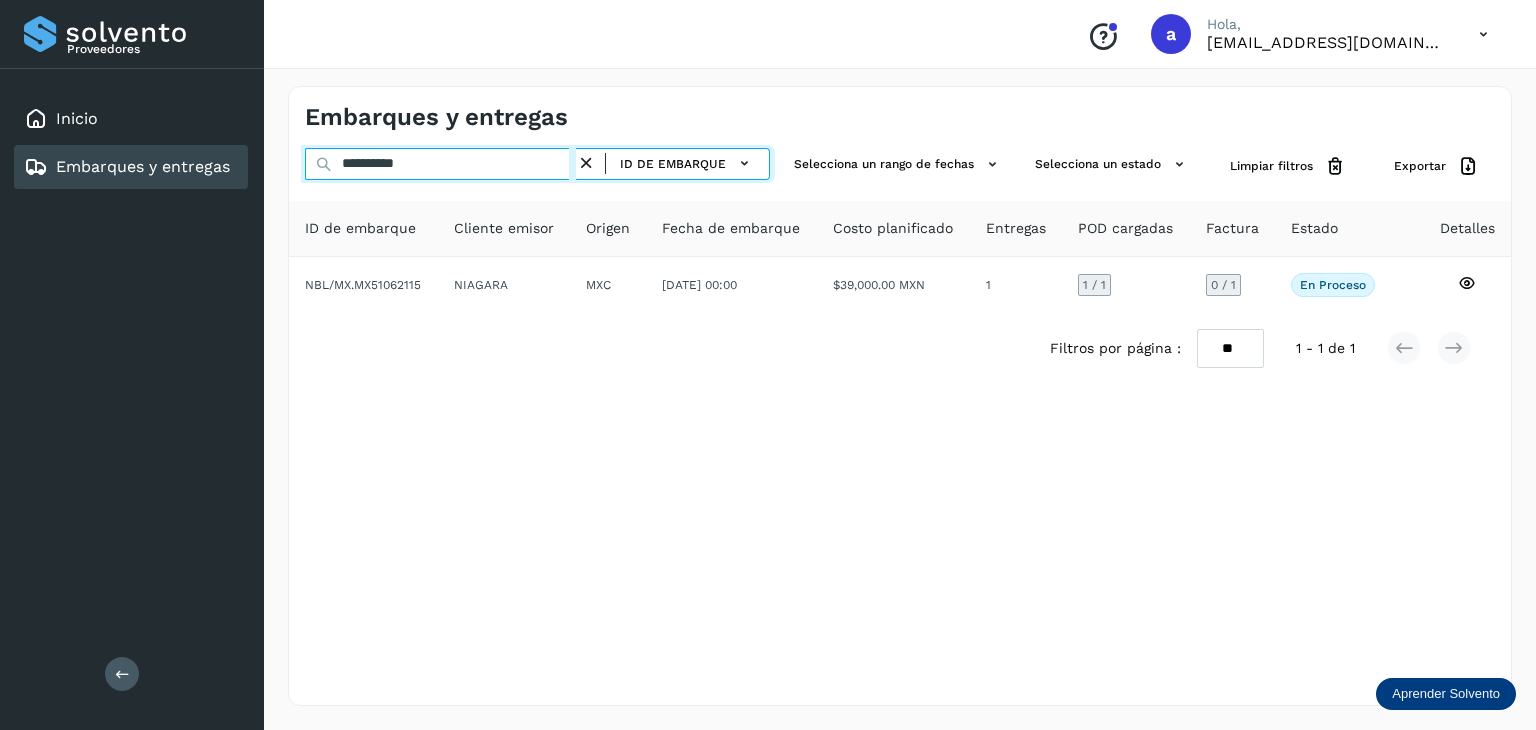 drag, startPoint x: 320, startPoint y: 173, endPoint x: 224, endPoint y: 161, distance: 96.74709 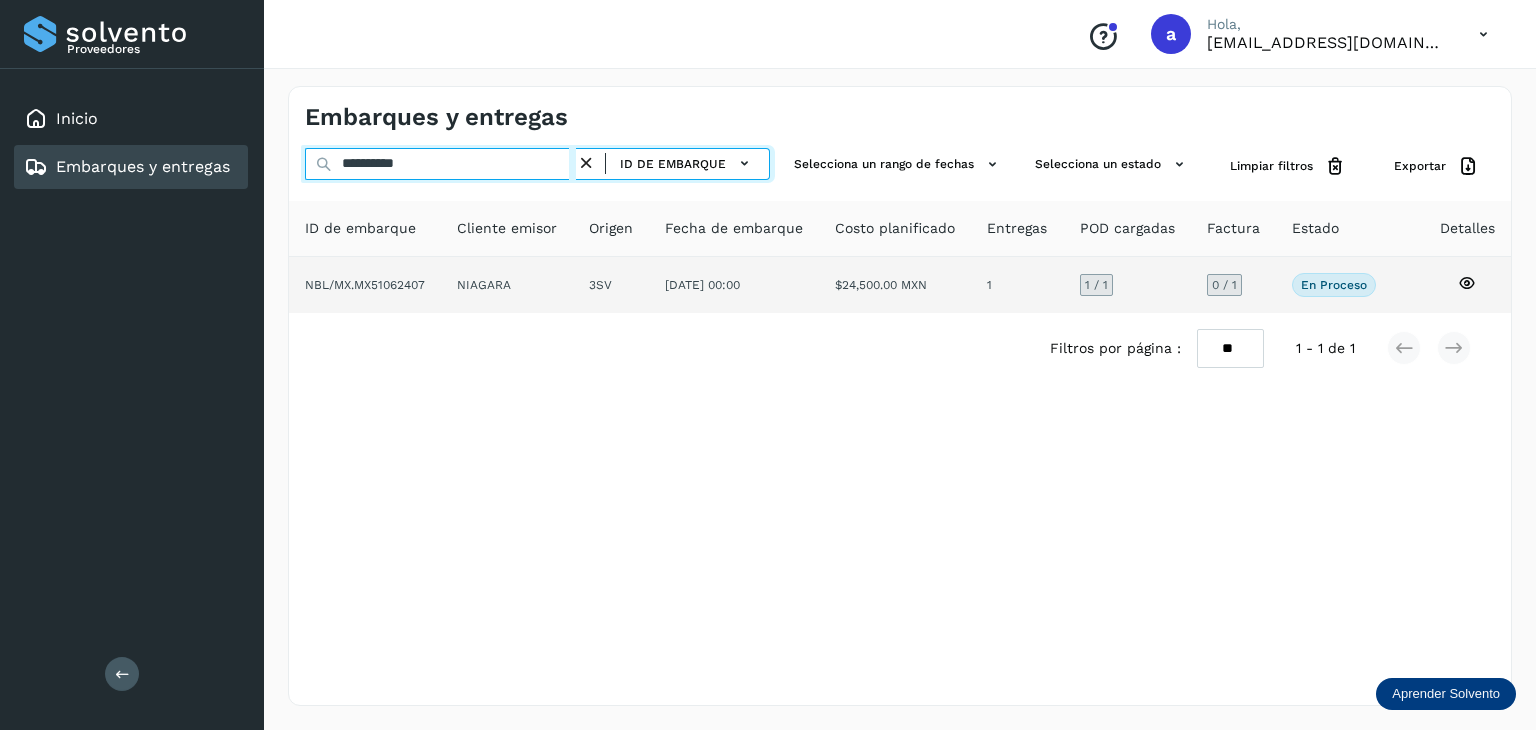 type on "**********" 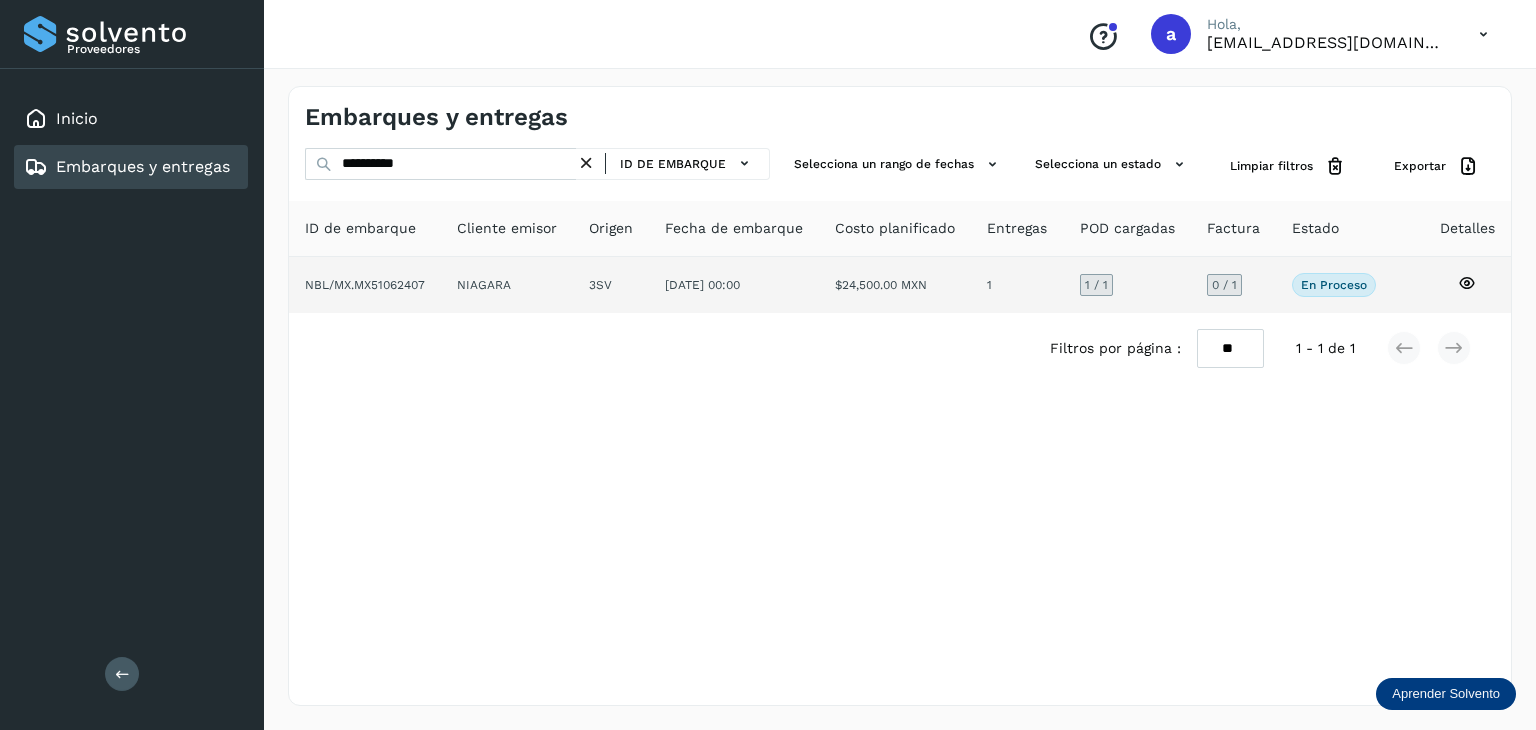 click on "$24,500.00 MXN" 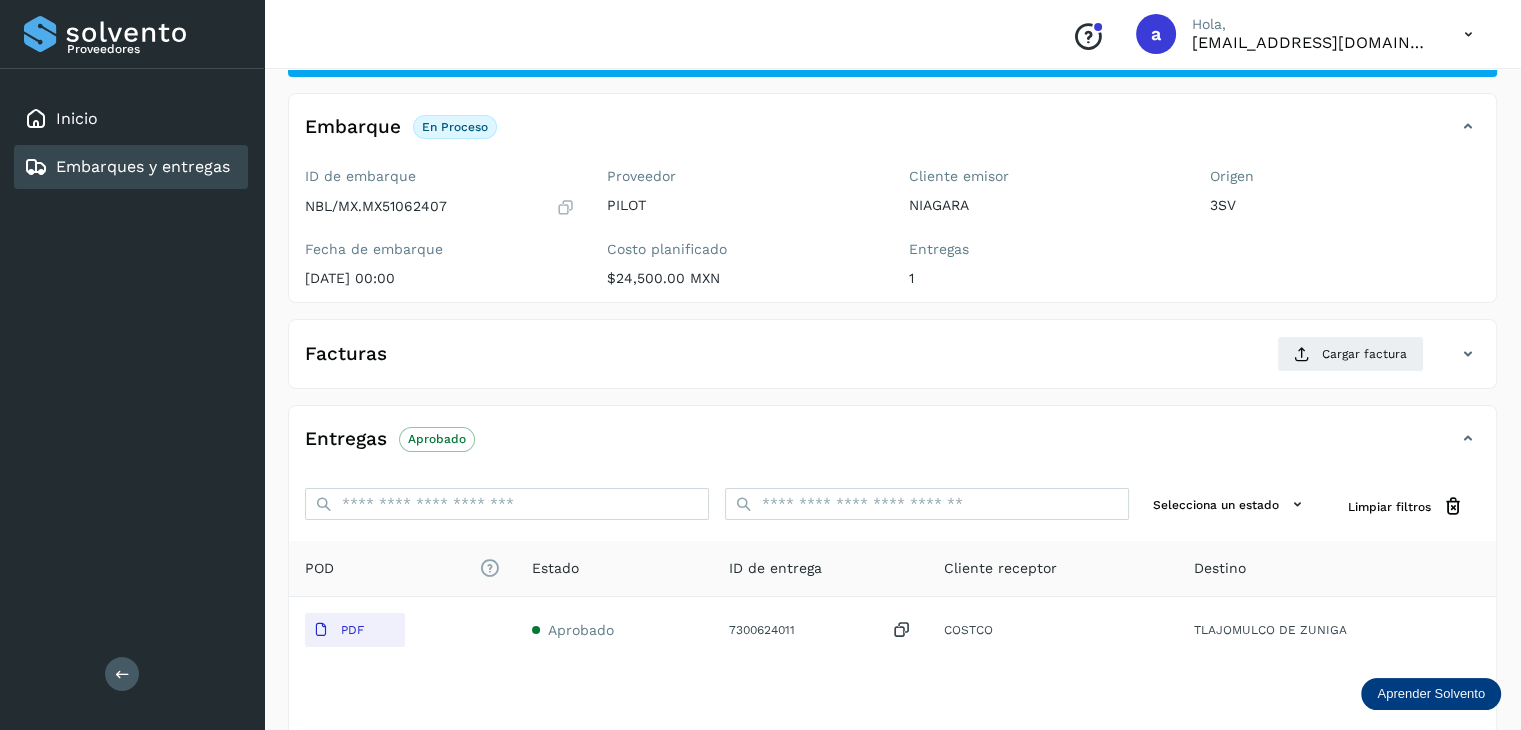 scroll, scrollTop: 217, scrollLeft: 0, axis: vertical 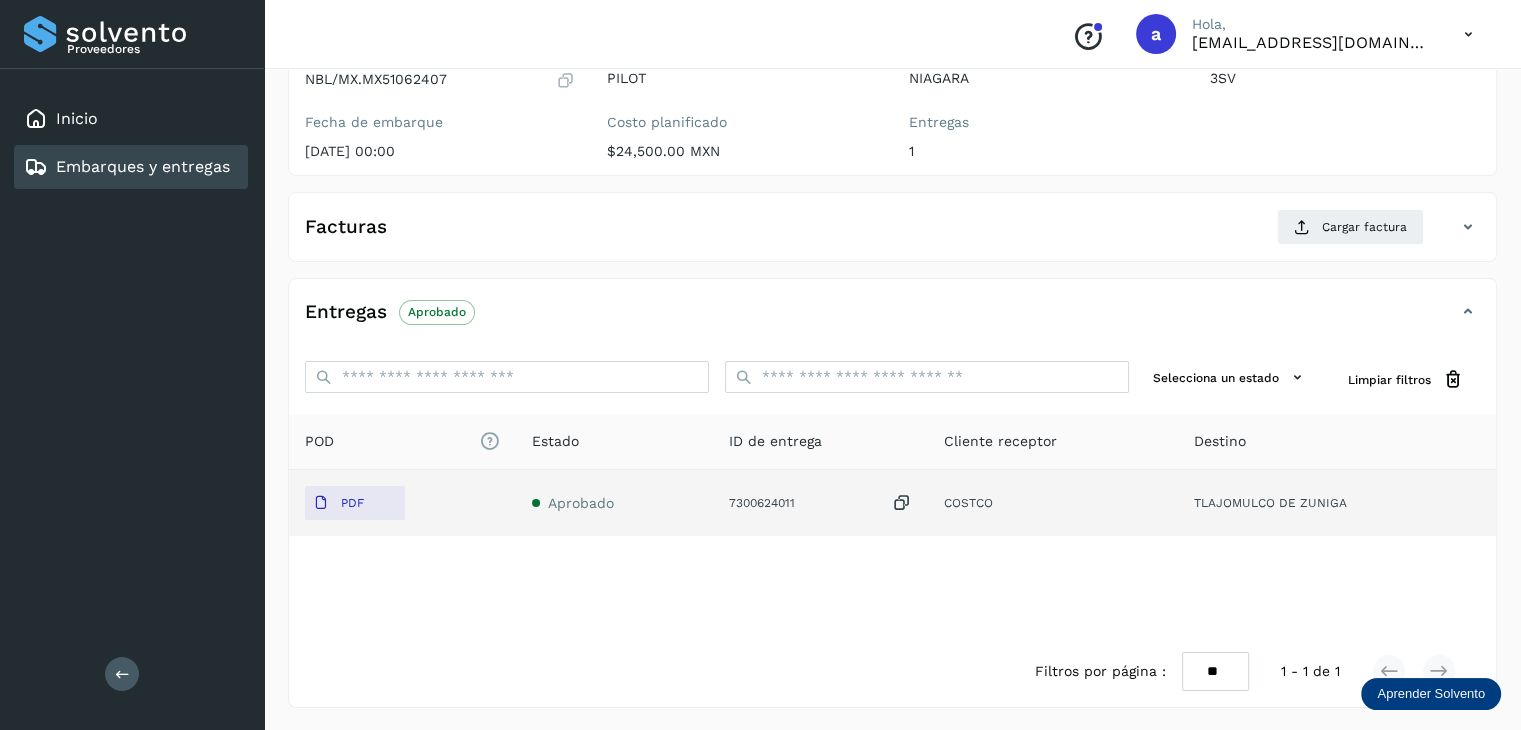 click at bounding box center (902, 503) 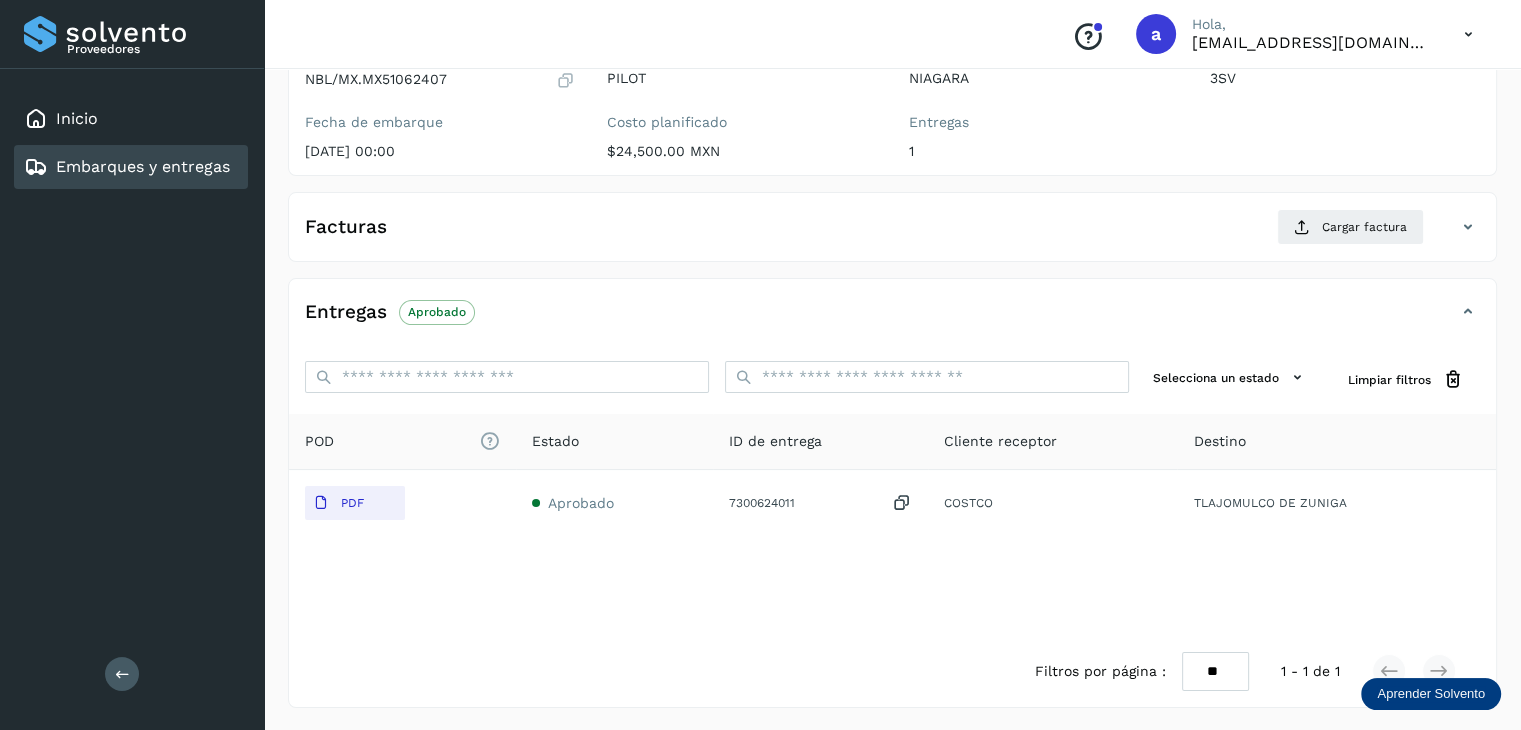 click on "Embarques y entregas" at bounding box center (143, 166) 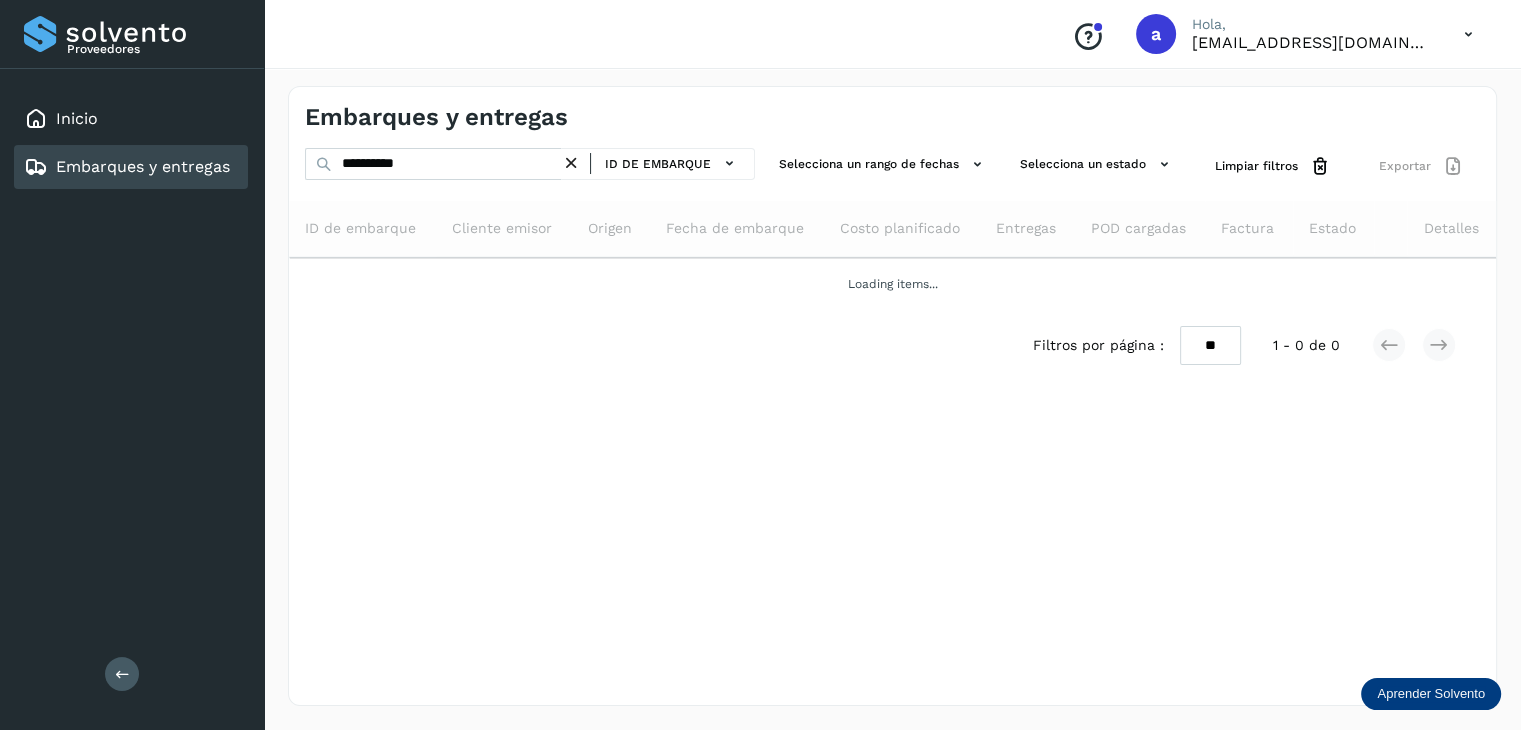 scroll, scrollTop: 0, scrollLeft: 0, axis: both 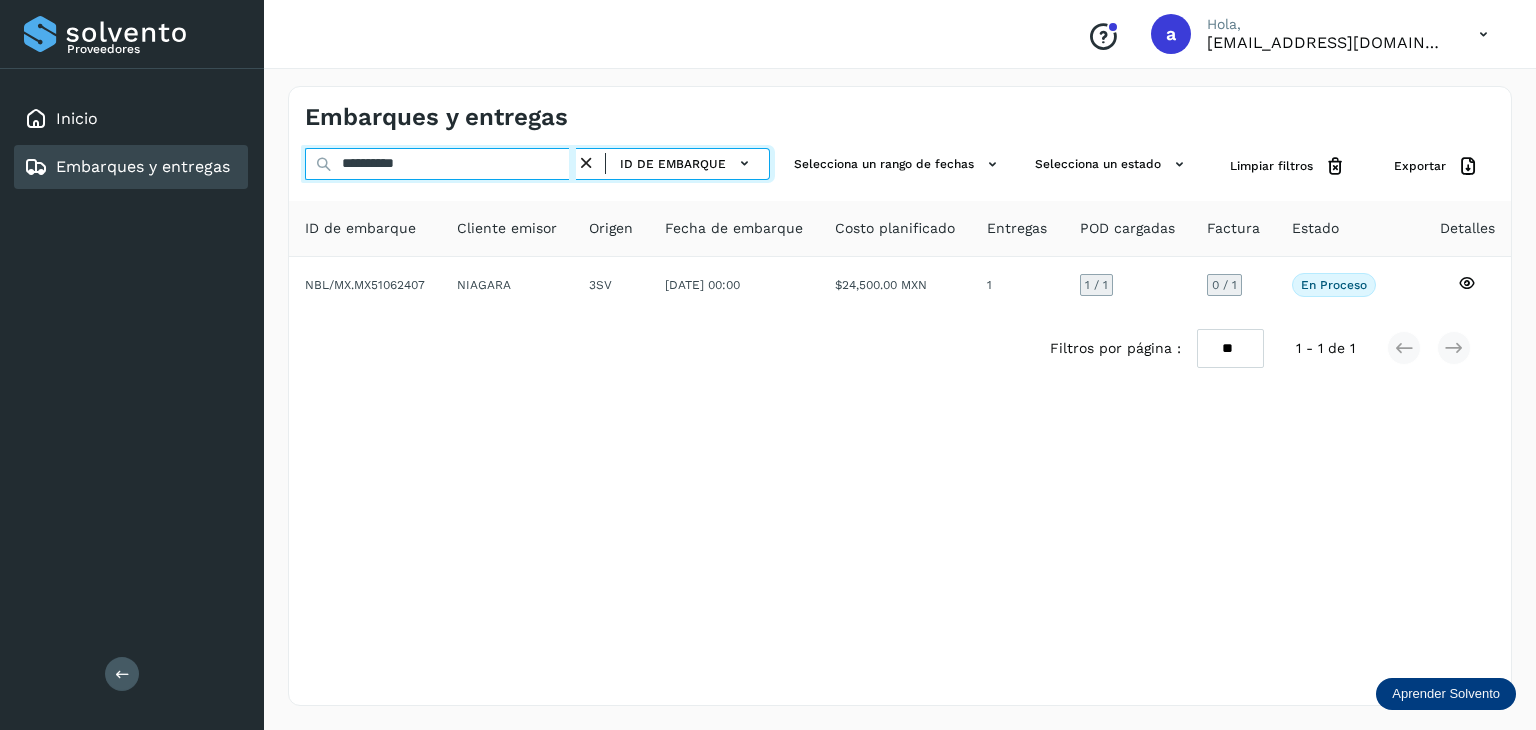 drag, startPoint x: 425, startPoint y: 165, endPoint x: 284, endPoint y: 165, distance: 141 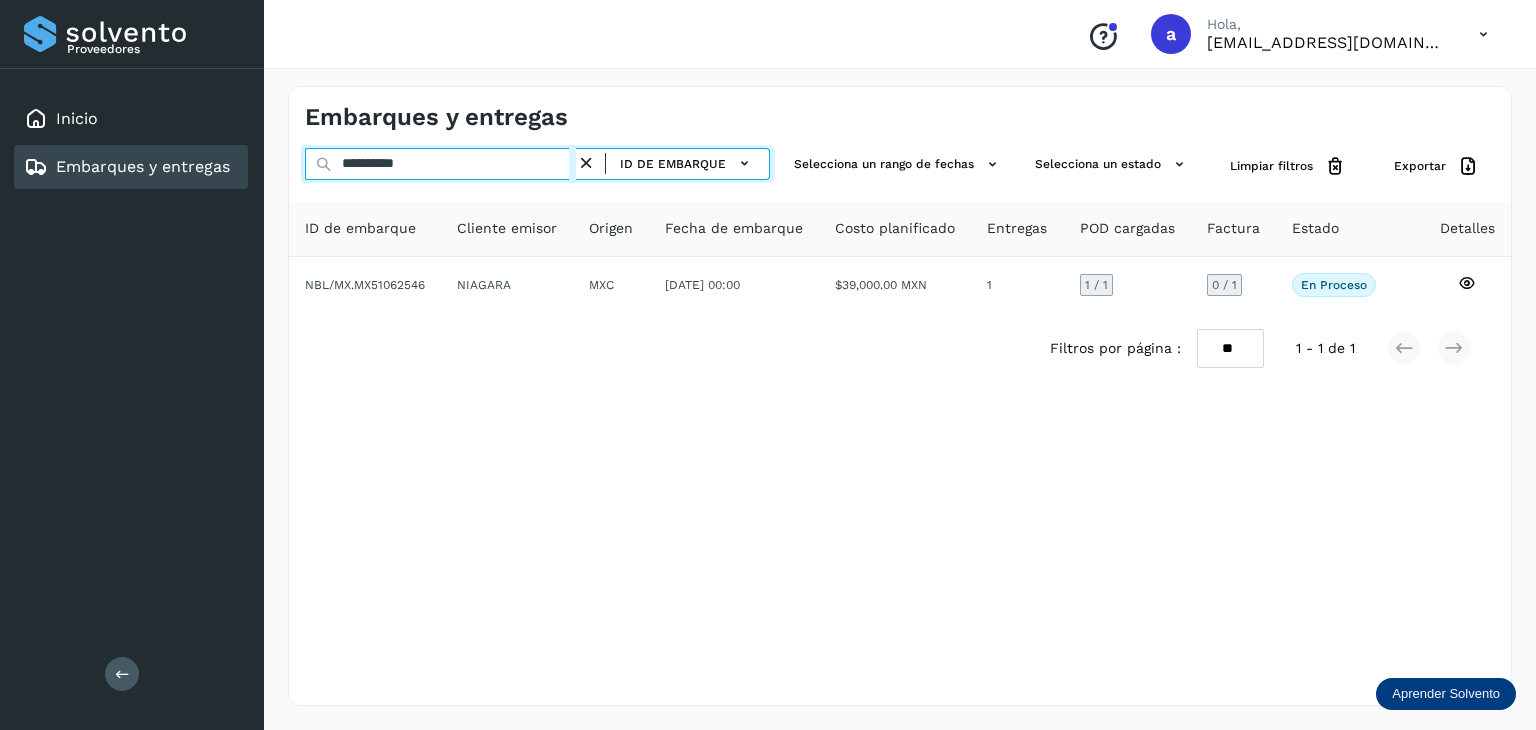 drag, startPoint x: 436, startPoint y: 159, endPoint x: 265, endPoint y: 144, distance: 171.65663 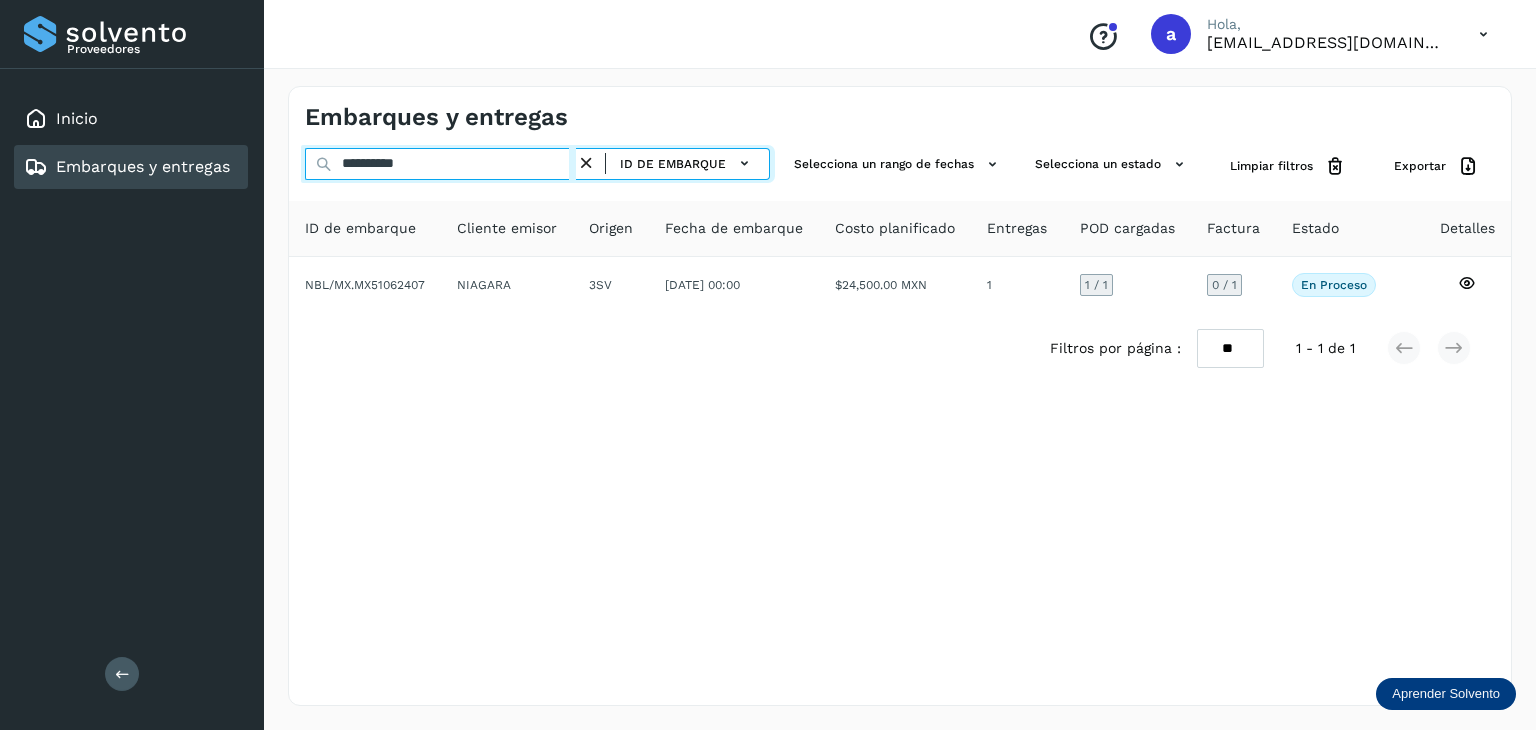 drag, startPoint x: 431, startPoint y: 170, endPoint x: 341, endPoint y: 170, distance: 90 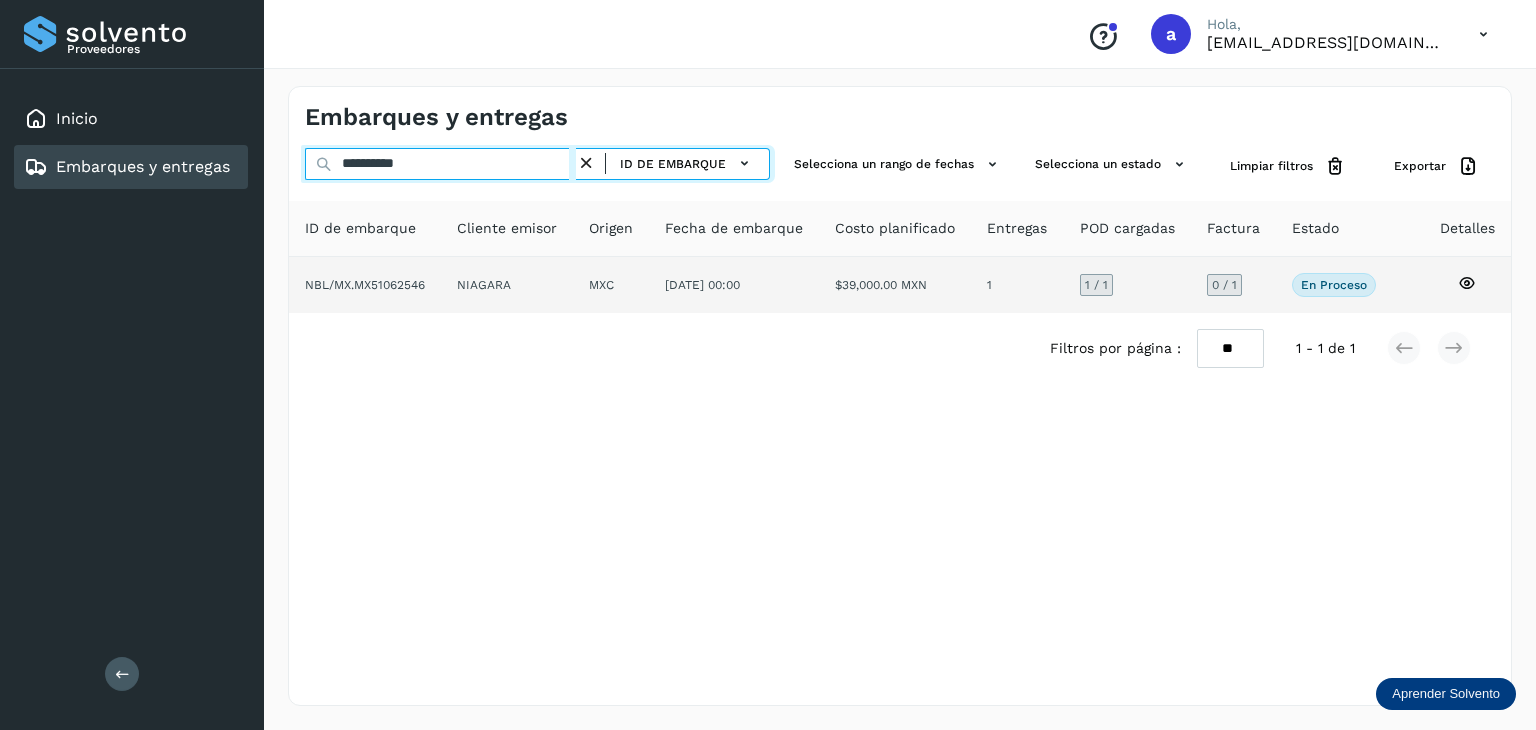 type on "**********" 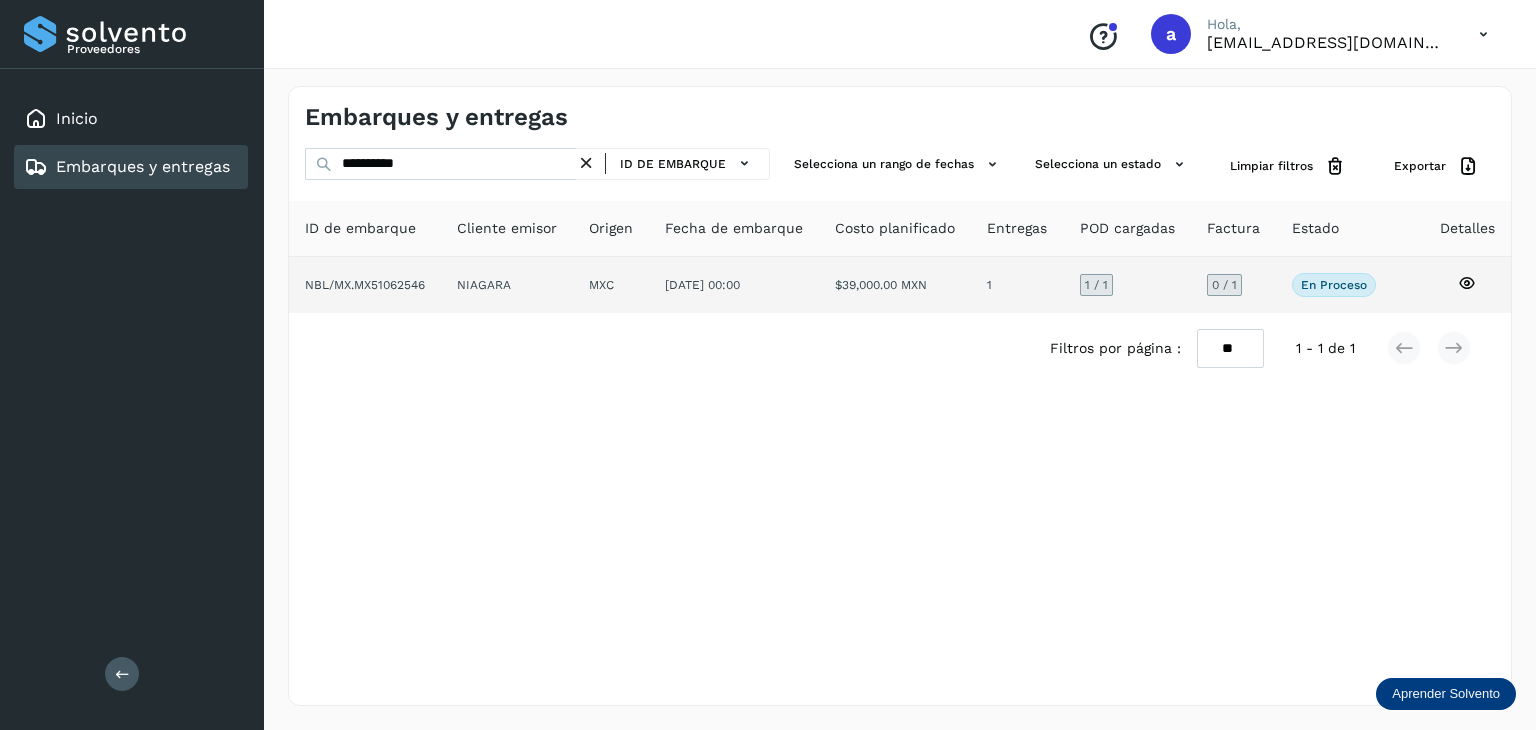 click on "[DATE] 00:00" 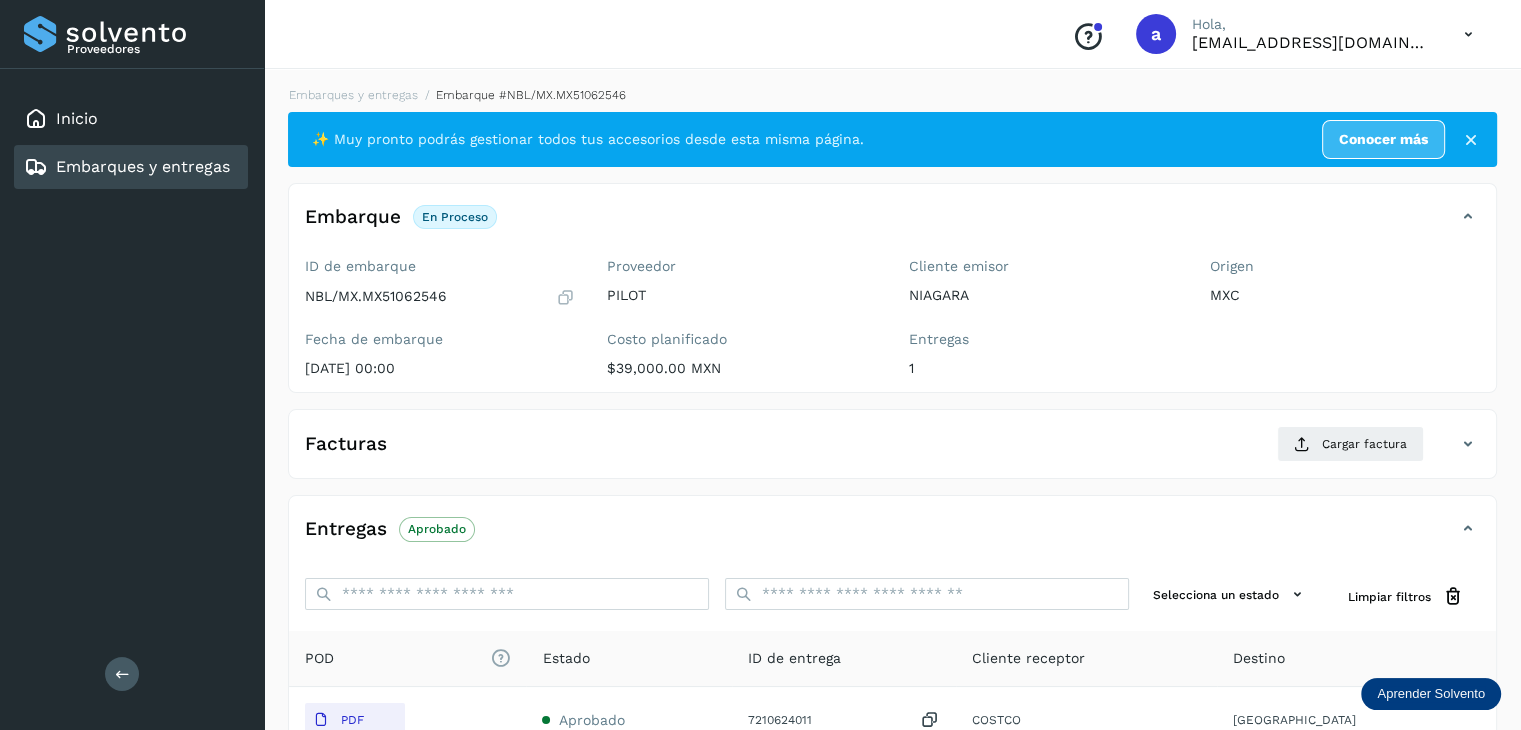 scroll, scrollTop: 217, scrollLeft: 0, axis: vertical 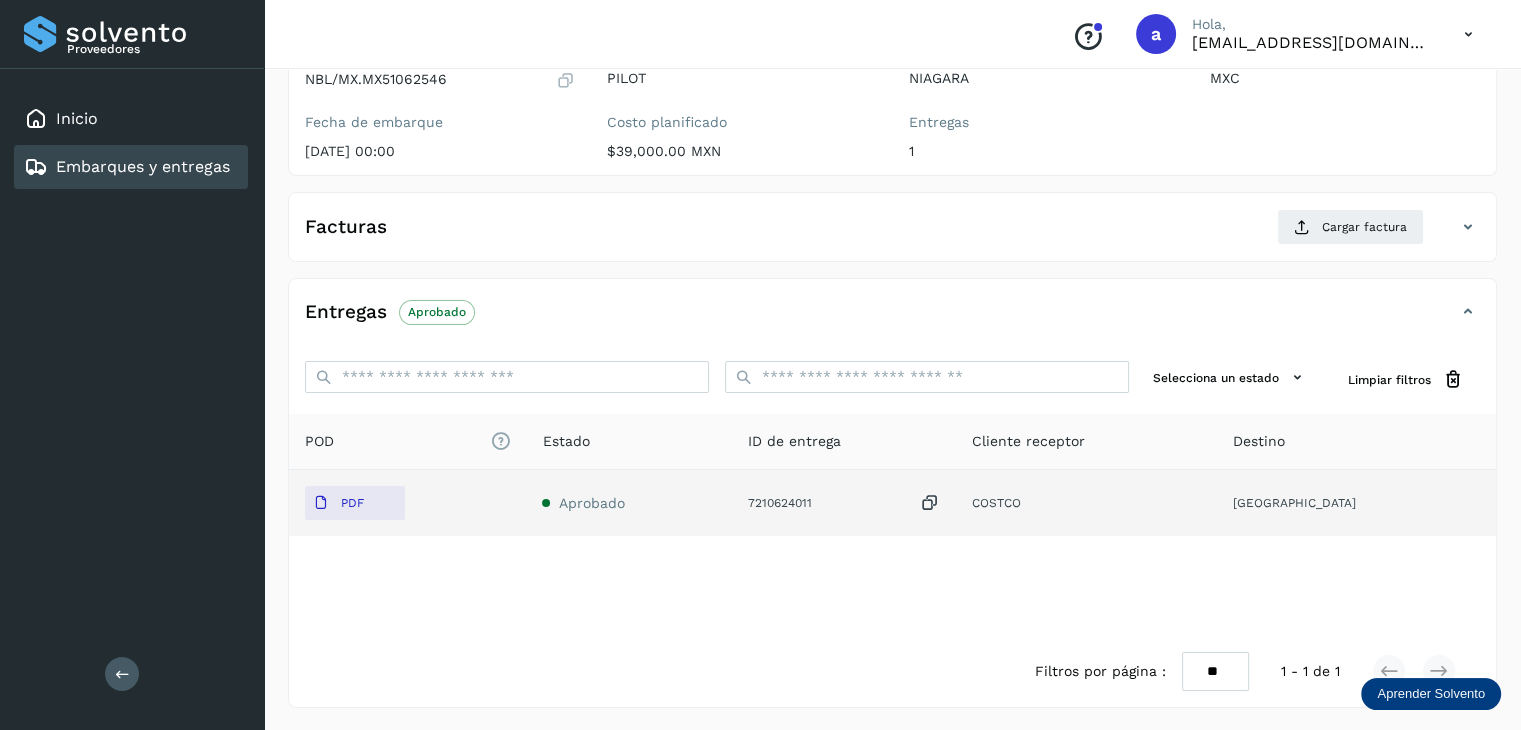 click at bounding box center [930, 503] 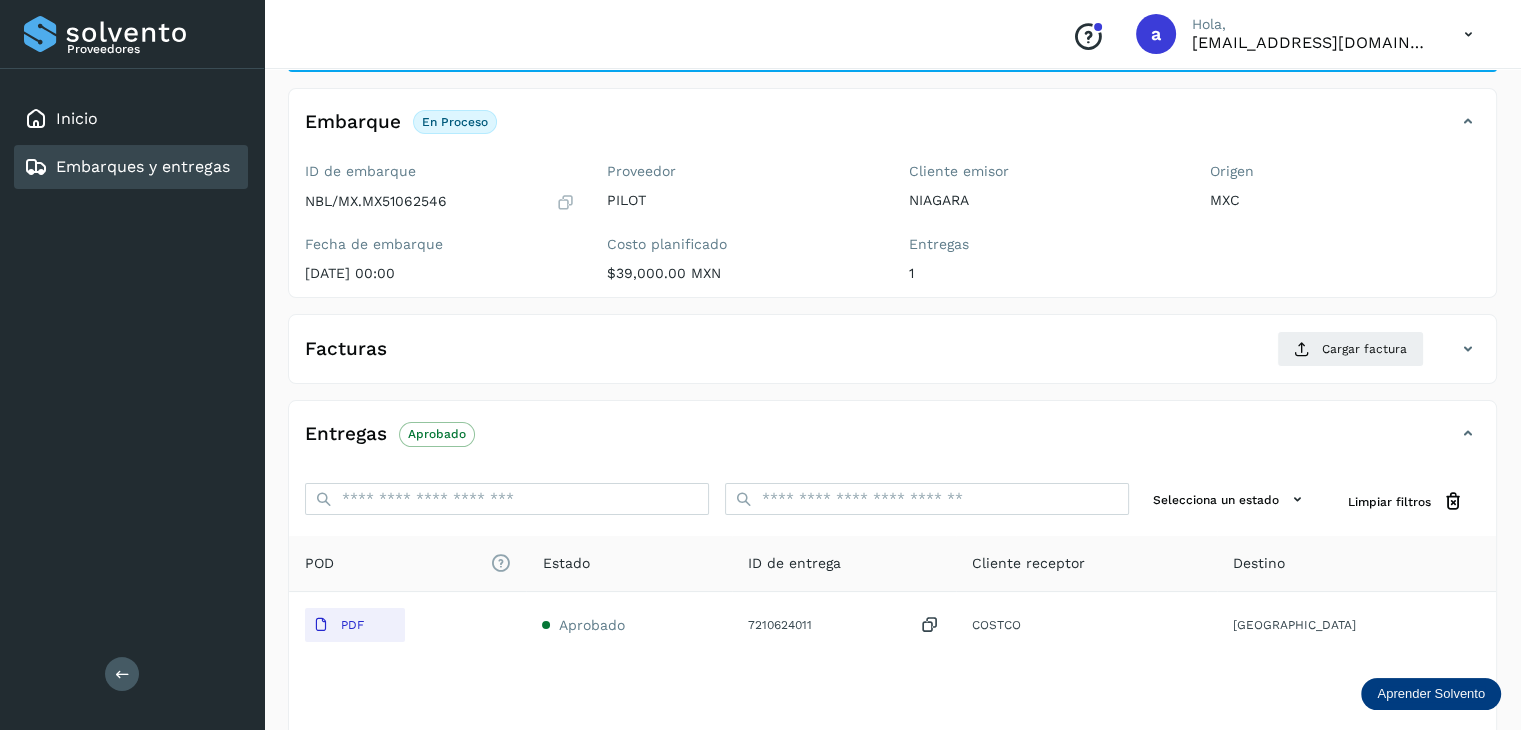 scroll, scrollTop: 0, scrollLeft: 0, axis: both 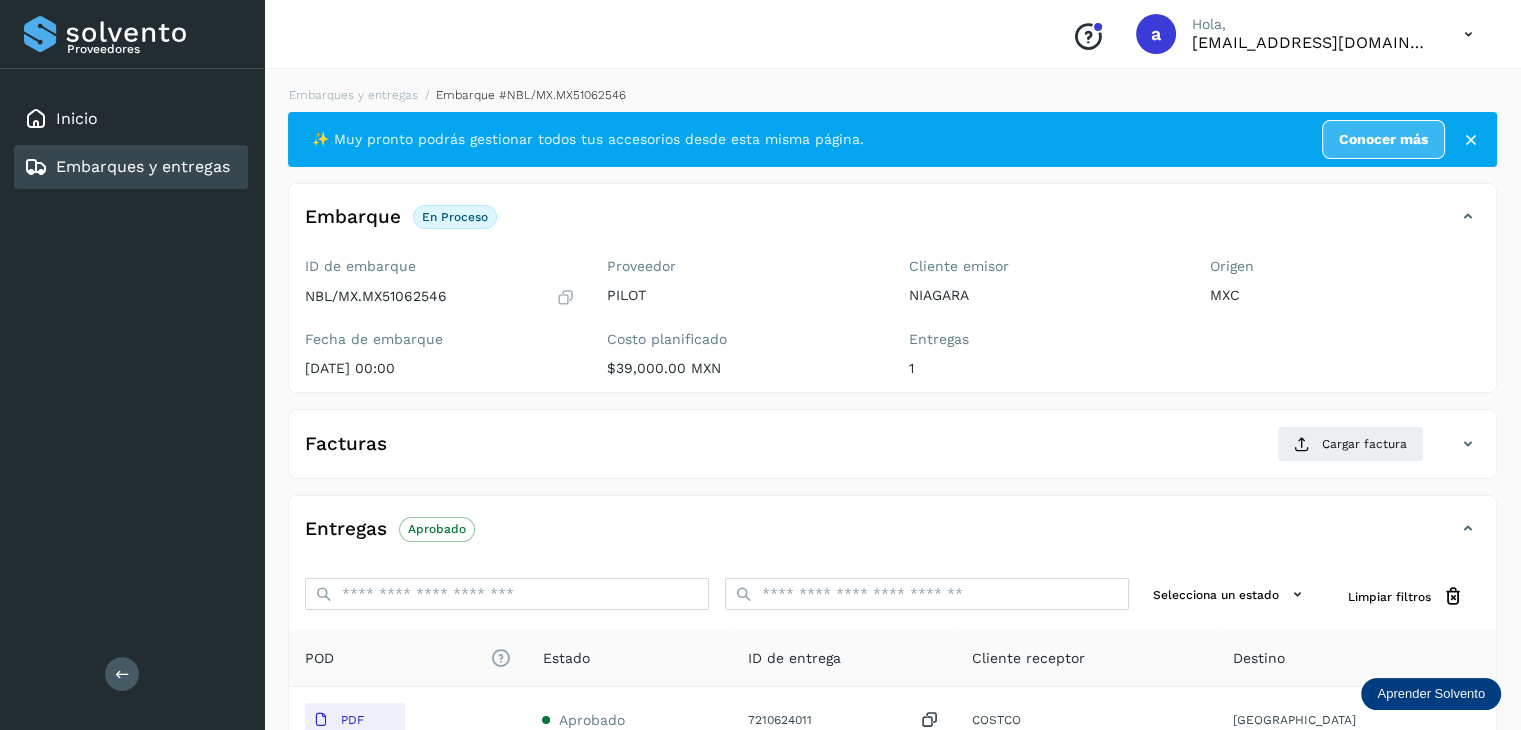 drag, startPoint x: 206, startPoint y: 171, endPoint x: 249, endPoint y: 149, distance: 48.30114 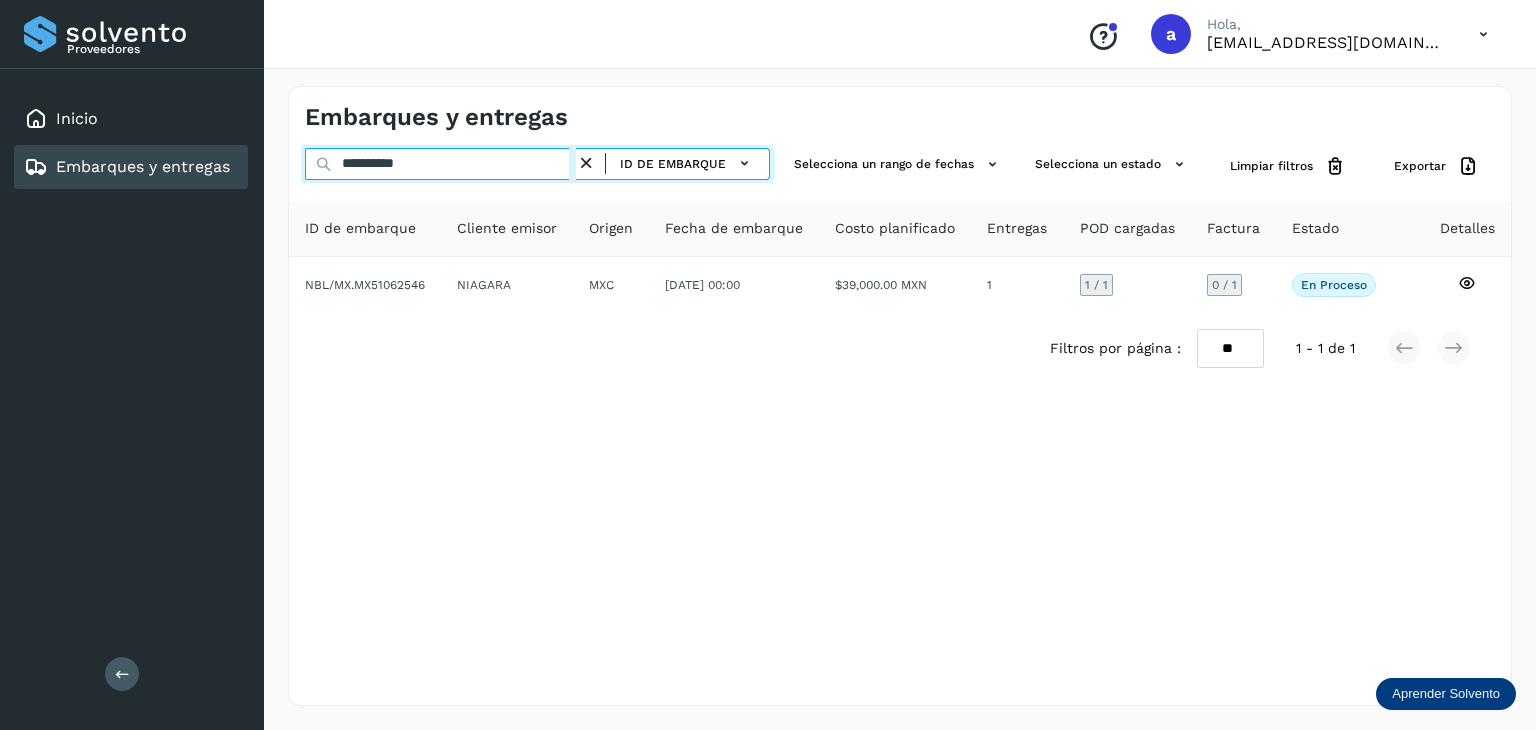 drag, startPoint x: 476, startPoint y: 161, endPoint x: 264, endPoint y: 152, distance: 212.19095 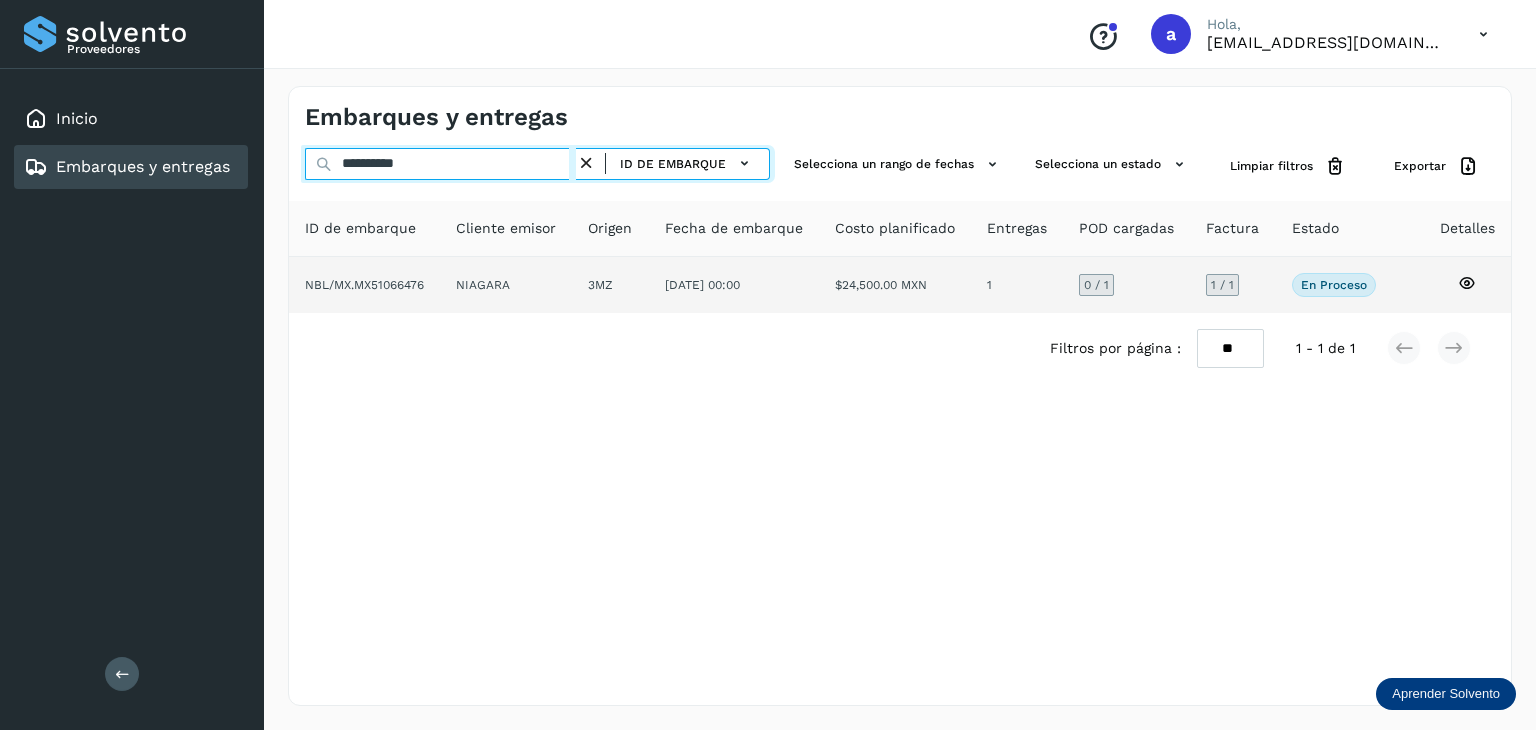 type on "**********" 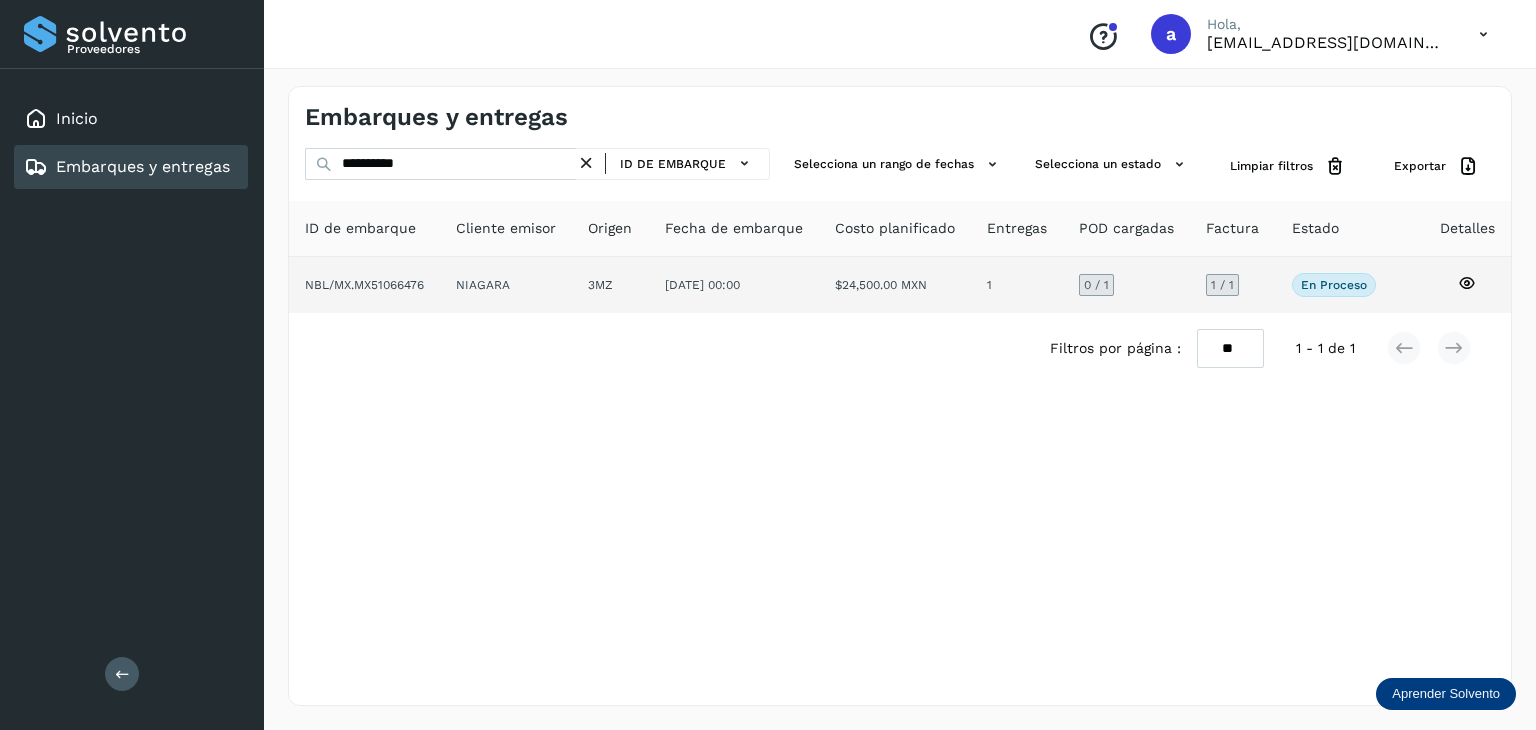 click on "$24,500.00 MXN" 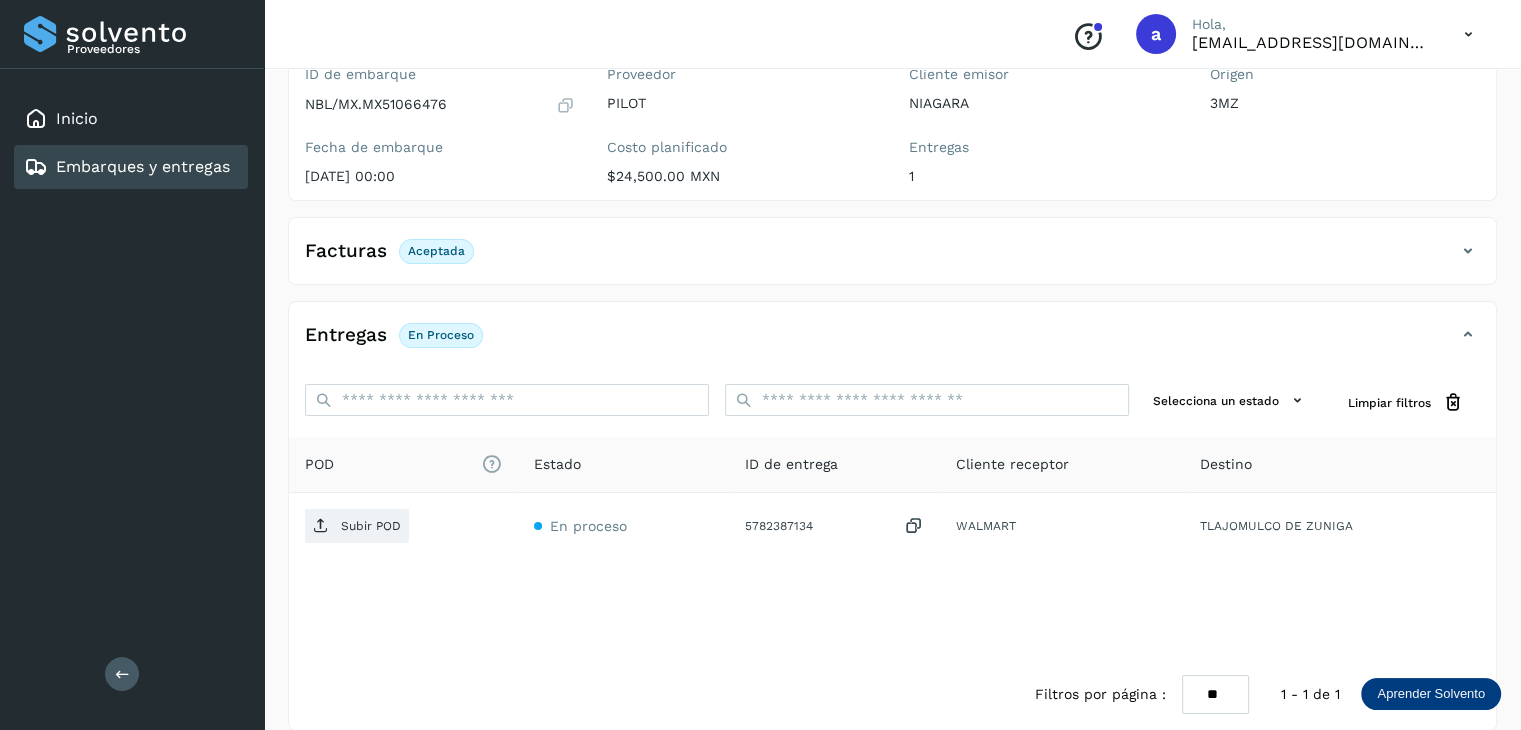 scroll, scrollTop: 200, scrollLeft: 0, axis: vertical 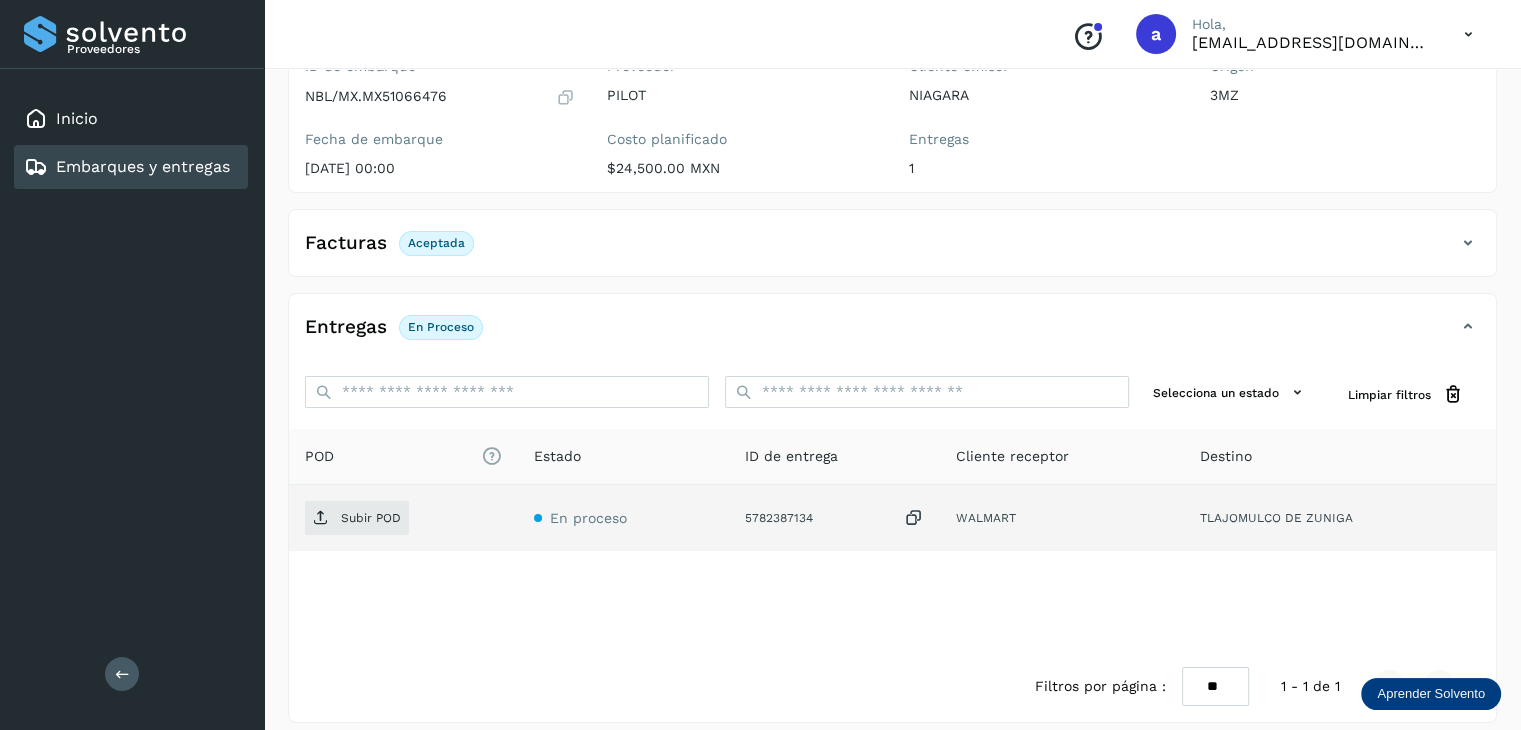 click at bounding box center (914, 518) 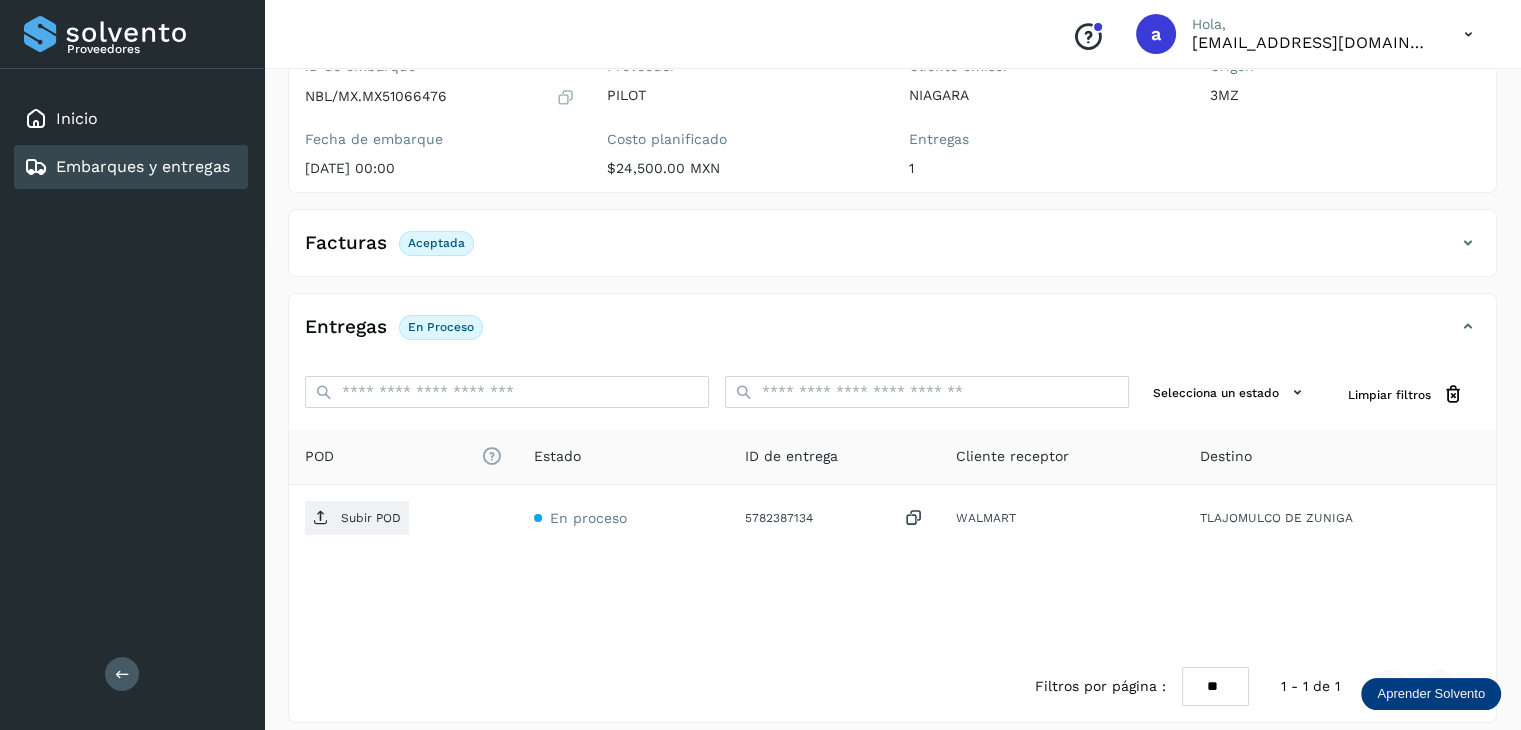 drag, startPoint x: 192, startPoint y: 177, endPoint x: 258, endPoint y: 161, distance: 67.911705 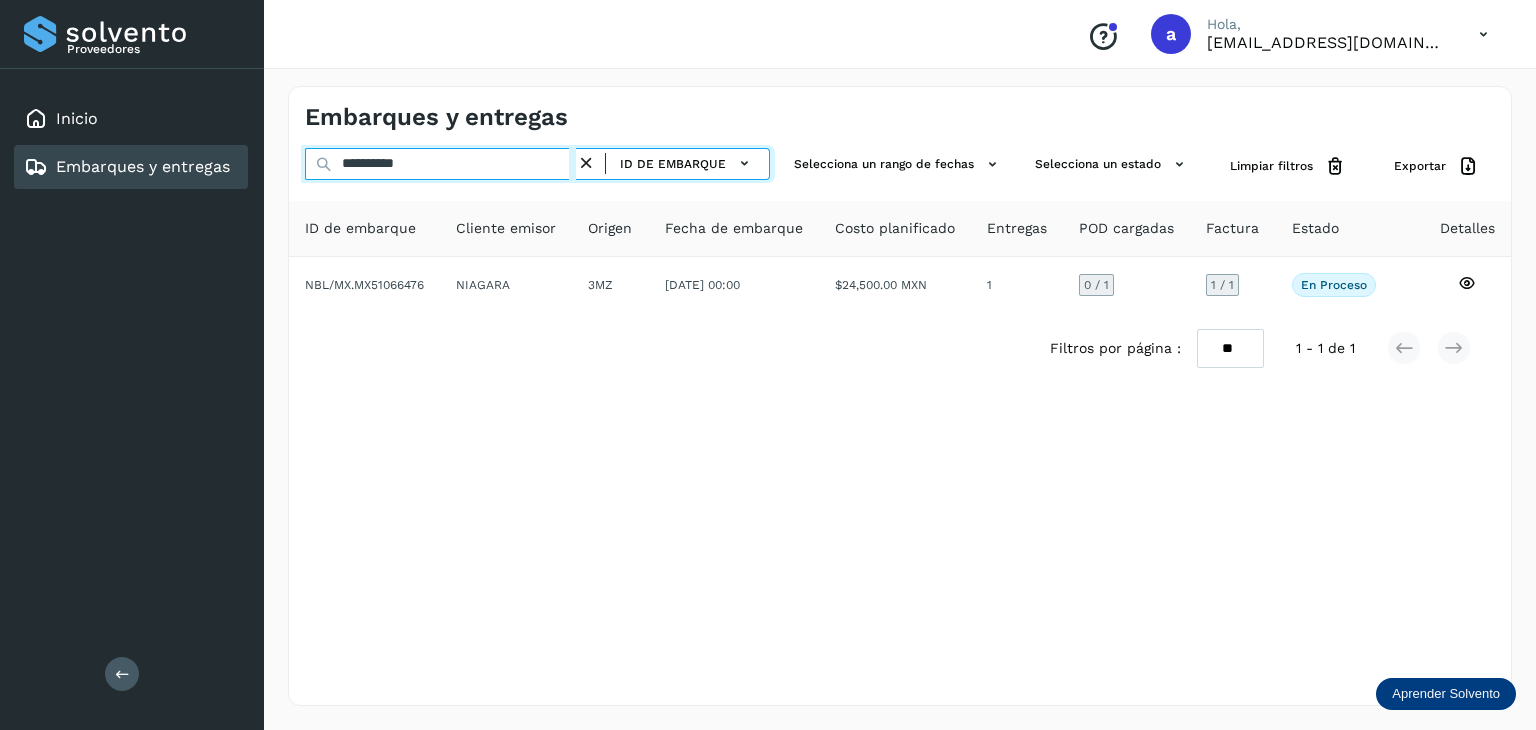 drag, startPoint x: 508, startPoint y: 166, endPoint x: 280, endPoint y: 163, distance: 228.01973 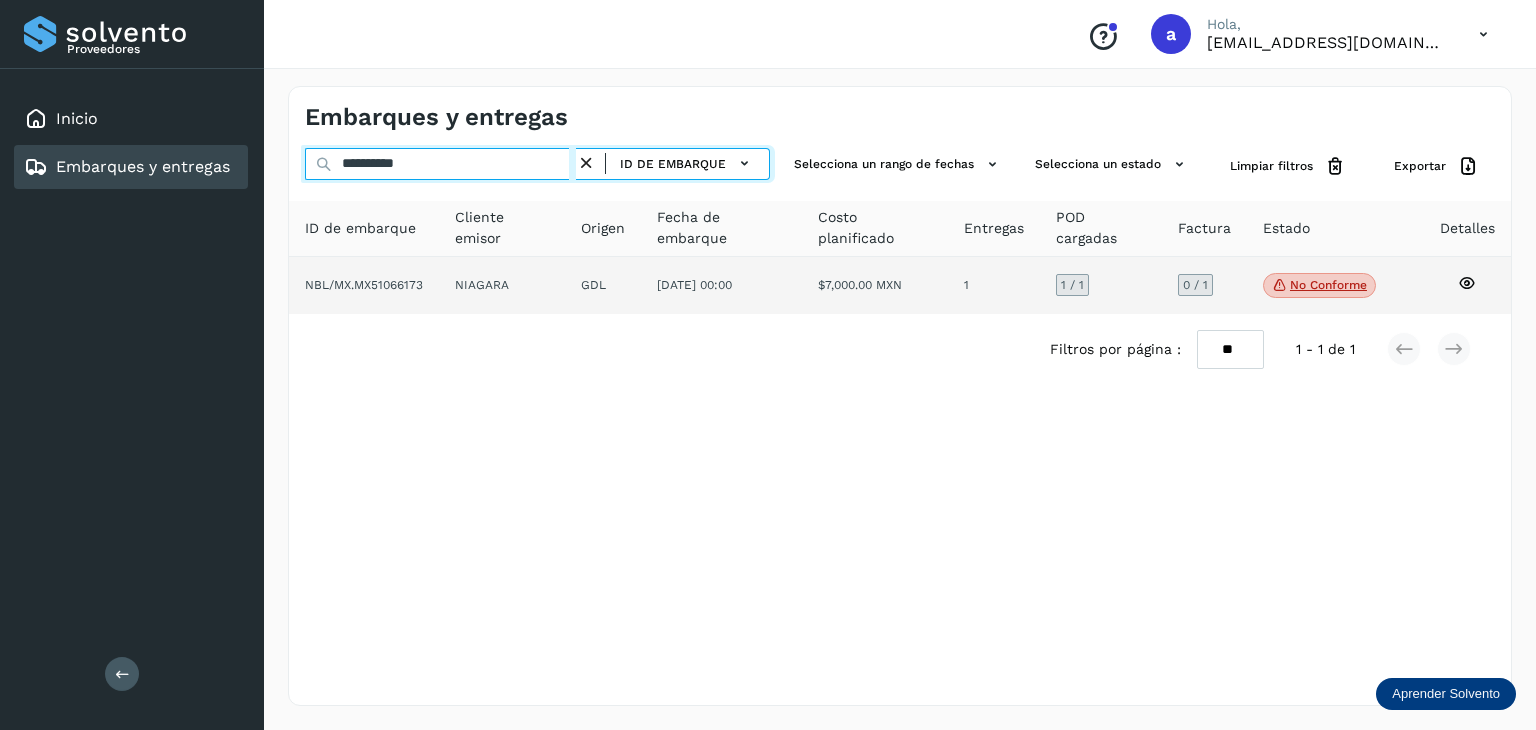 type on "**********" 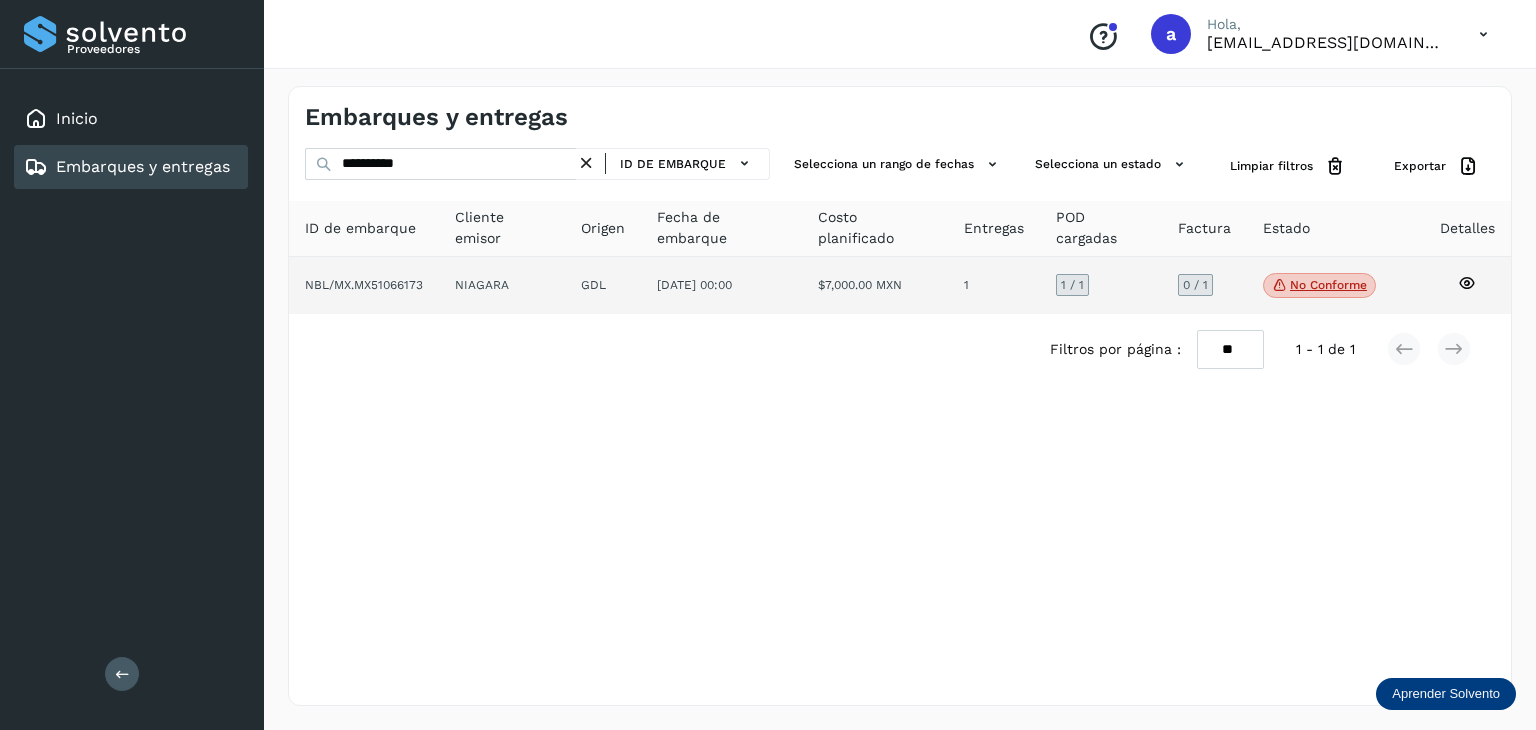click on "[DATE] 00:00" 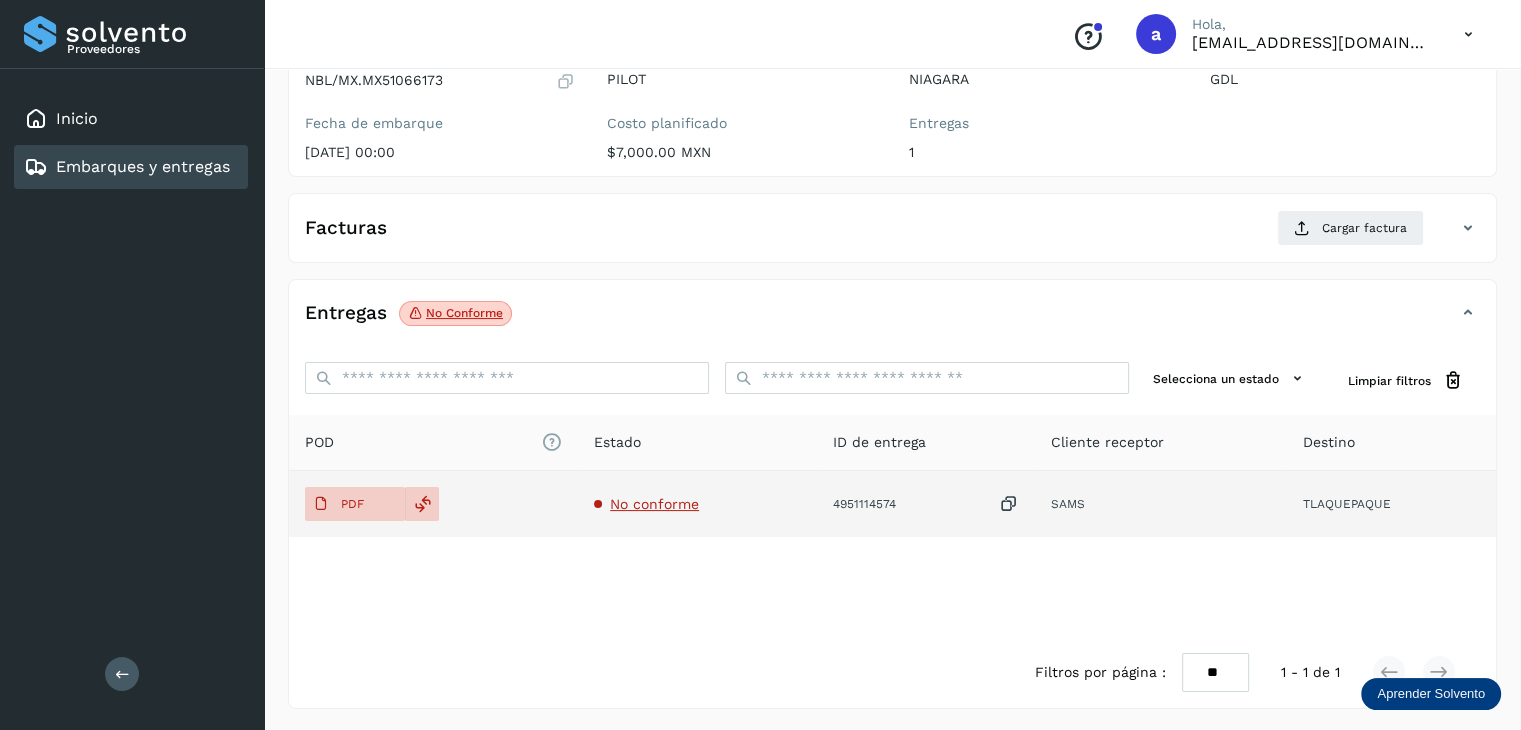 scroll, scrollTop: 217, scrollLeft: 0, axis: vertical 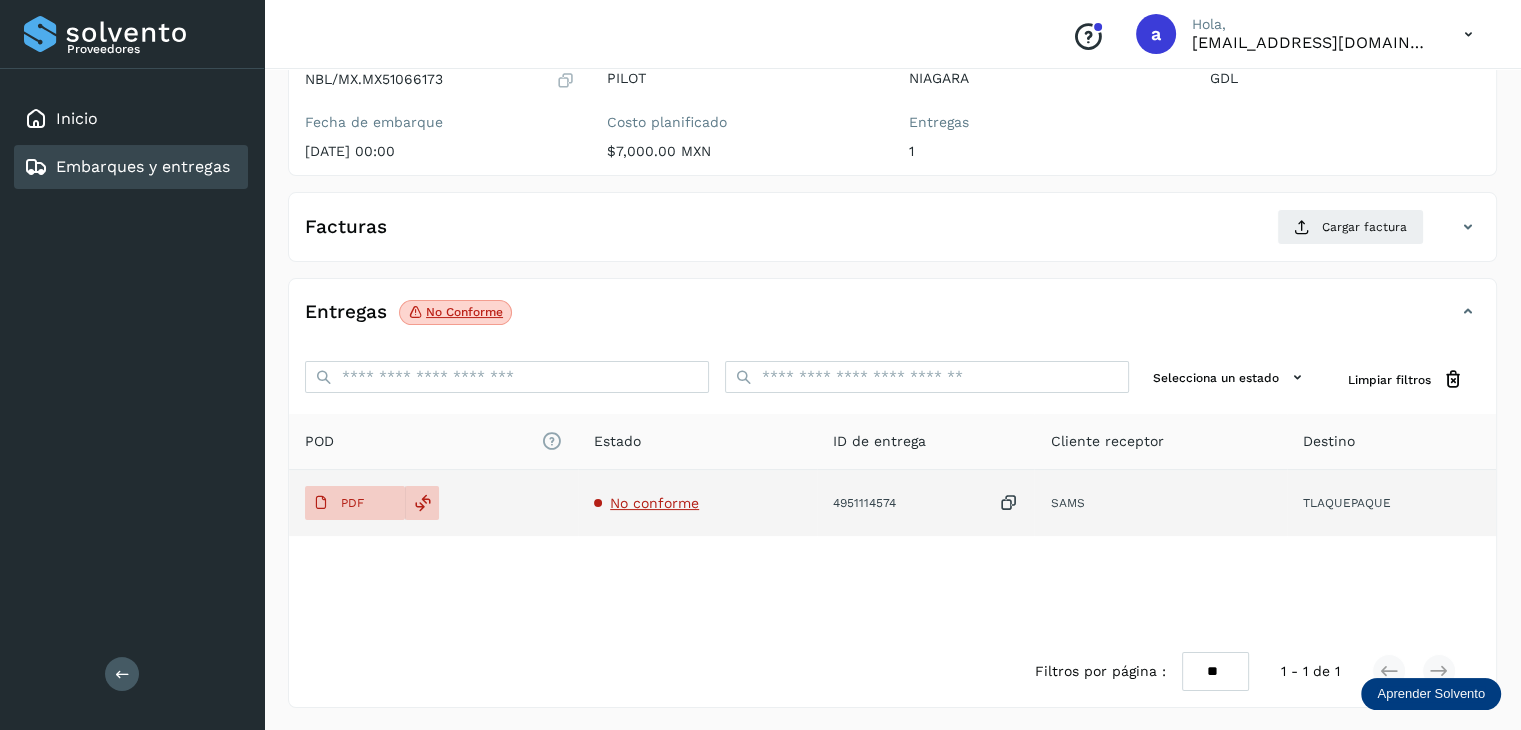 click at bounding box center (1008, 503) 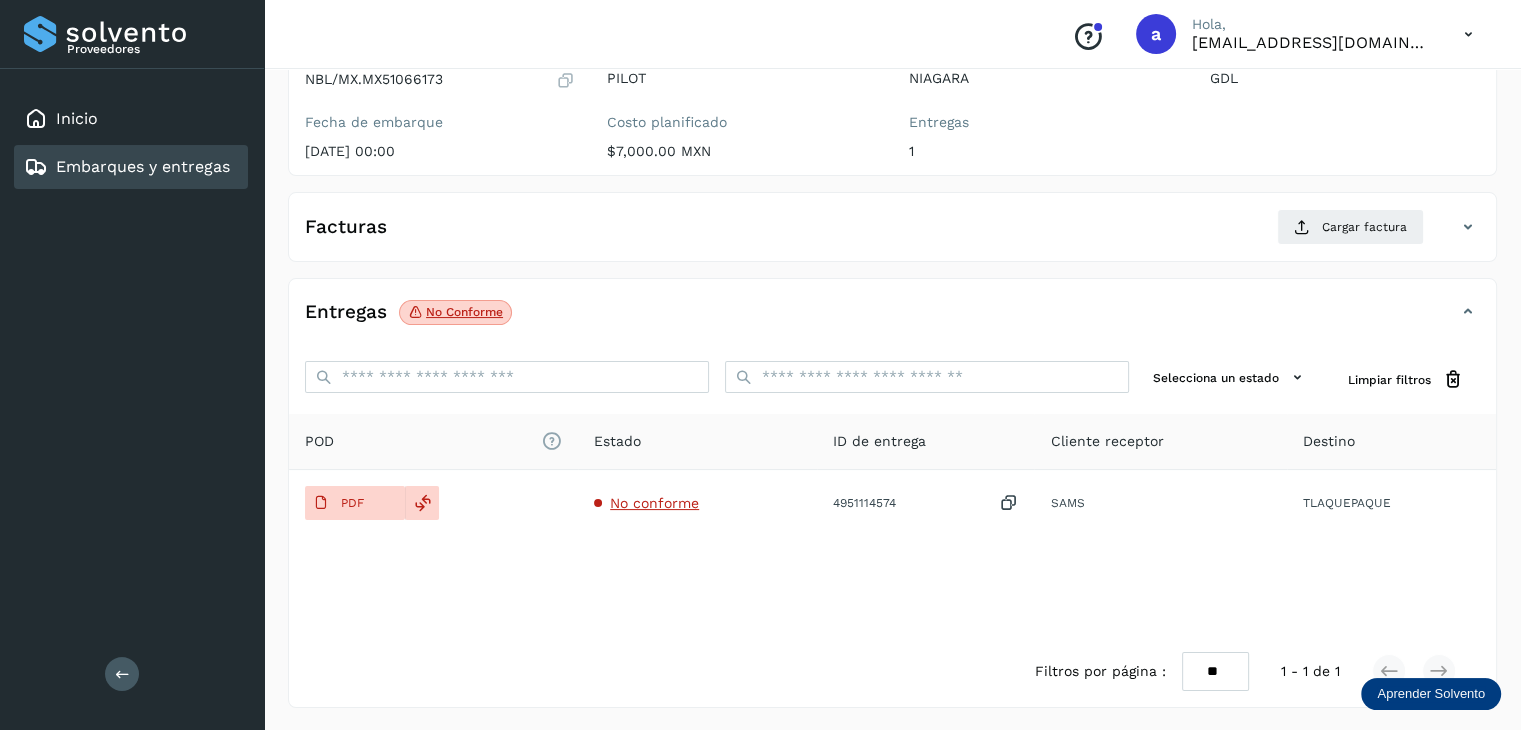 click on "Embarques y entregas" at bounding box center [143, 166] 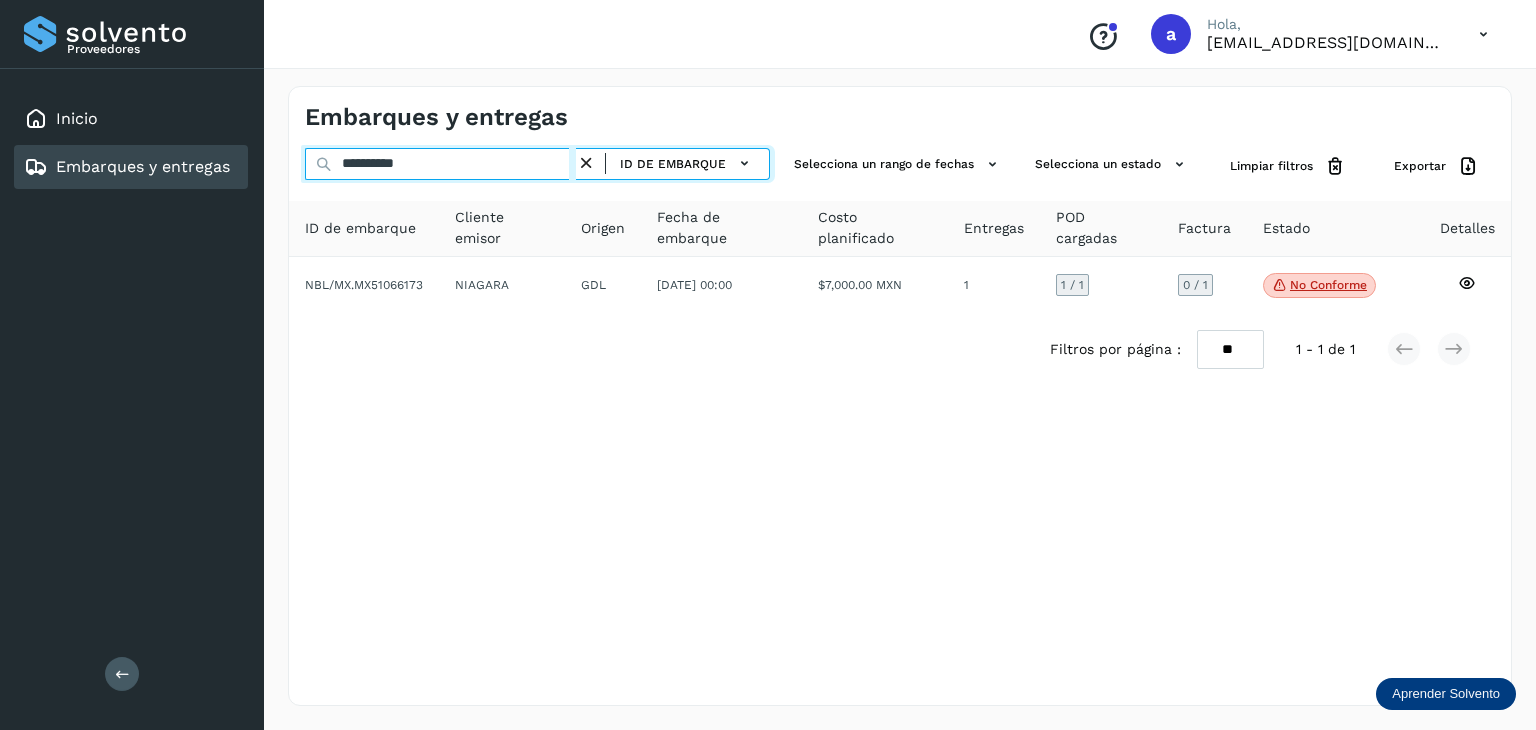 drag, startPoint x: 474, startPoint y: 157, endPoint x: 314, endPoint y: 160, distance: 160.02812 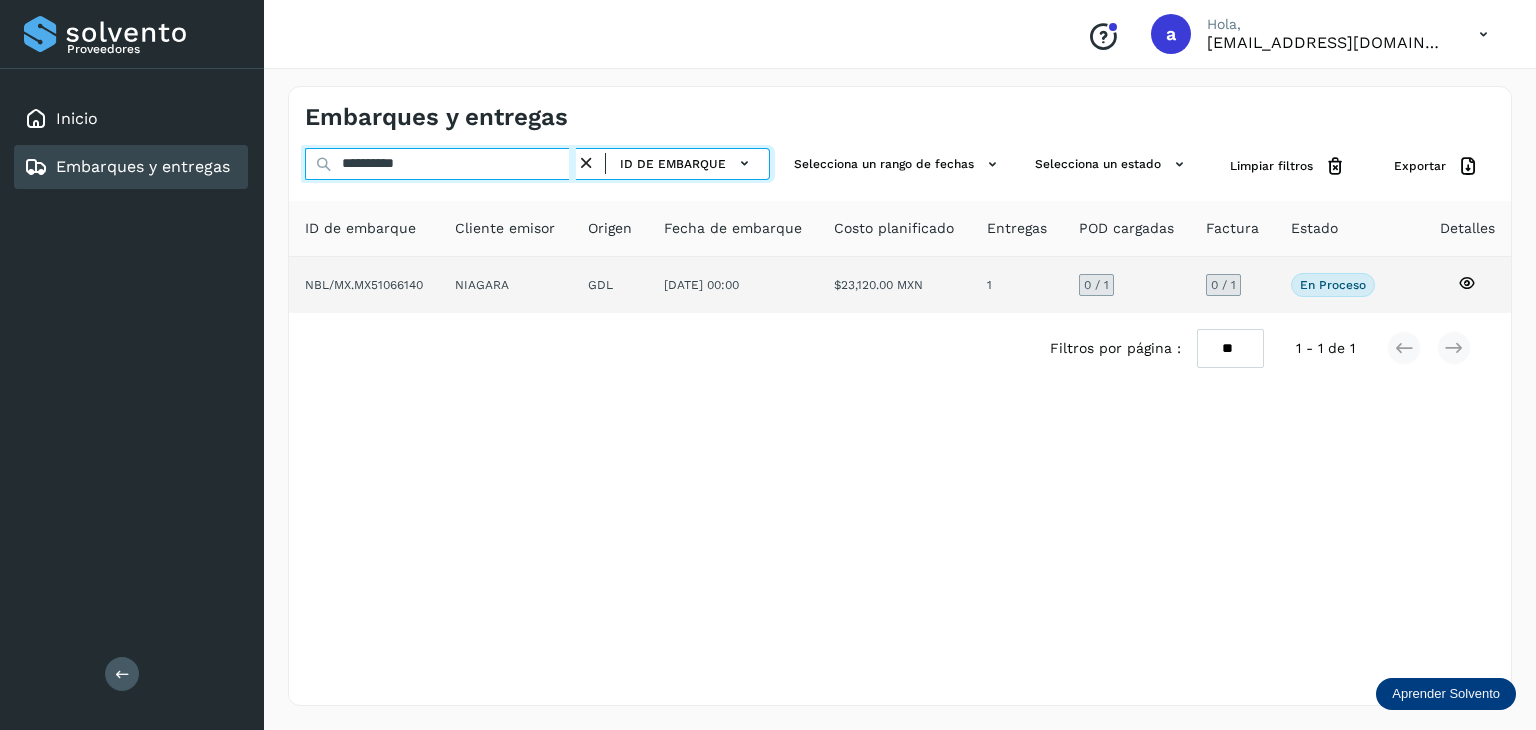 type on "**********" 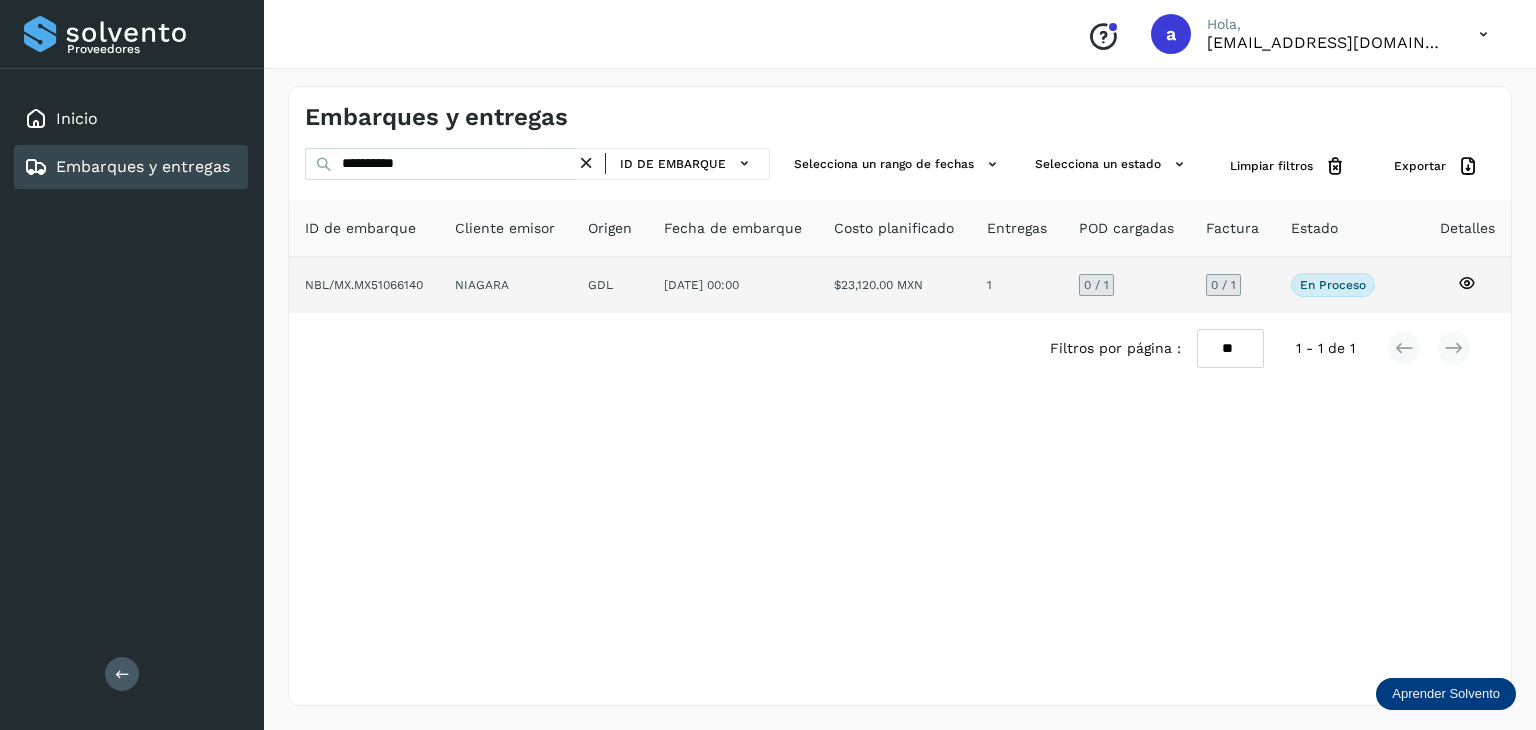 click on "[DATE] 00:00" 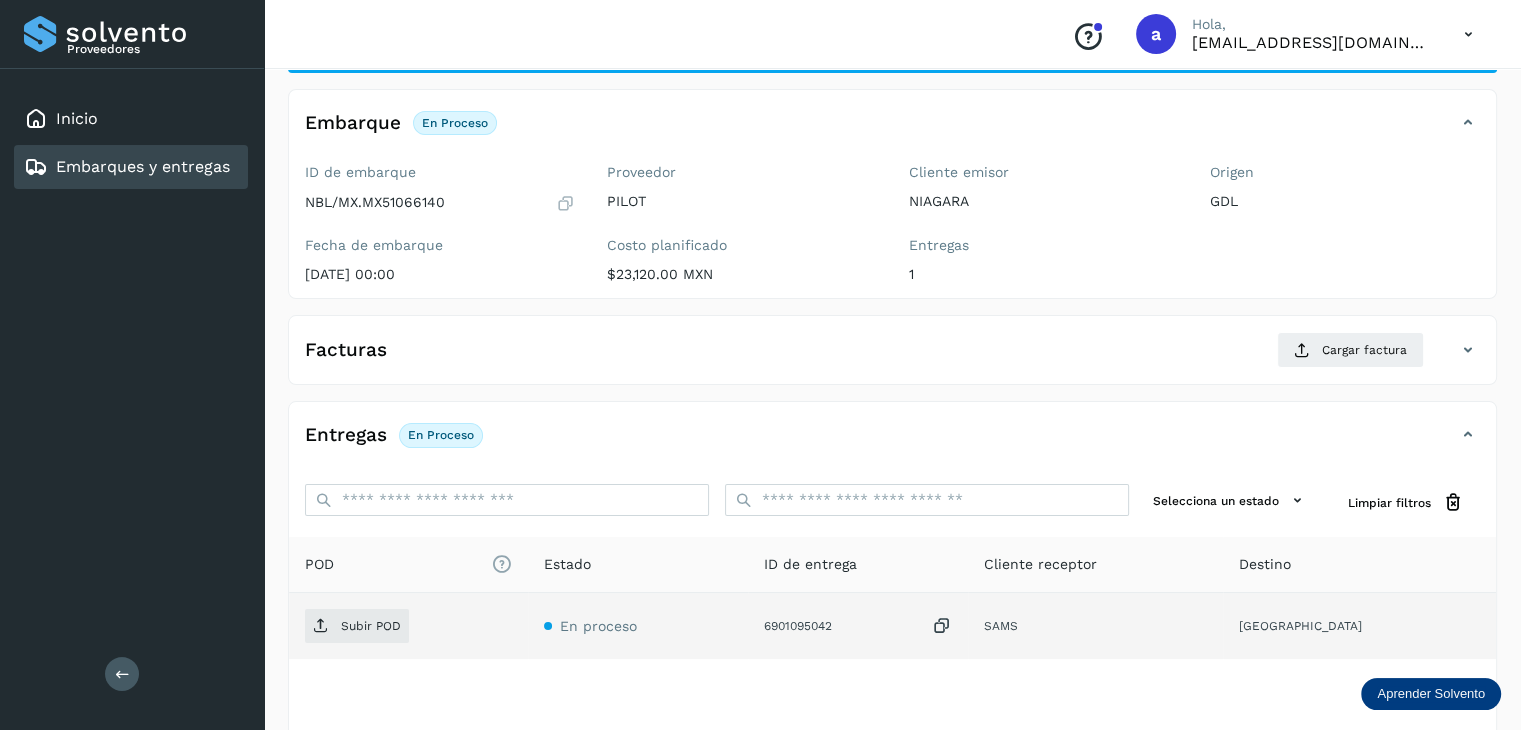 scroll, scrollTop: 217, scrollLeft: 0, axis: vertical 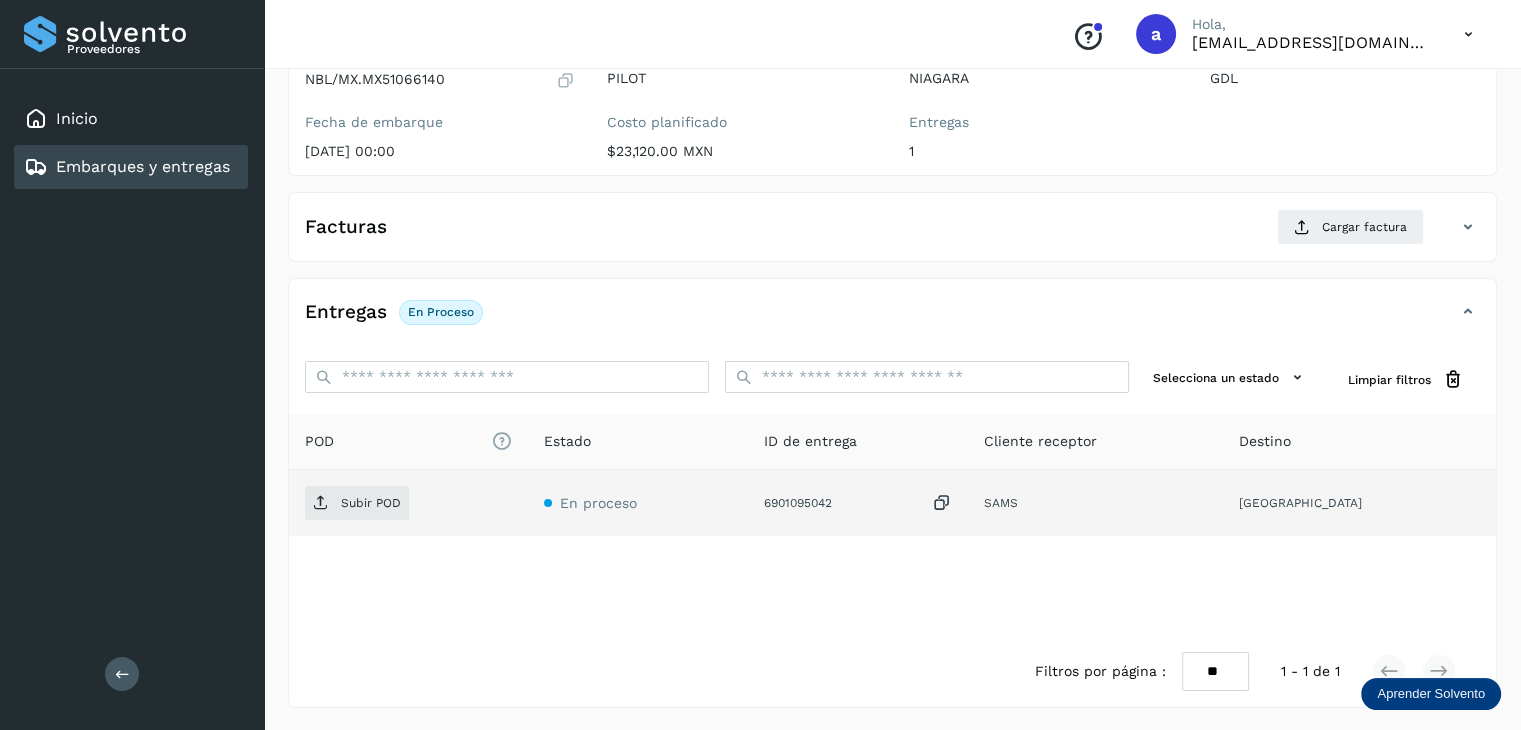 click at bounding box center (942, 503) 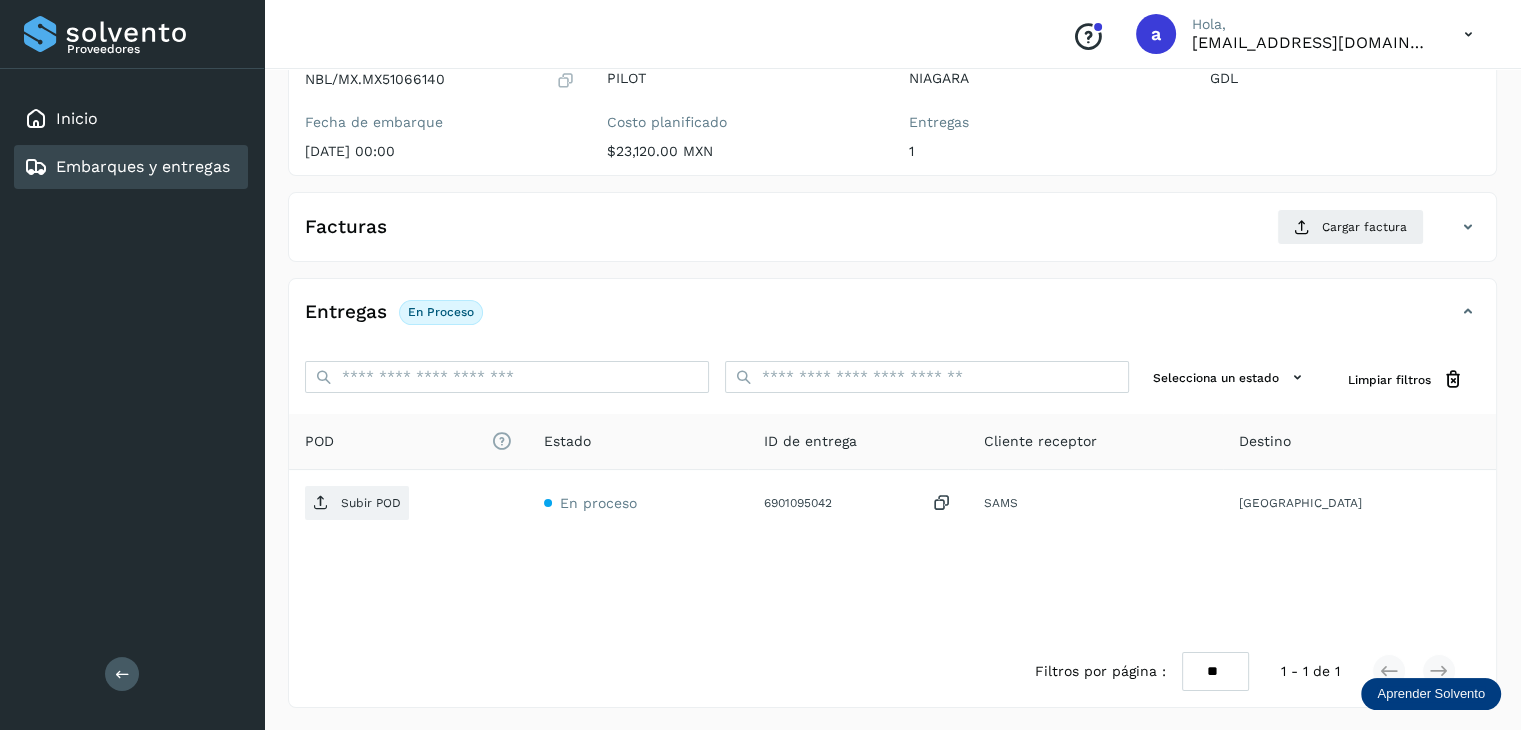 click on "Embarques y entregas" at bounding box center [143, 166] 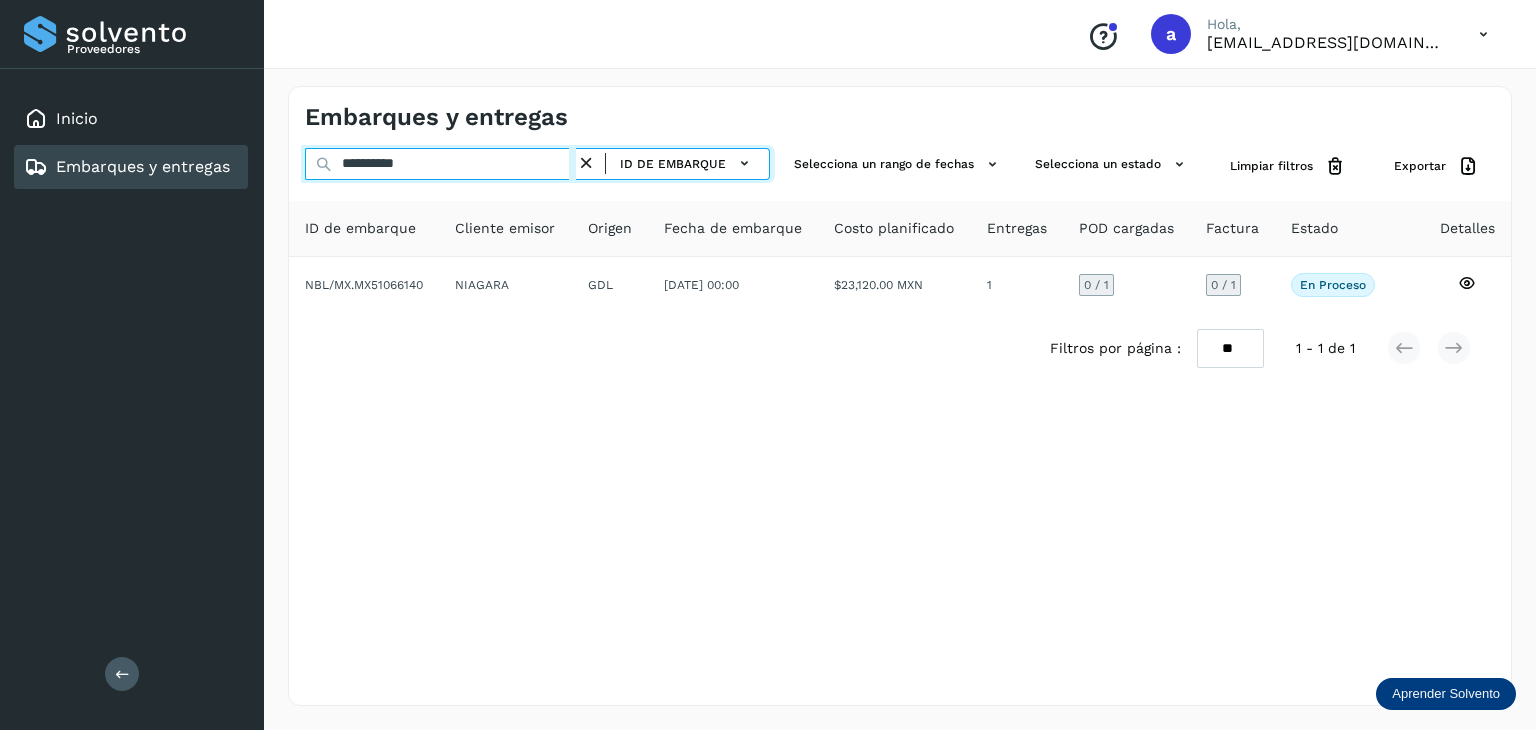 drag, startPoint x: 500, startPoint y: 169, endPoint x: 199, endPoint y: 153, distance: 301.42496 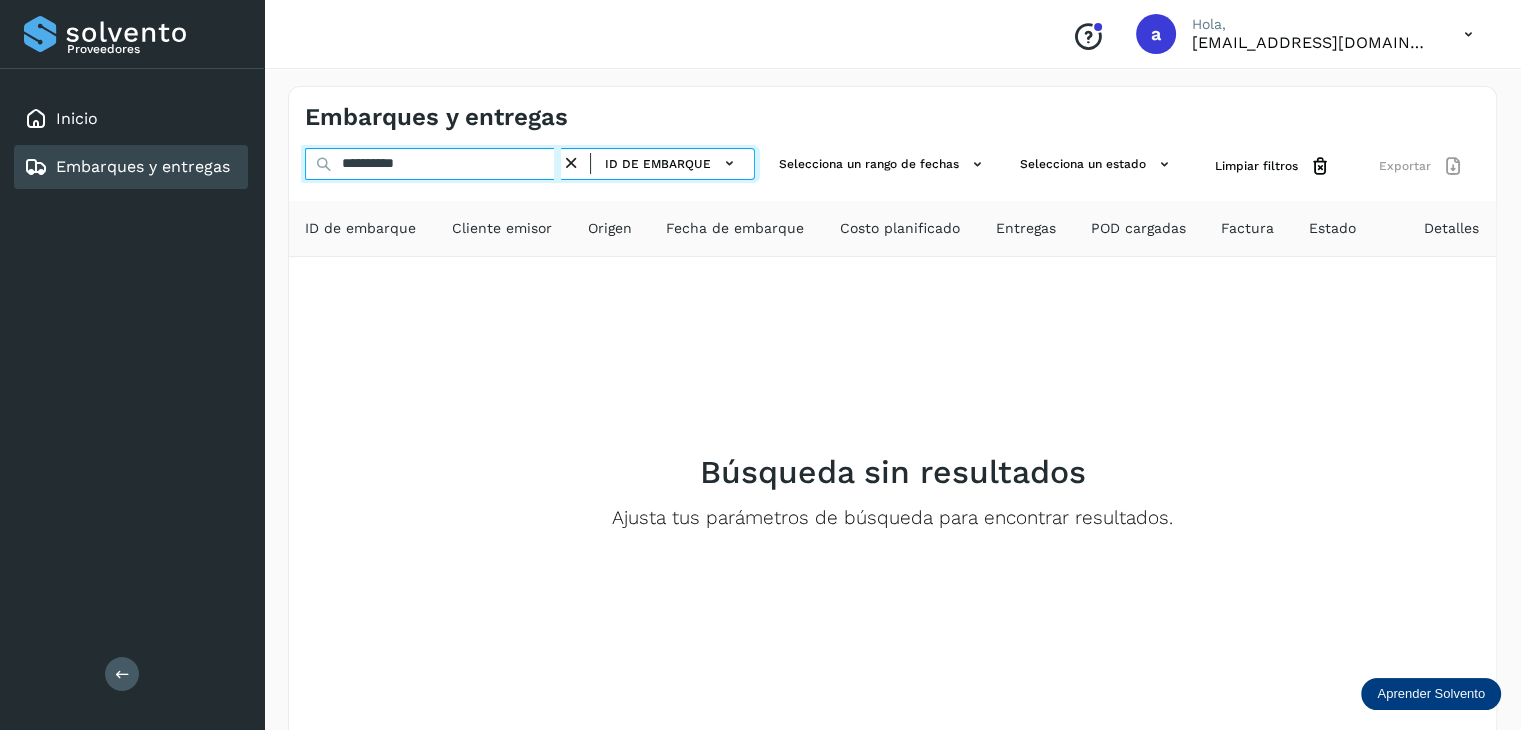 type on "**********" 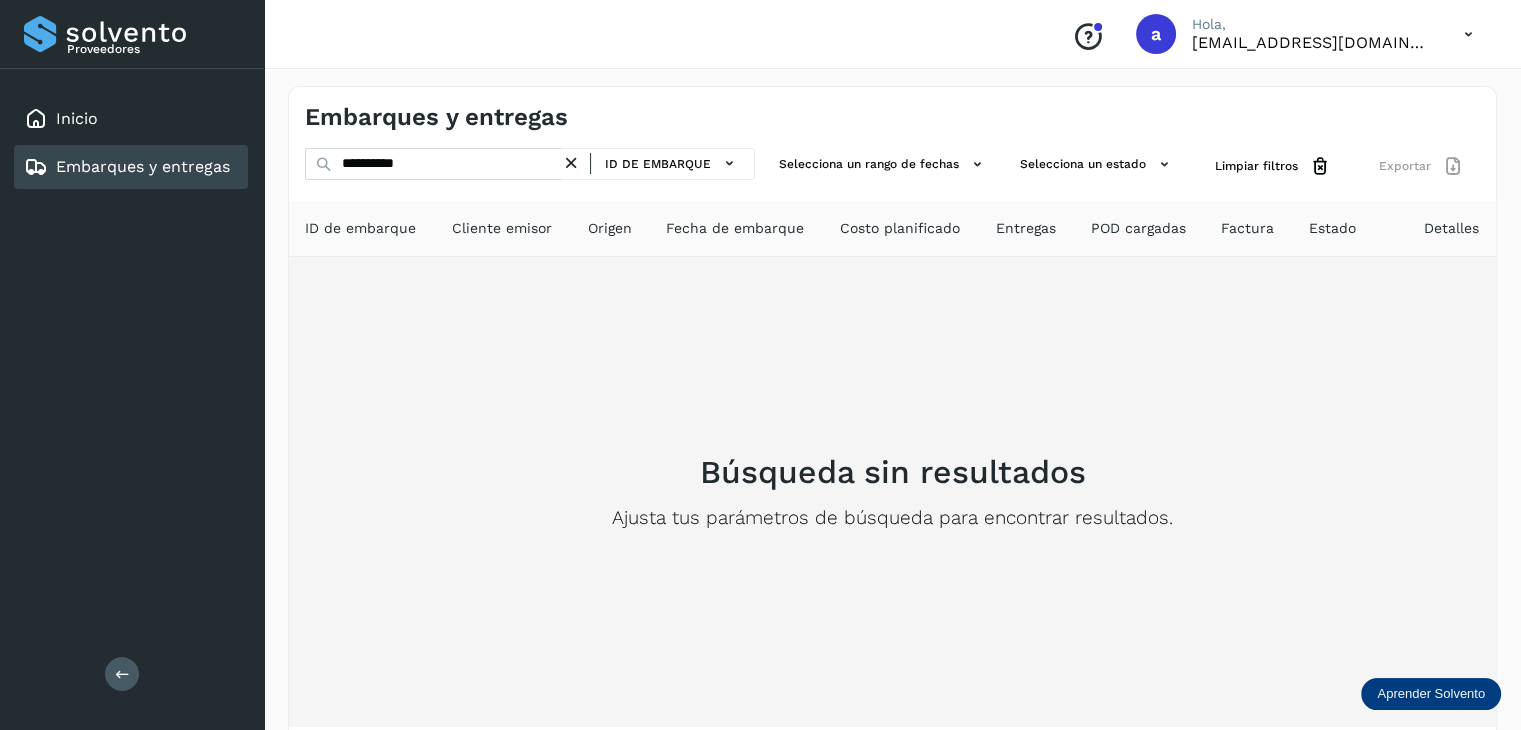 click on "Búsqueda sin resultados Ajusta tus parámetros de búsqueda para encontrar resultados." at bounding box center [892, 492] 